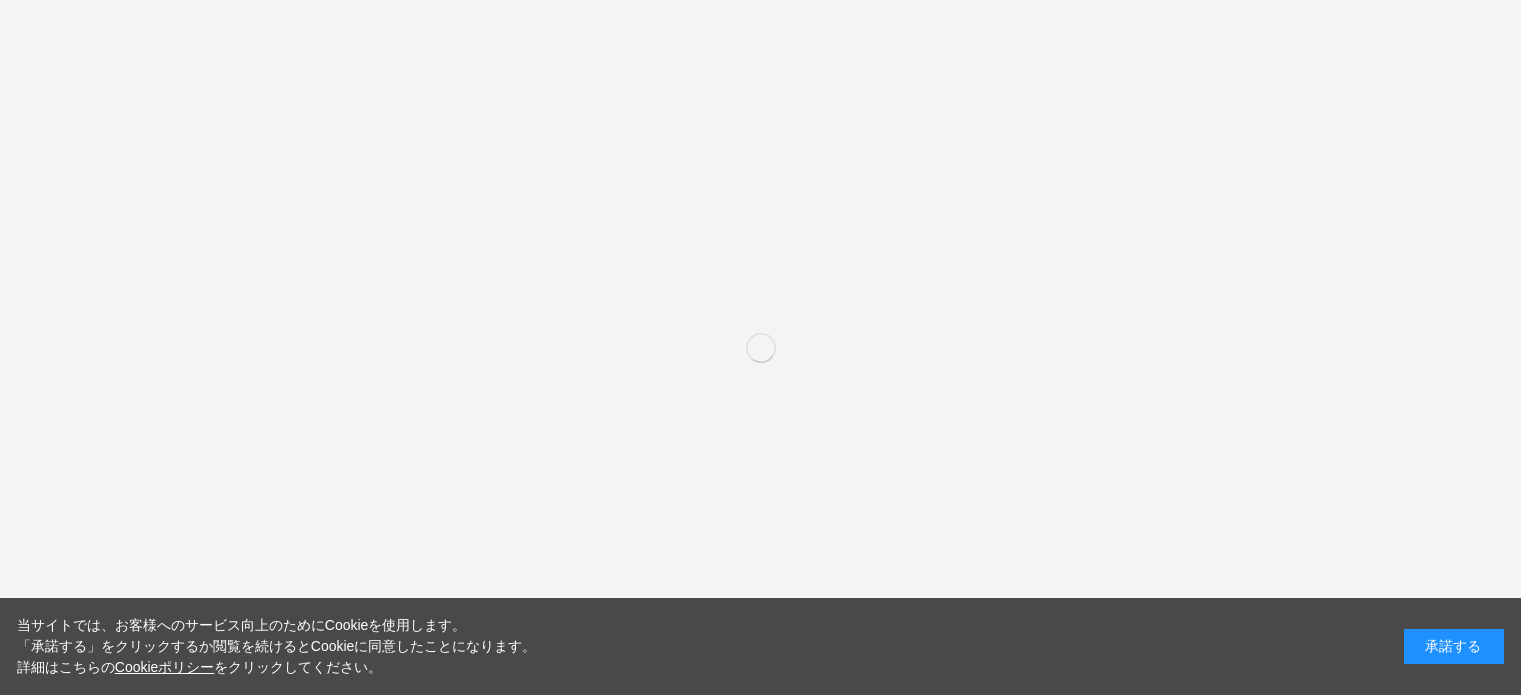 scroll, scrollTop: 0, scrollLeft: 0, axis: both 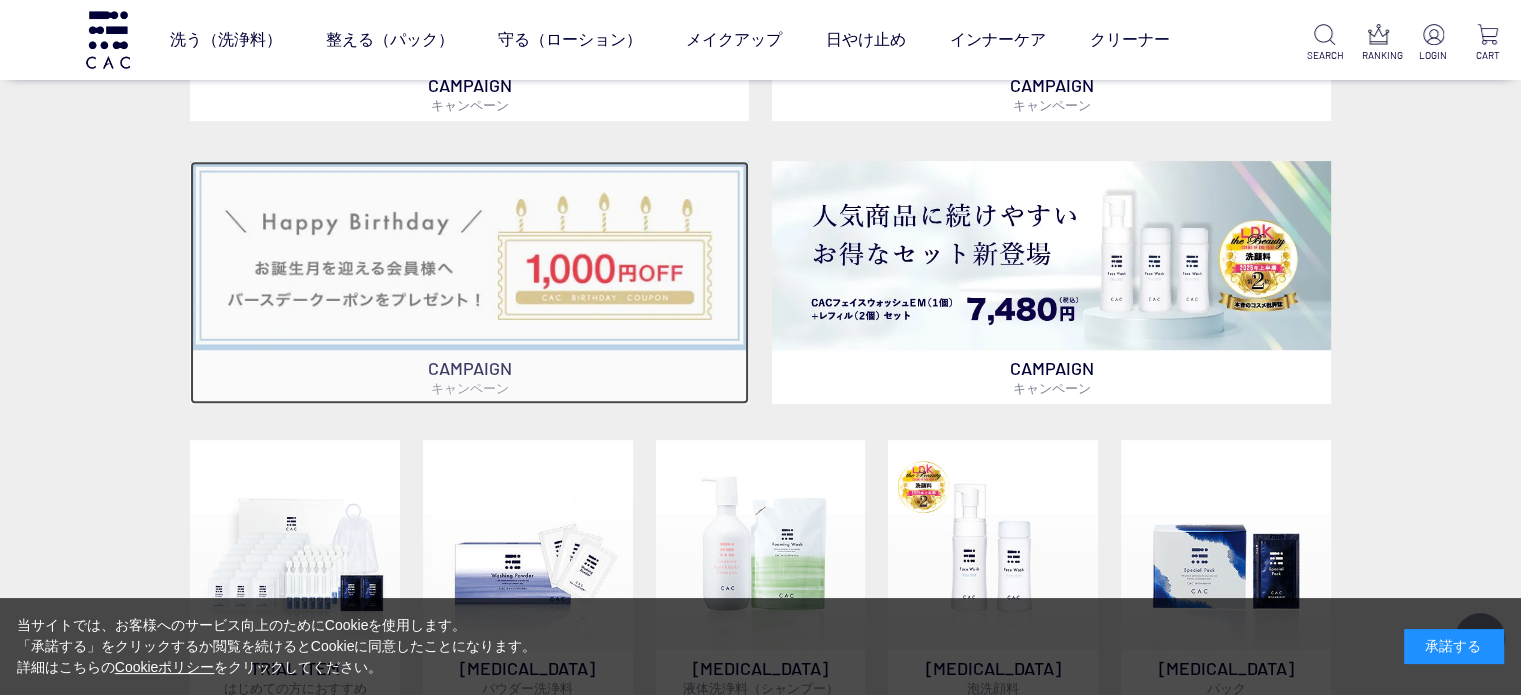 click at bounding box center [469, 255] 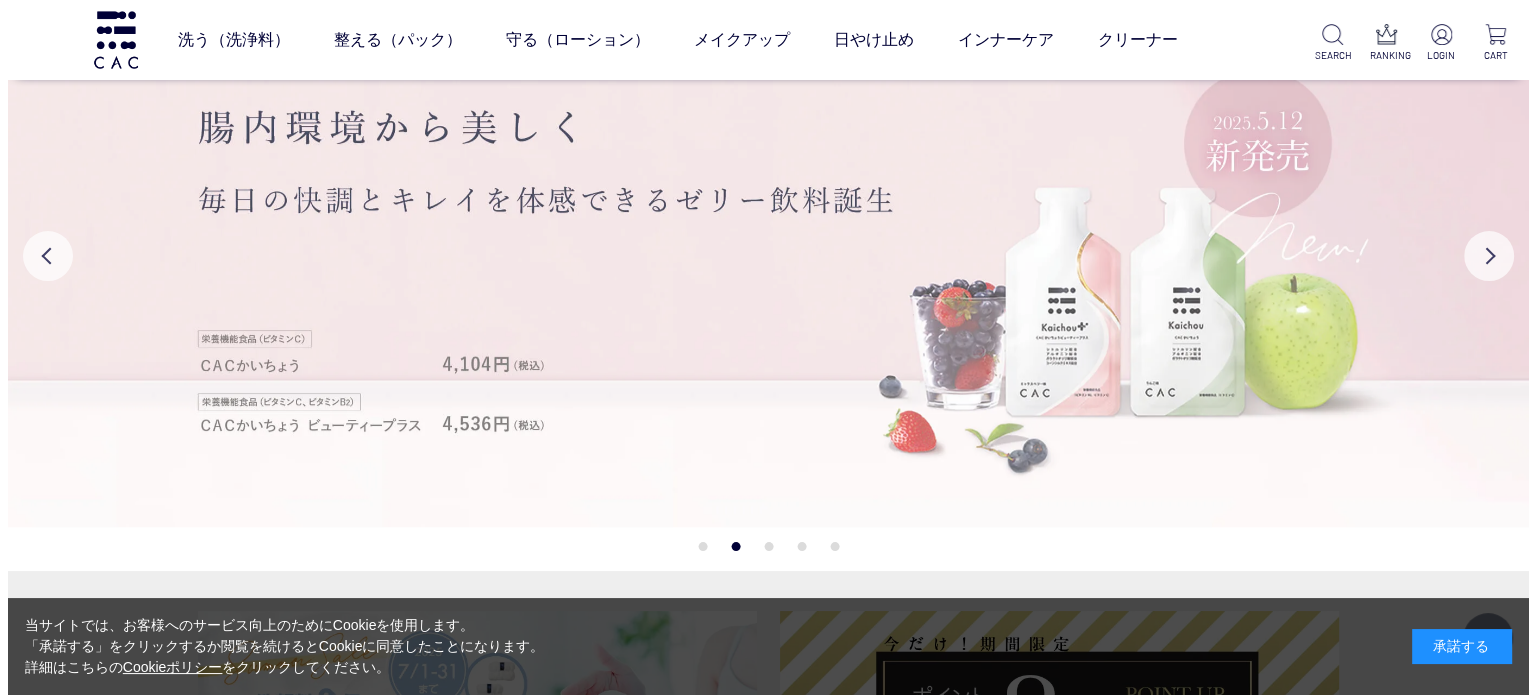 scroll, scrollTop: 0, scrollLeft: 0, axis: both 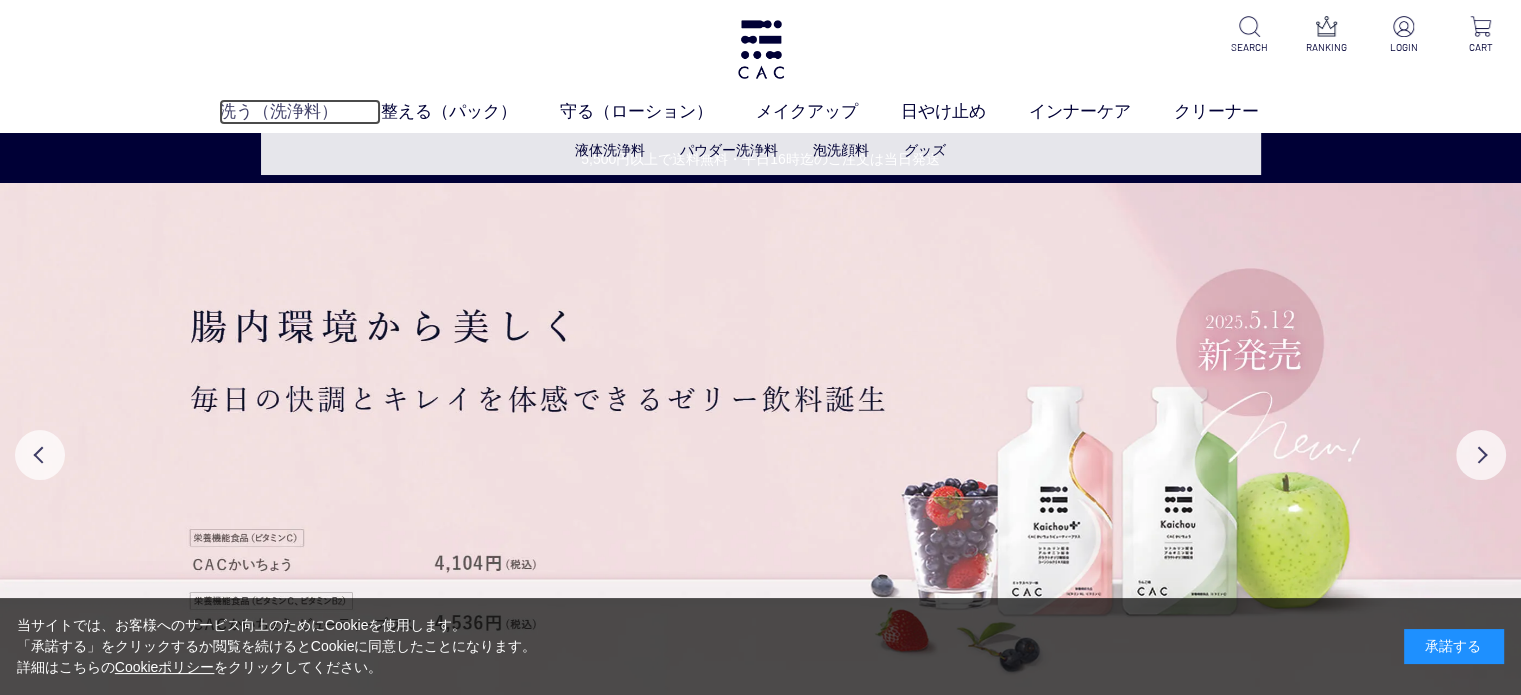 click on "洗う（洗浄料）" at bounding box center [300, 112] 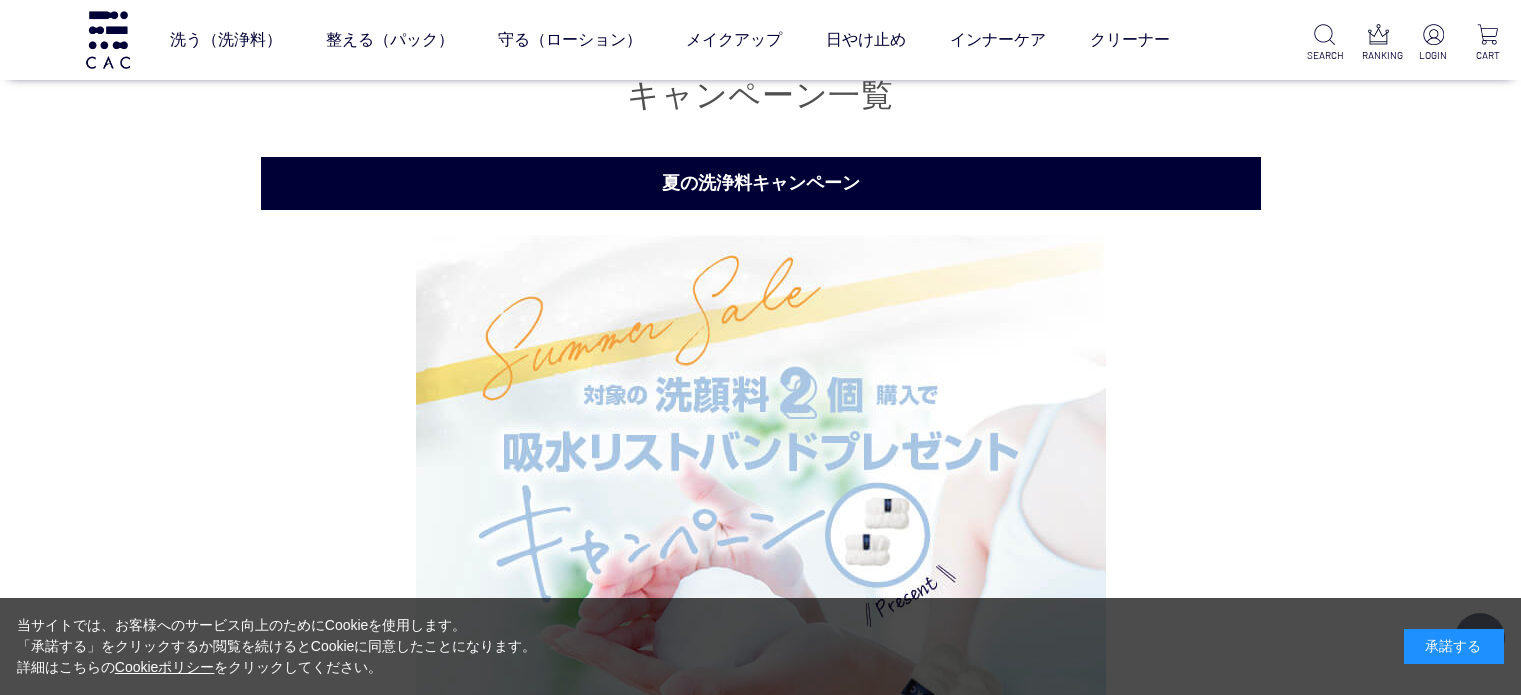 scroll, scrollTop: 4805, scrollLeft: 0, axis: vertical 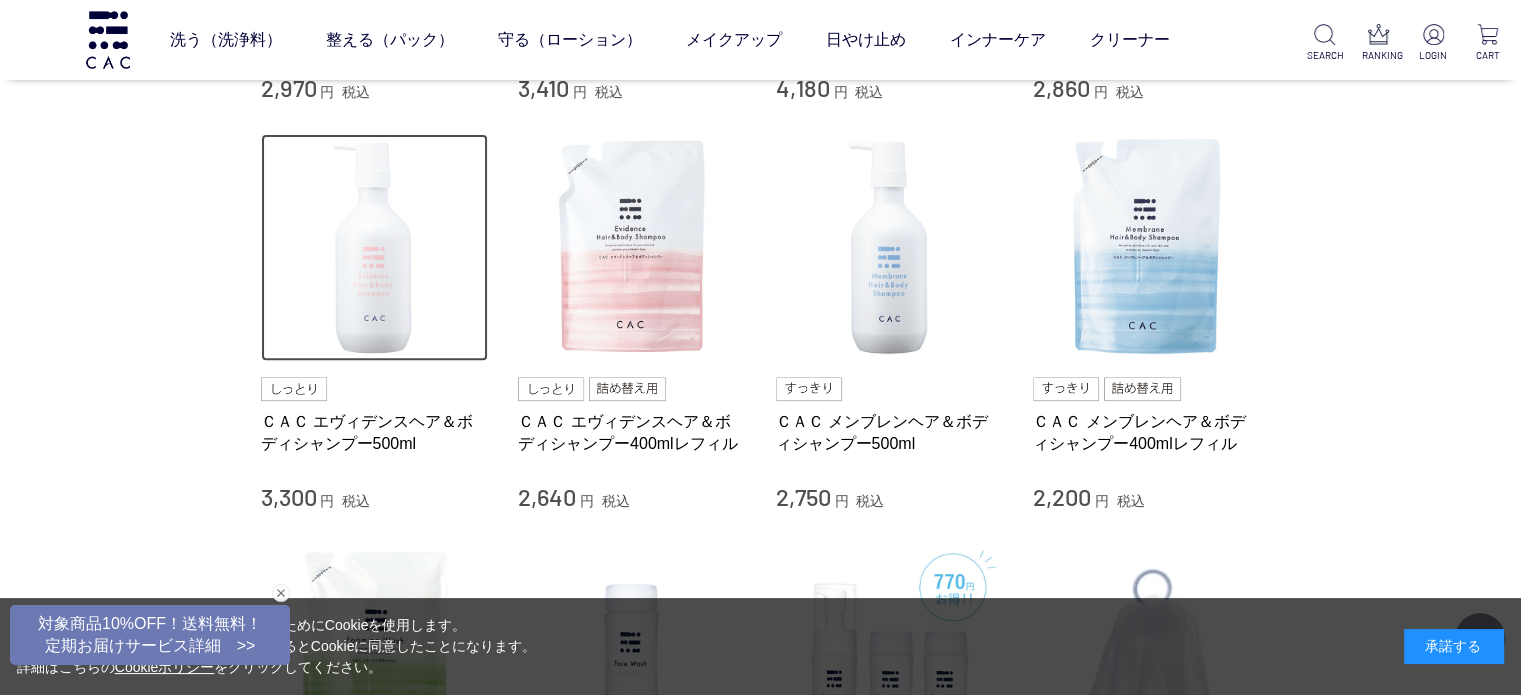 click at bounding box center (375, 248) 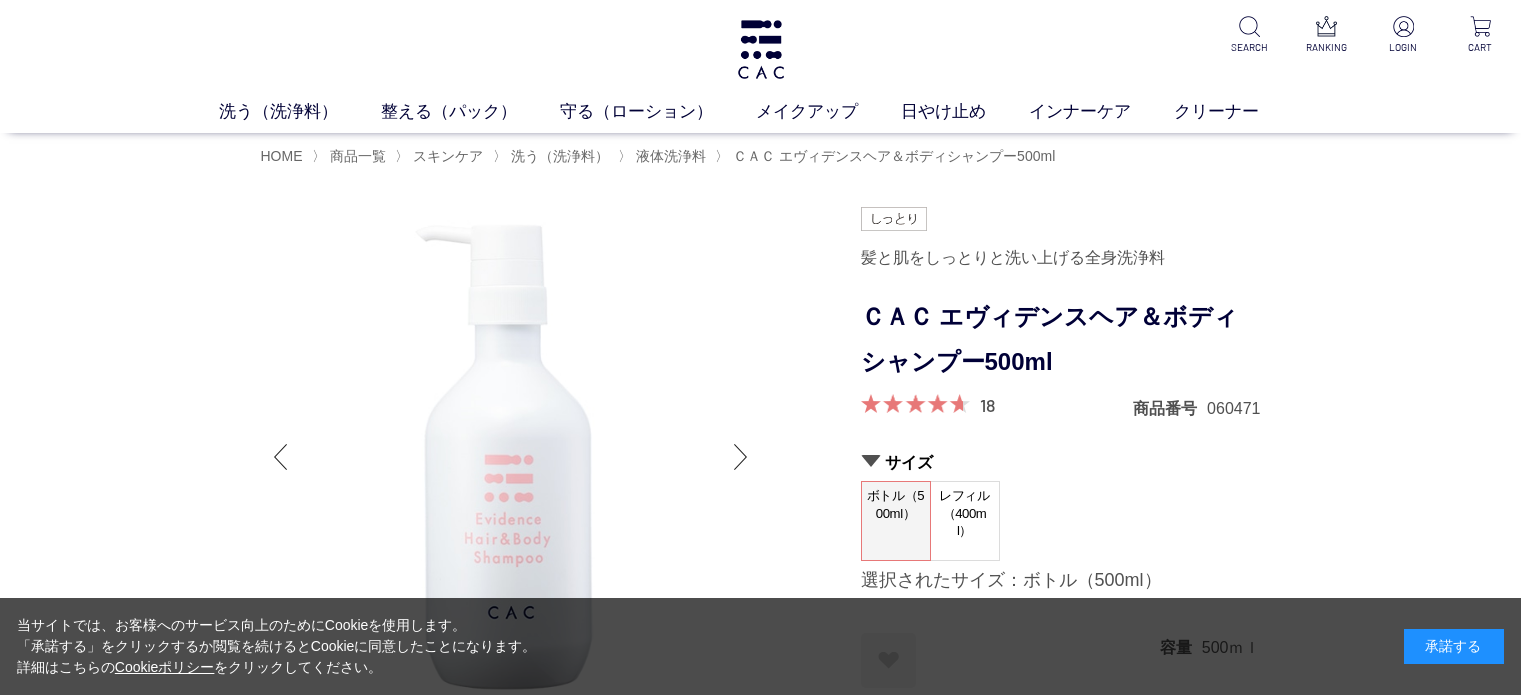 scroll, scrollTop: 0, scrollLeft: 0, axis: both 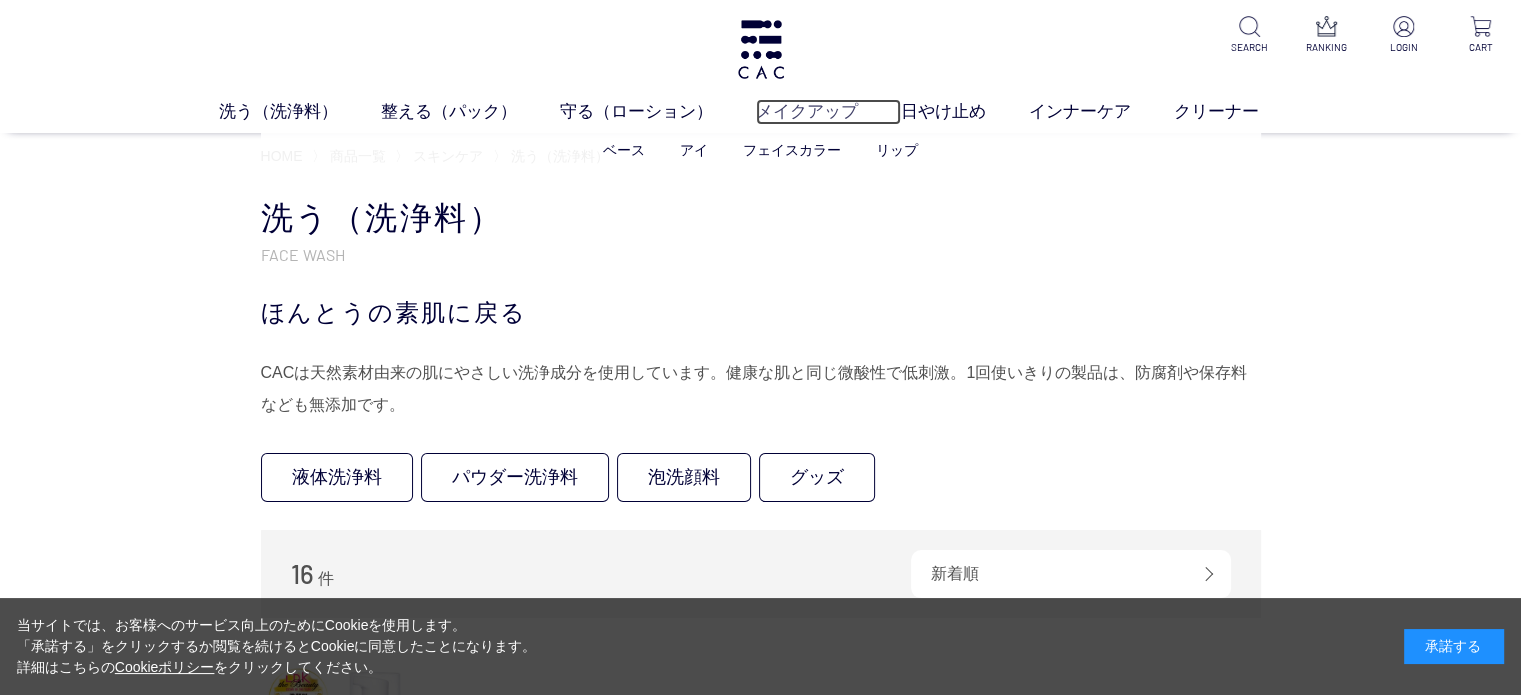 click on "メイクアップ" at bounding box center (828, 112) 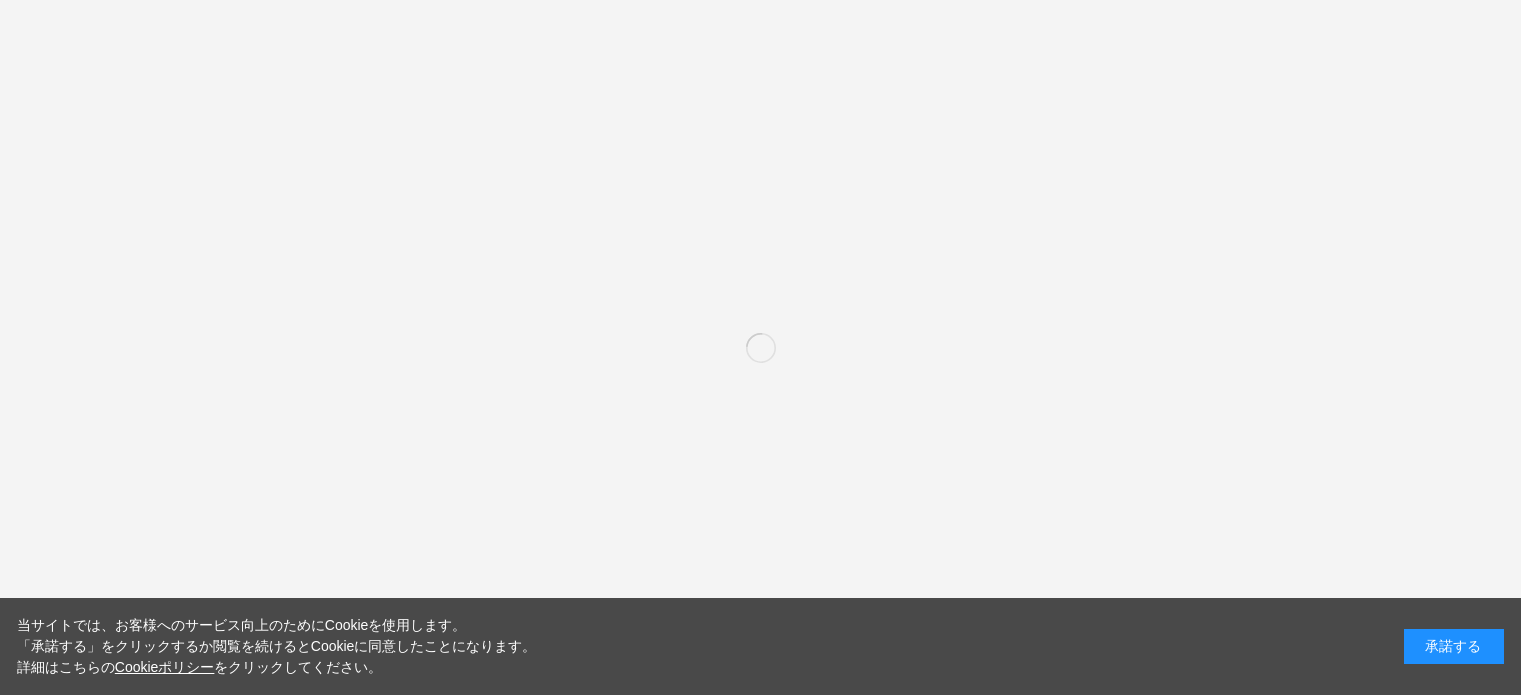 scroll, scrollTop: 0, scrollLeft: 0, axis: both 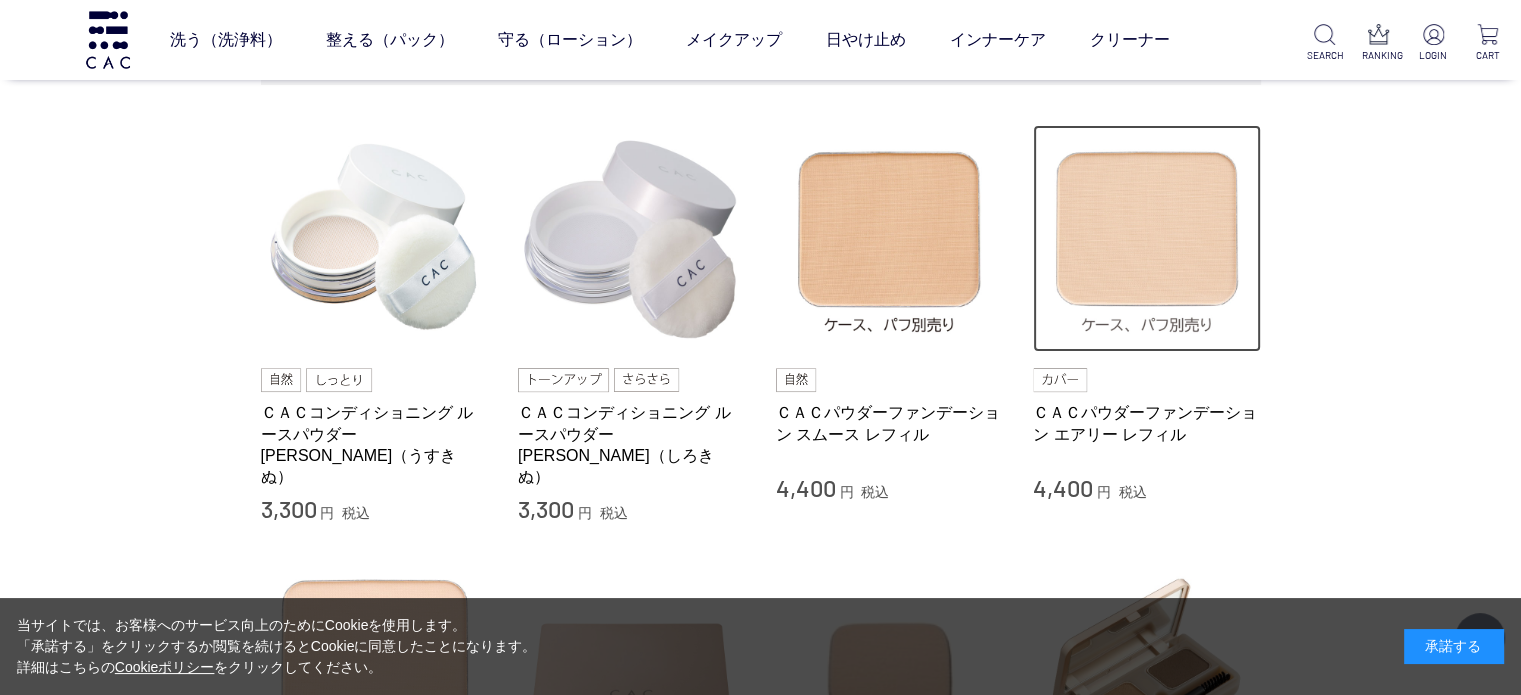 click at bounding box center [1147, 239] 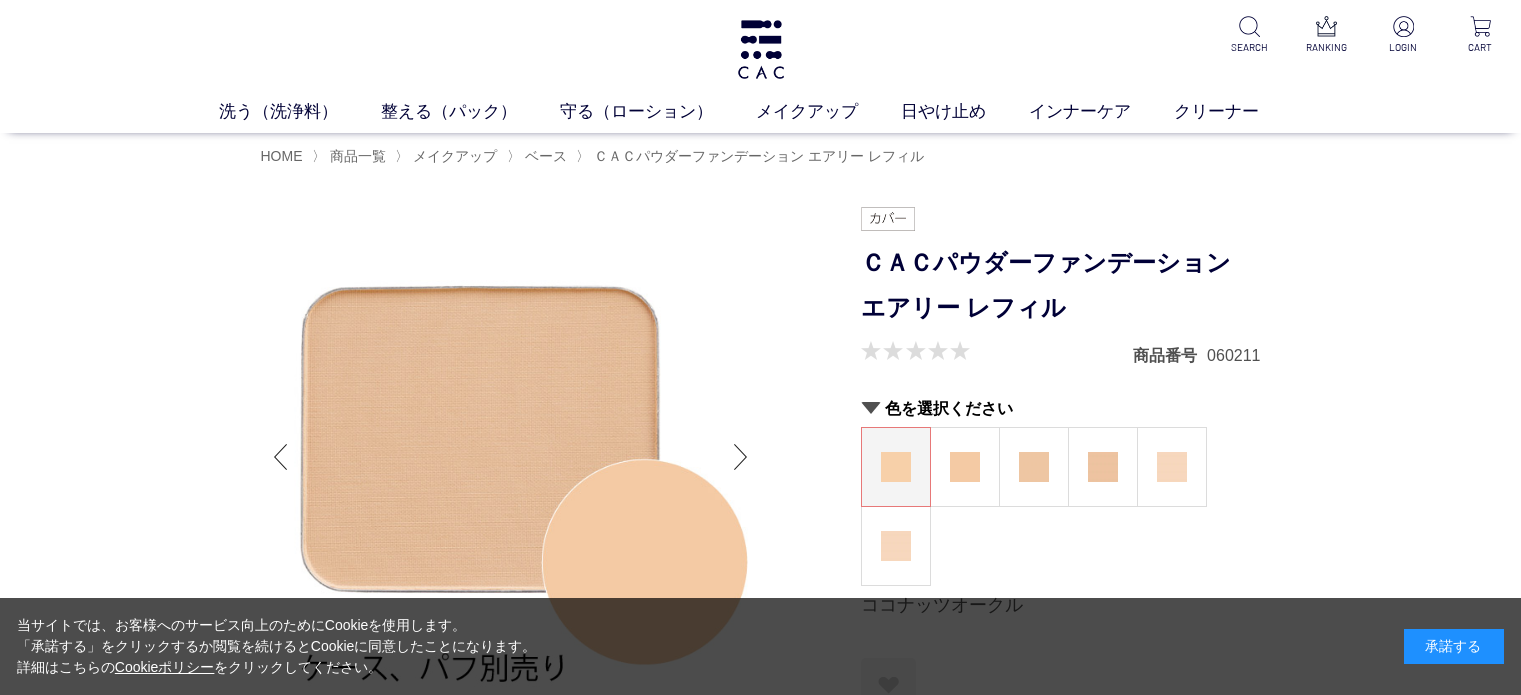 scroll, scrollTop: 0, scrollLeft: 0, axis: both 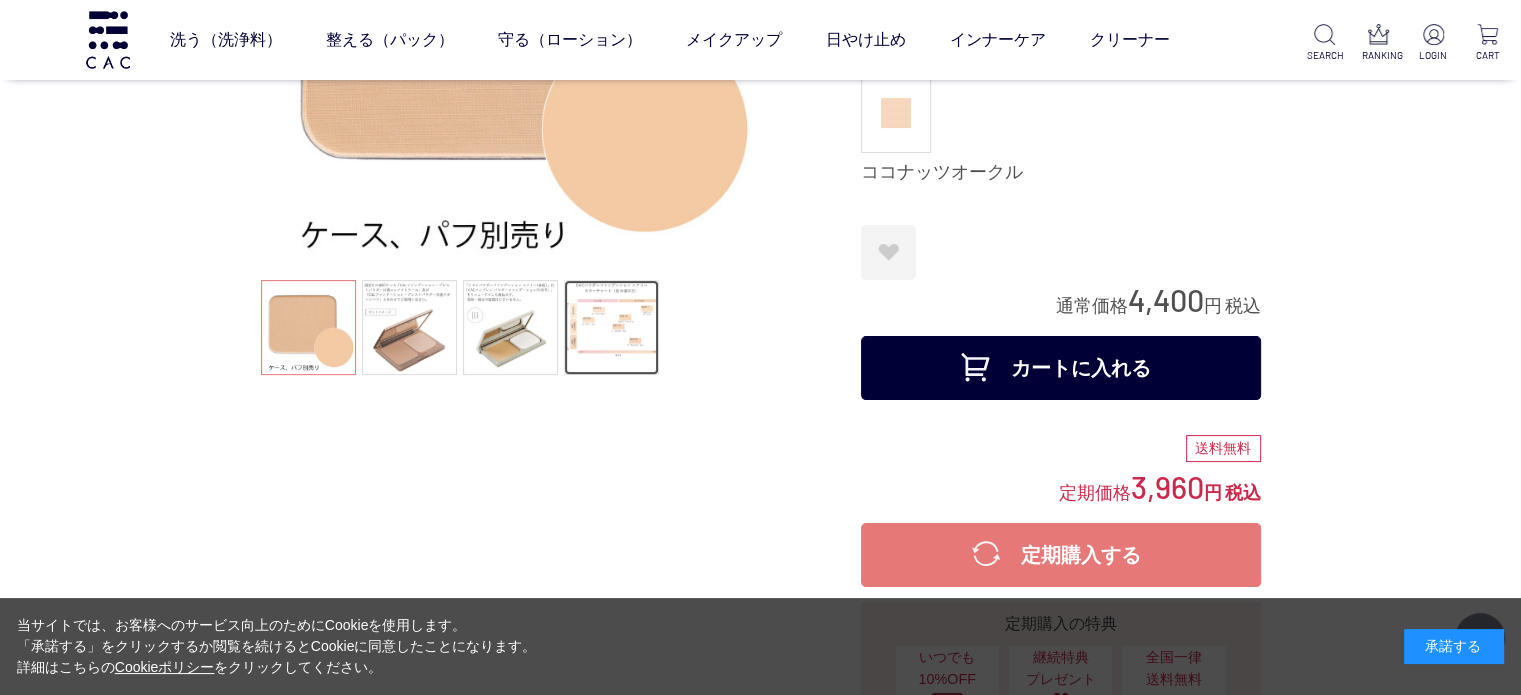 click at bounding box center (611, 327) 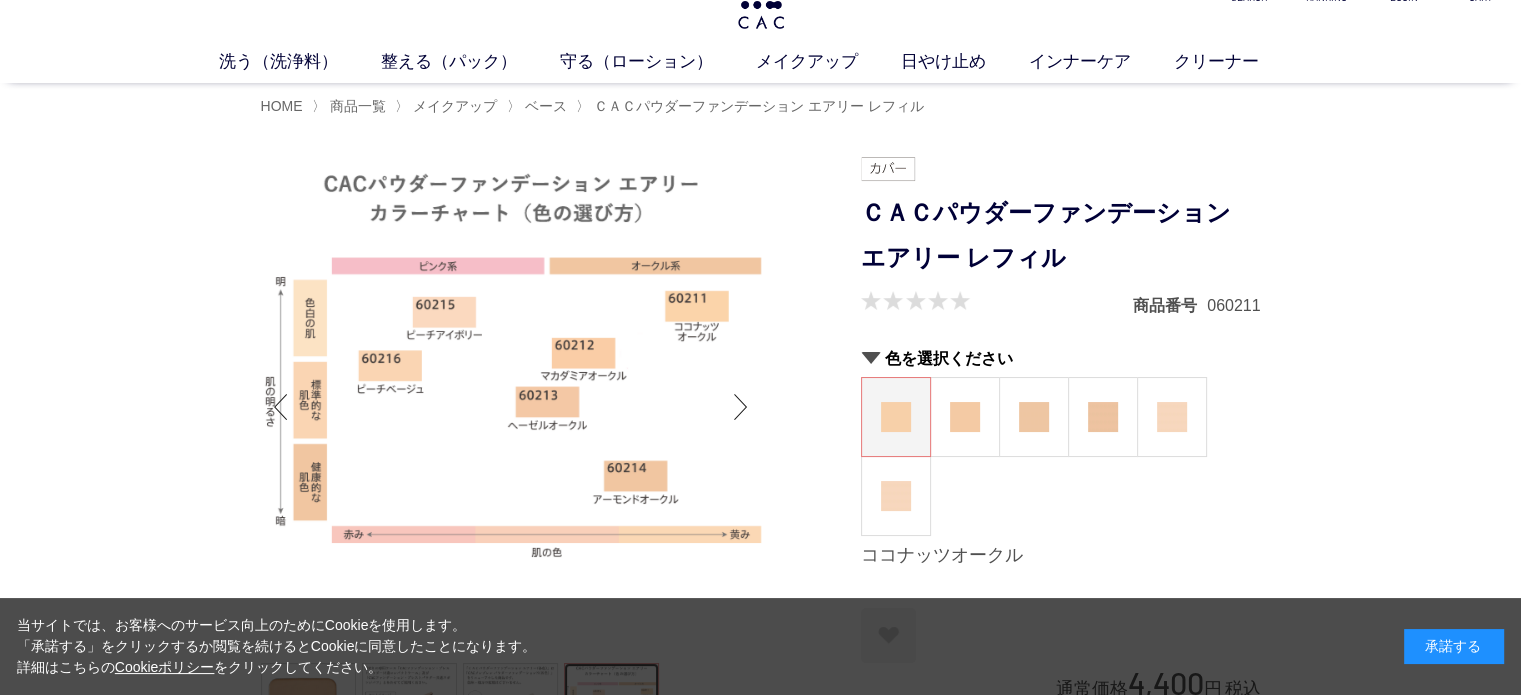 scroll, scrollTop: 0, scrollLeft: 0, axis: both 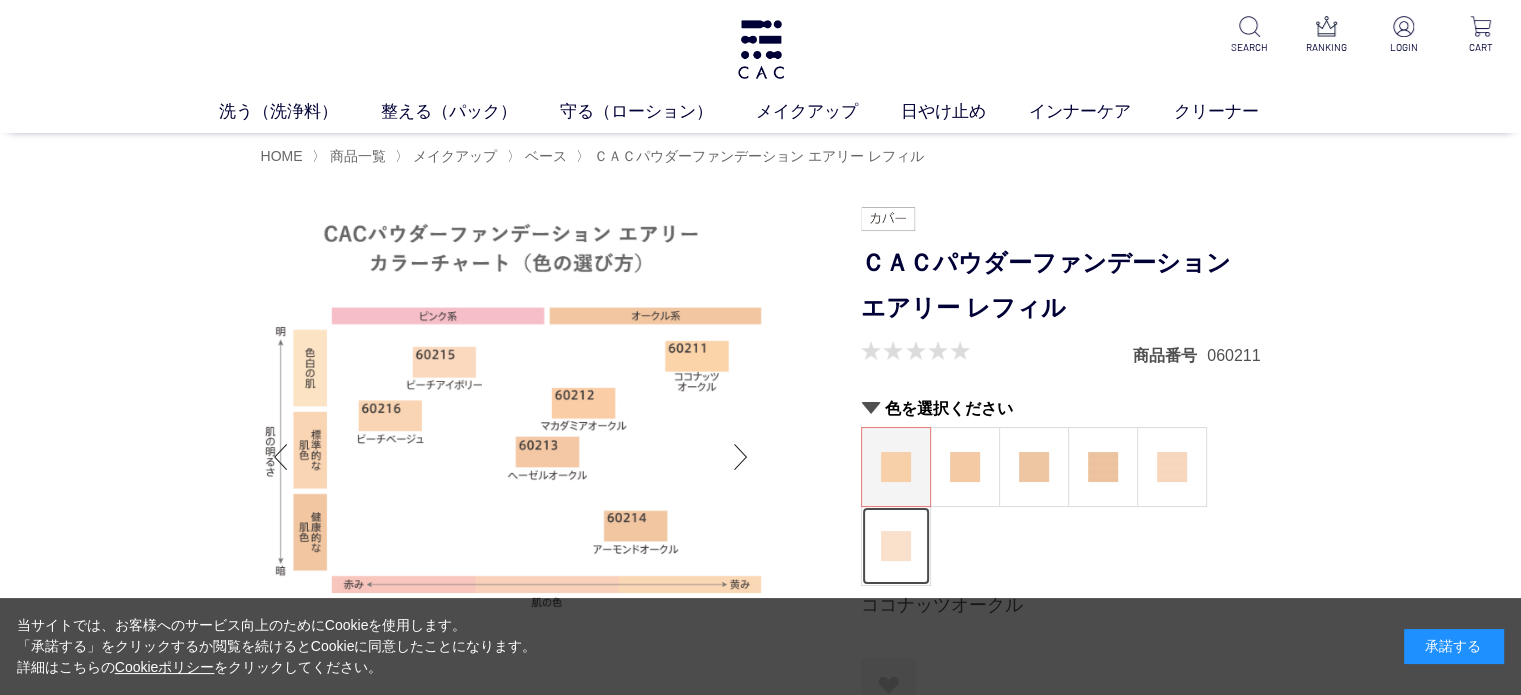 click at bounding box center (896, 546) 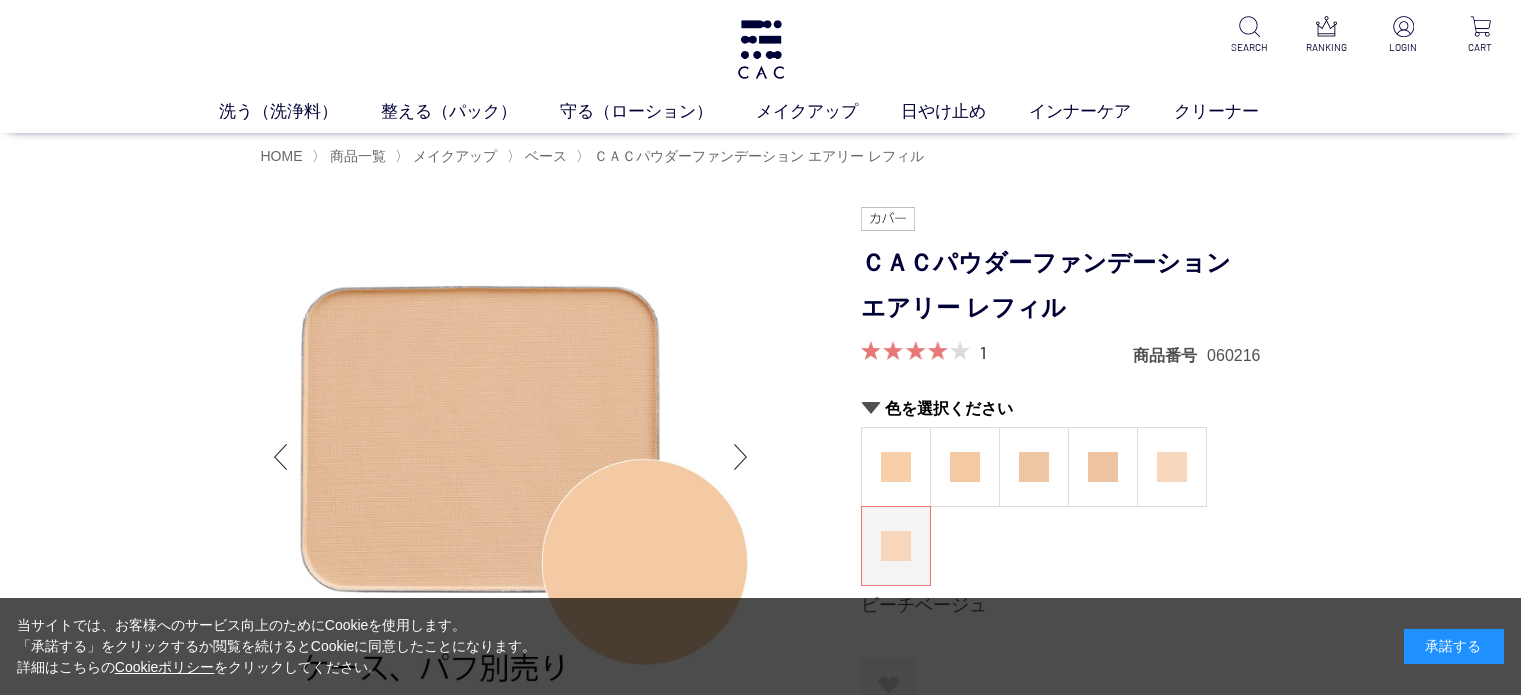 scroll, scrollTop: 0, scrollLeft: 0, axis: both 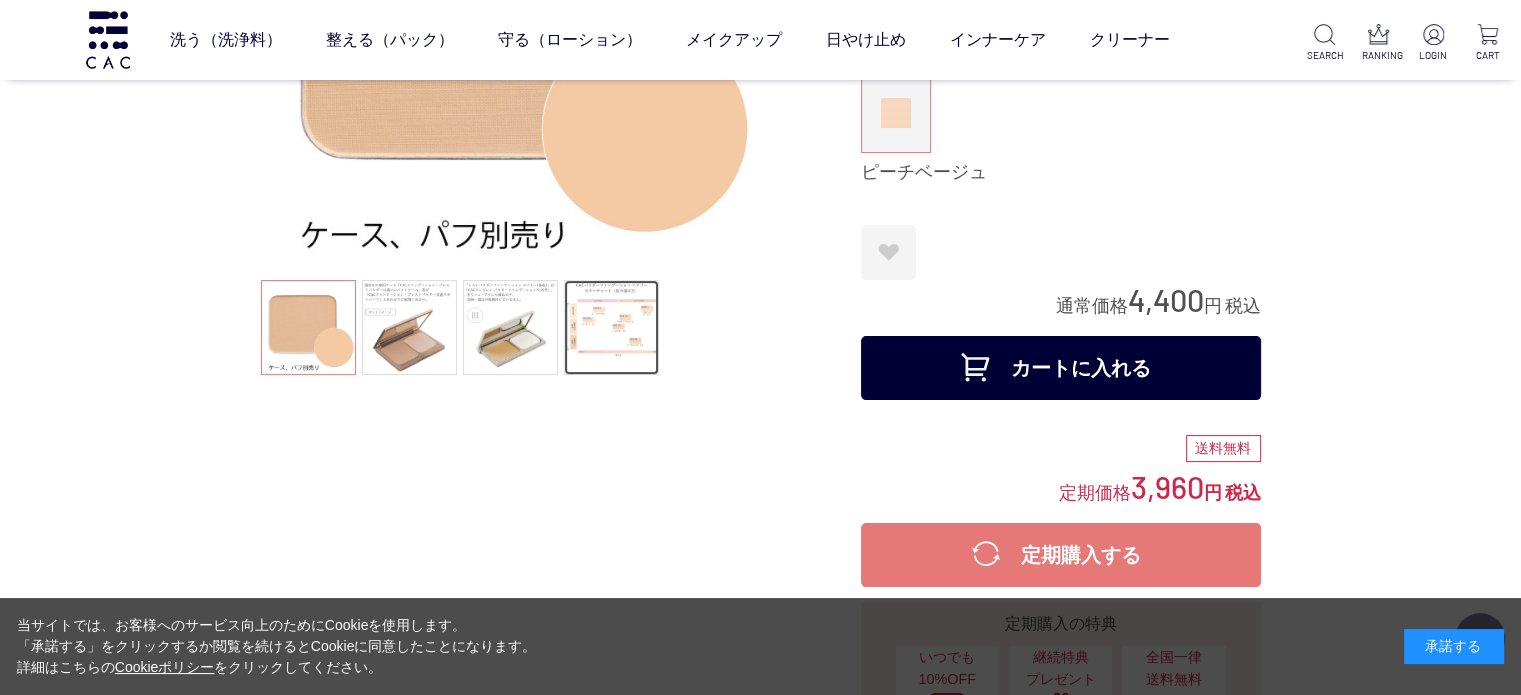 click at bounding box center (611, 327) 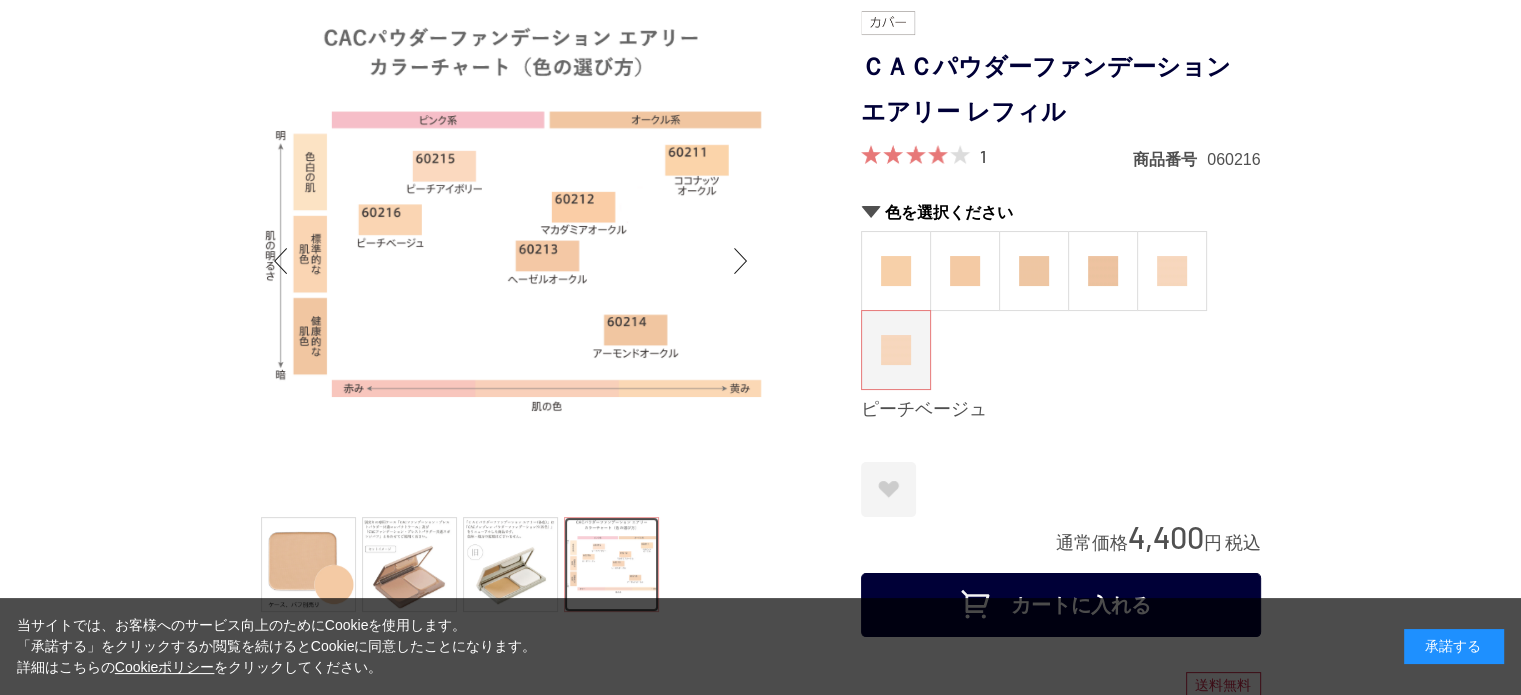 scroll, scrollTop: 100, scrollLeft: 0, axis: vertical 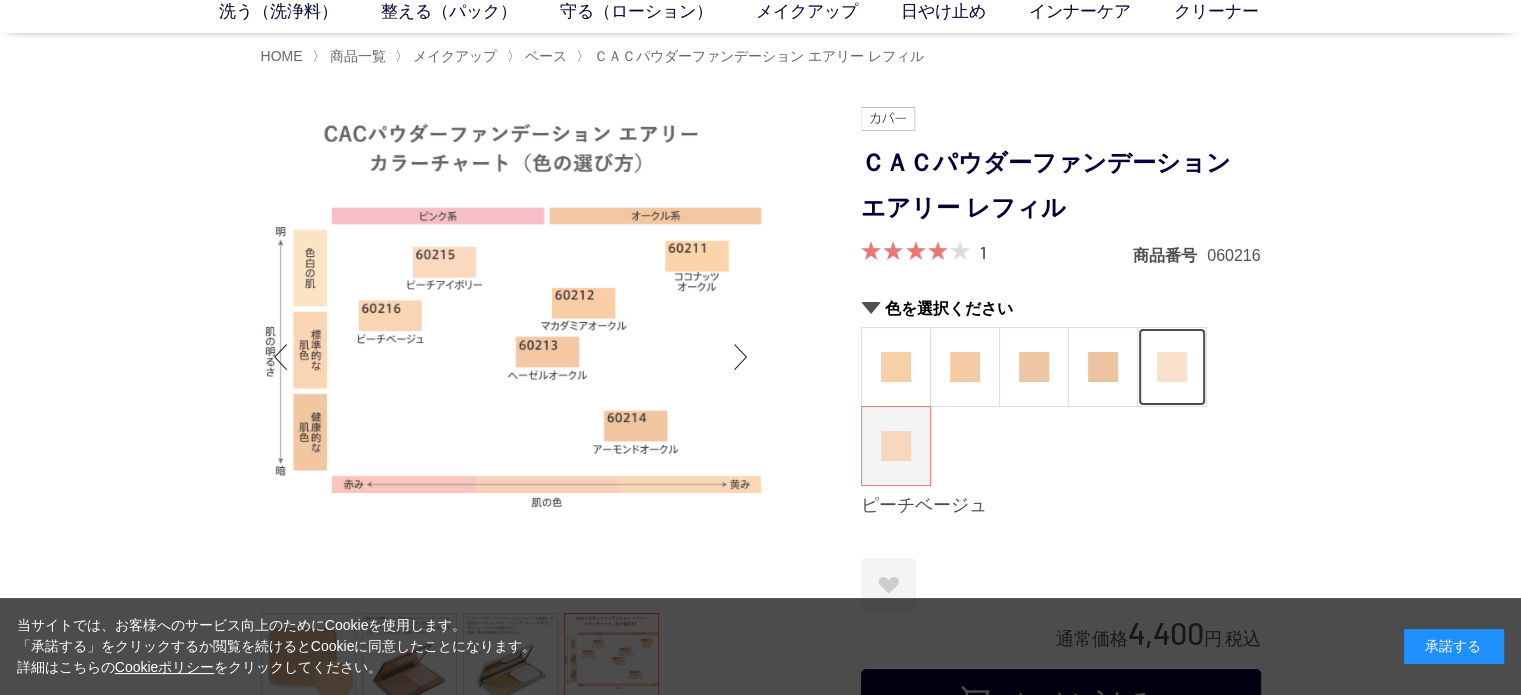 click at bounding box center (1172, 367) 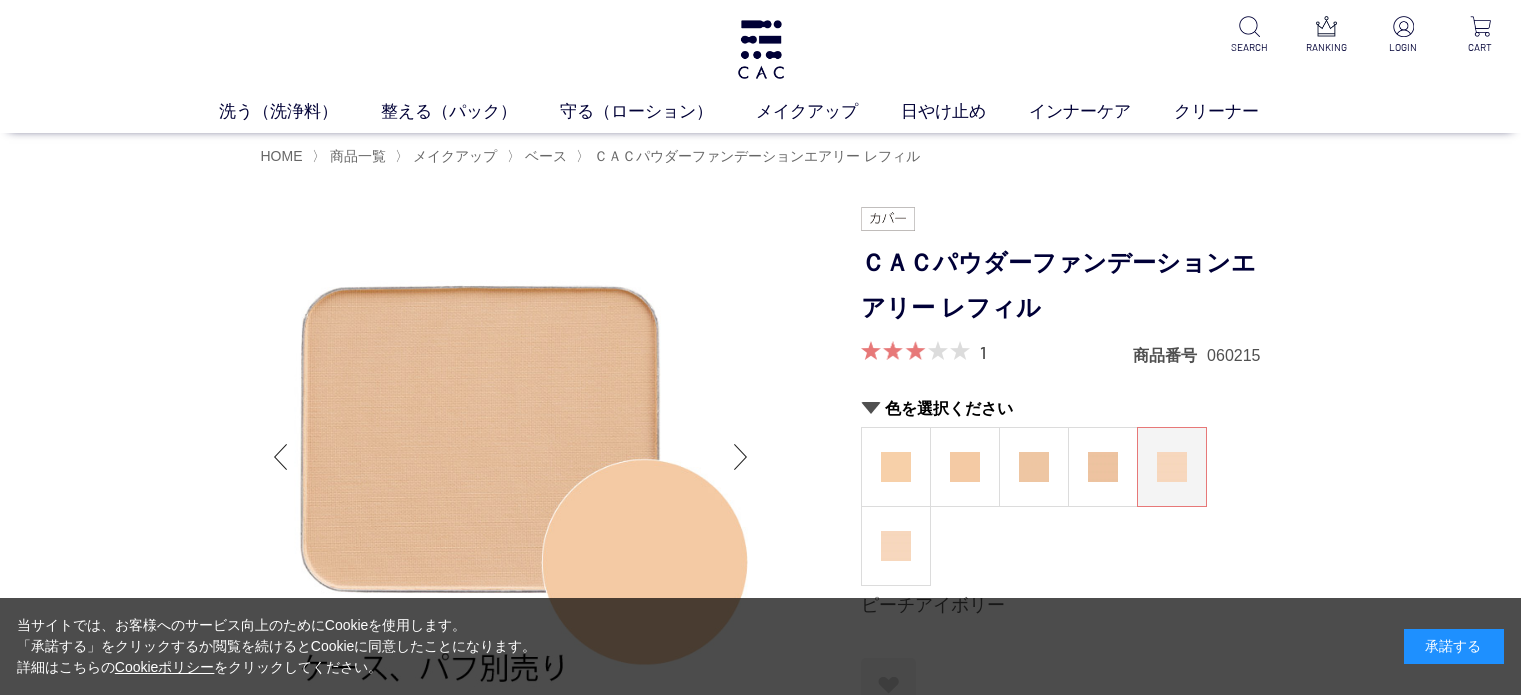 scroll, scrollTop: 0, scrollLeft: 0, axis: both 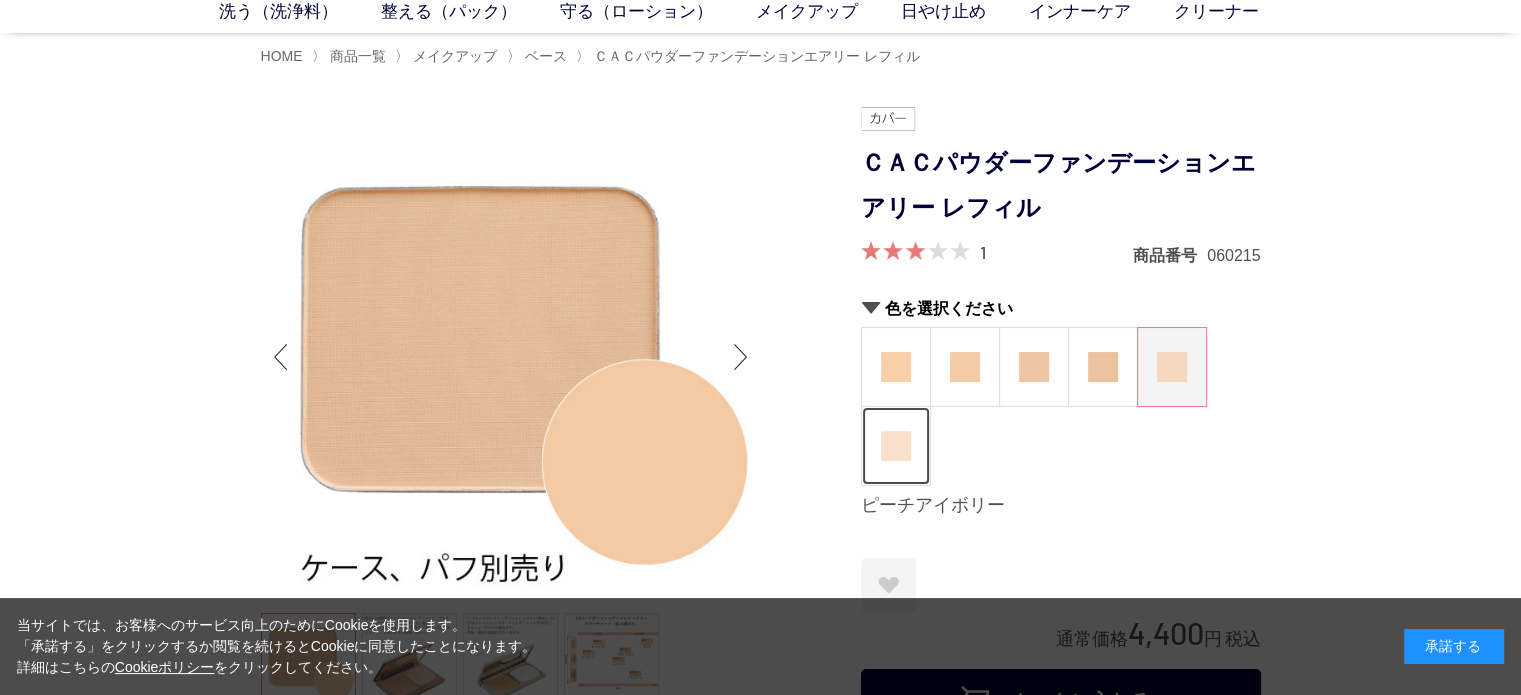 click at bounding box center (896, 446) 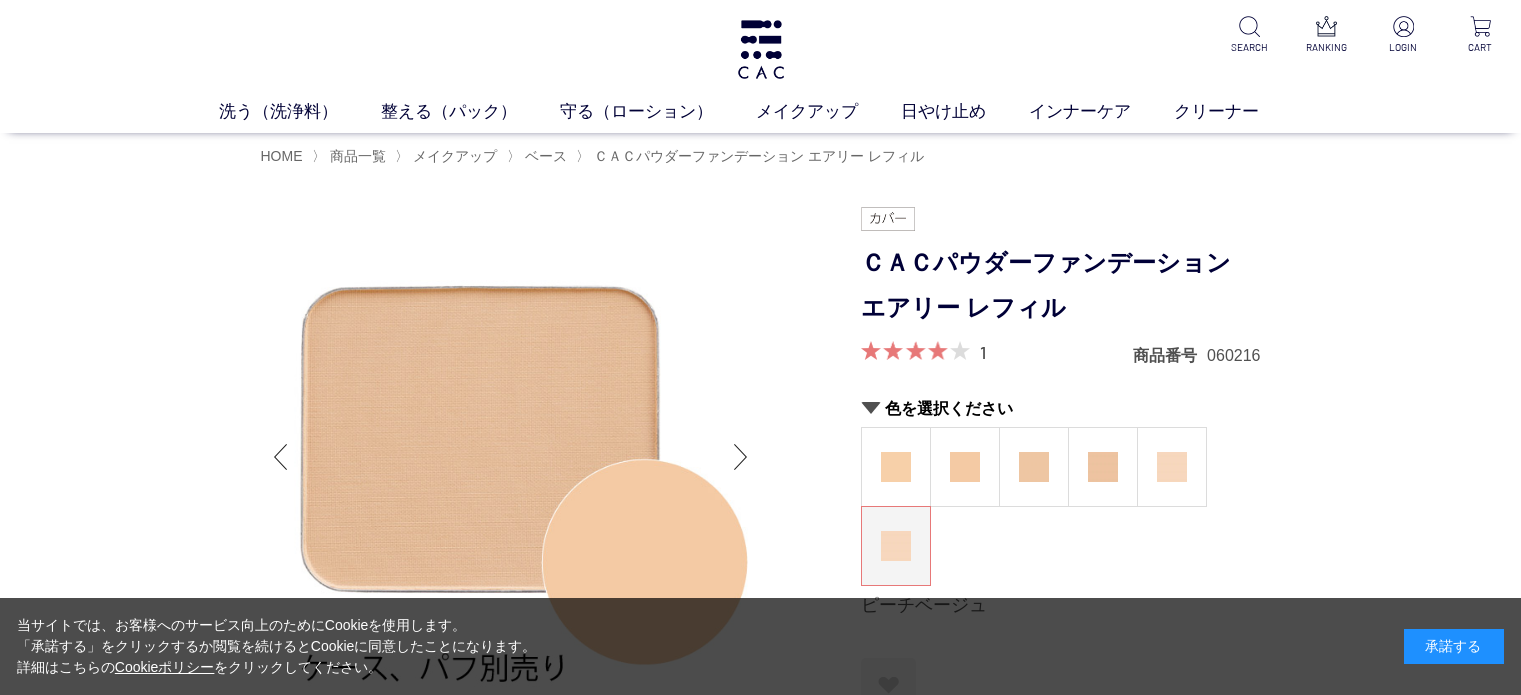 scroll, scrollTop: 0, scrollLeft: 0, axis: both 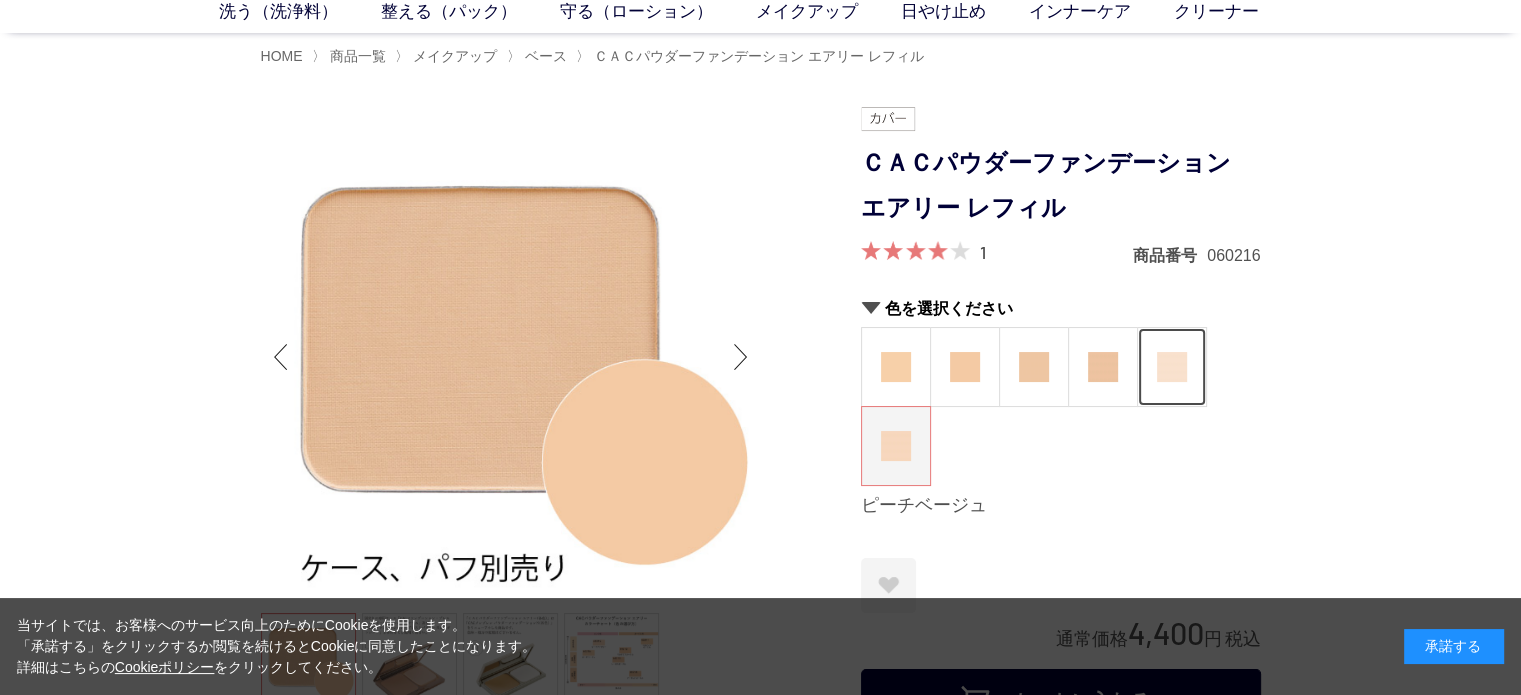 click at bounding box center (1172, 367) 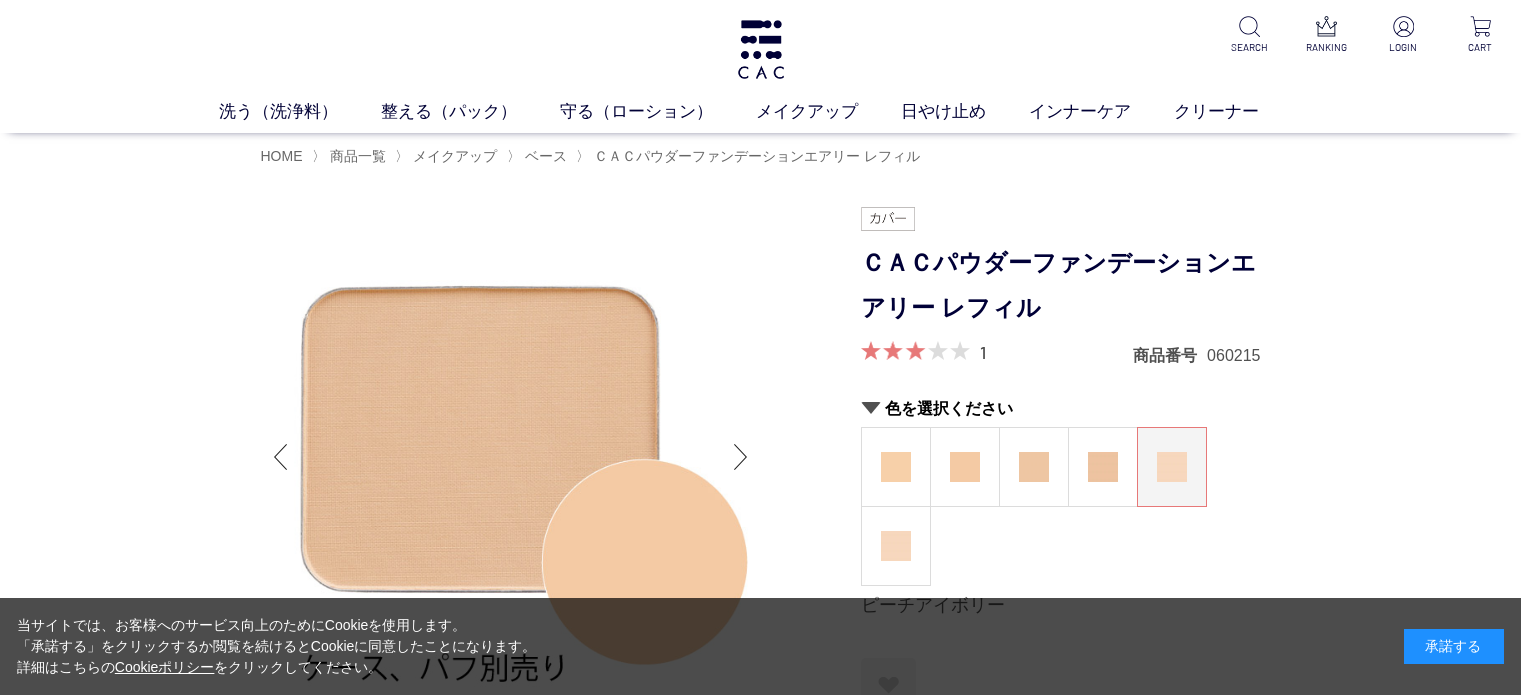 scroll, scrollTop: 0, scrollLeft: 0, axis: both 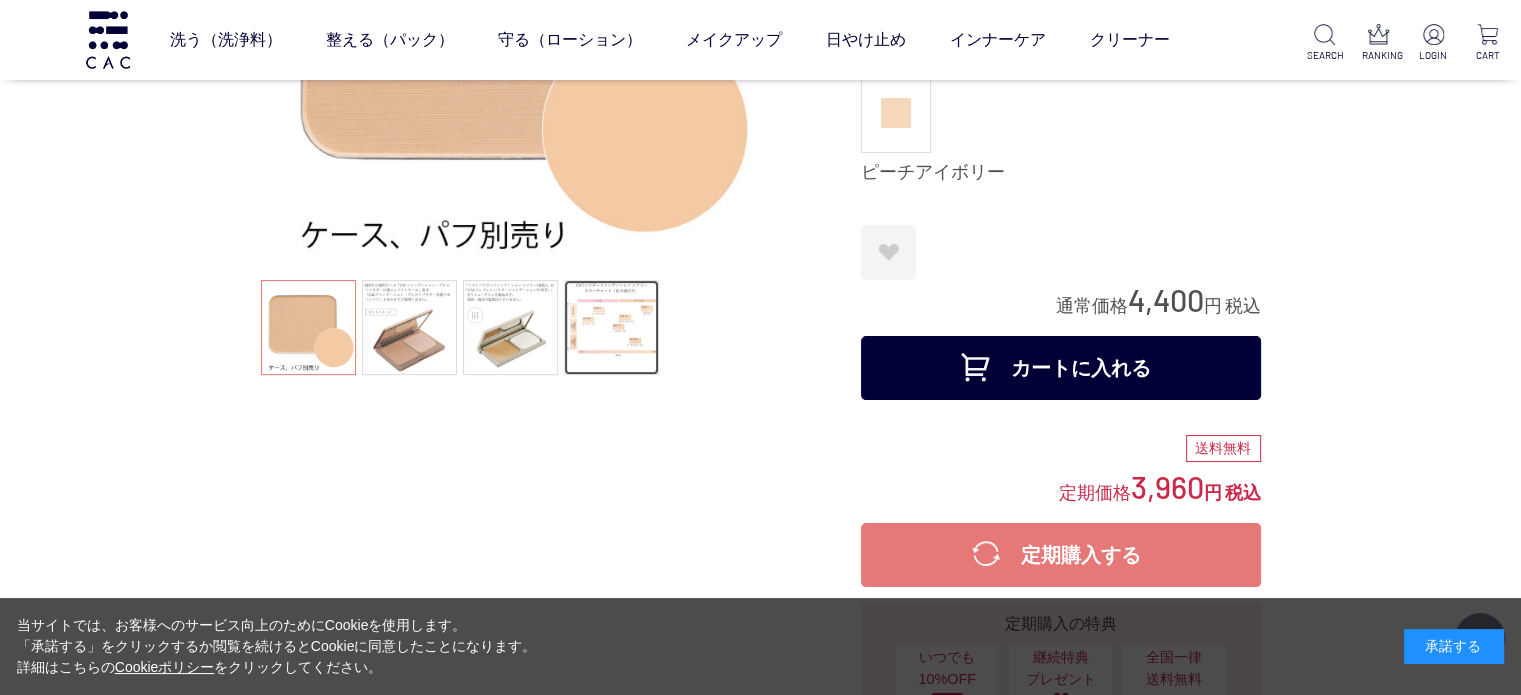 click at bounding box center (611, 327) 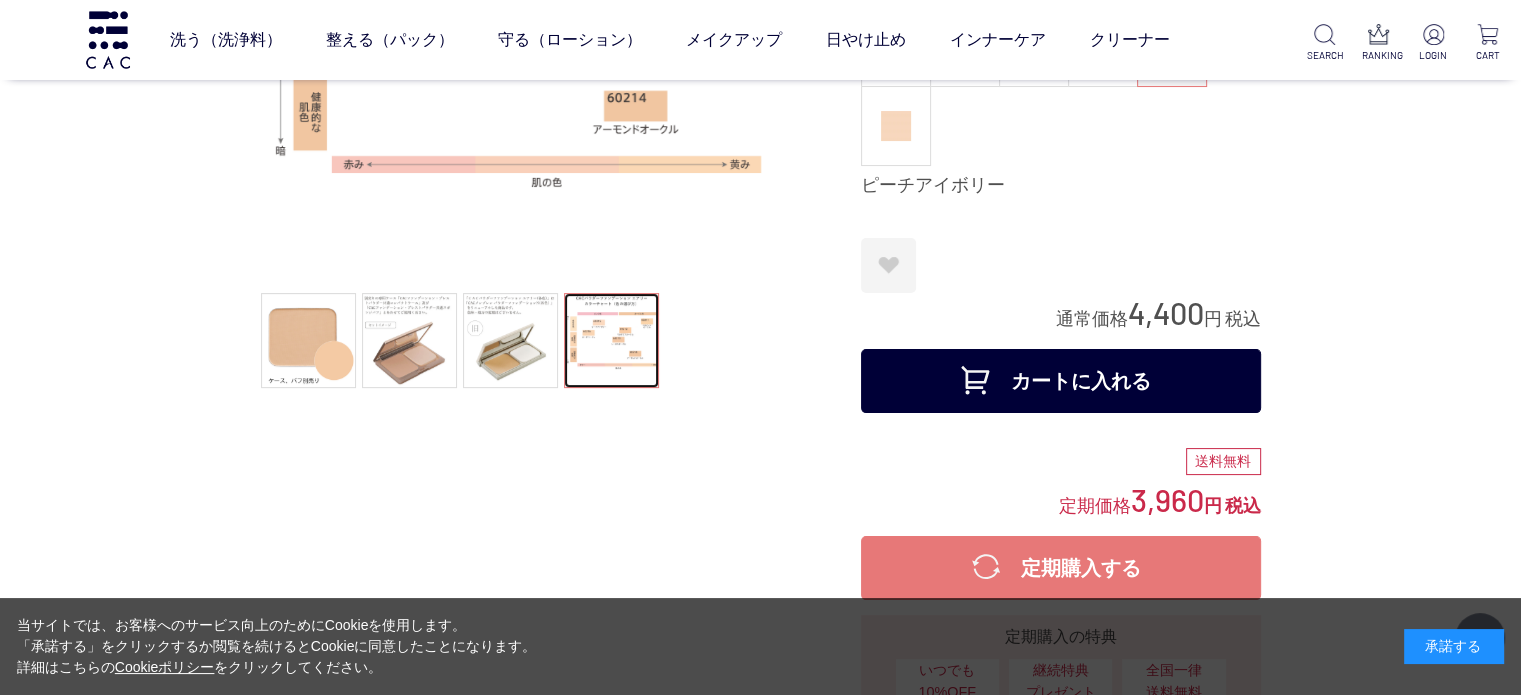 scroll, scrollTop: 300, scrollLeft: 0, axis: vertical 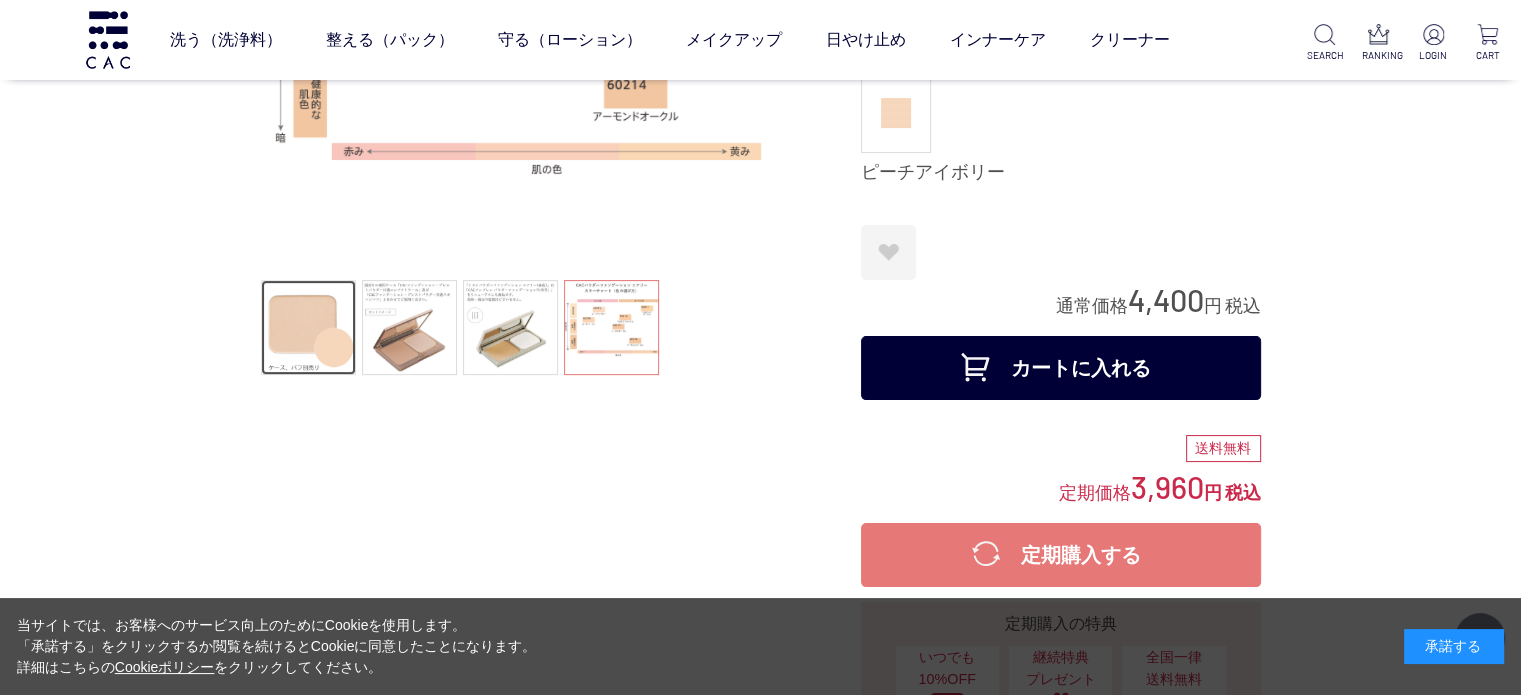 click at bounding box center (308, 327) 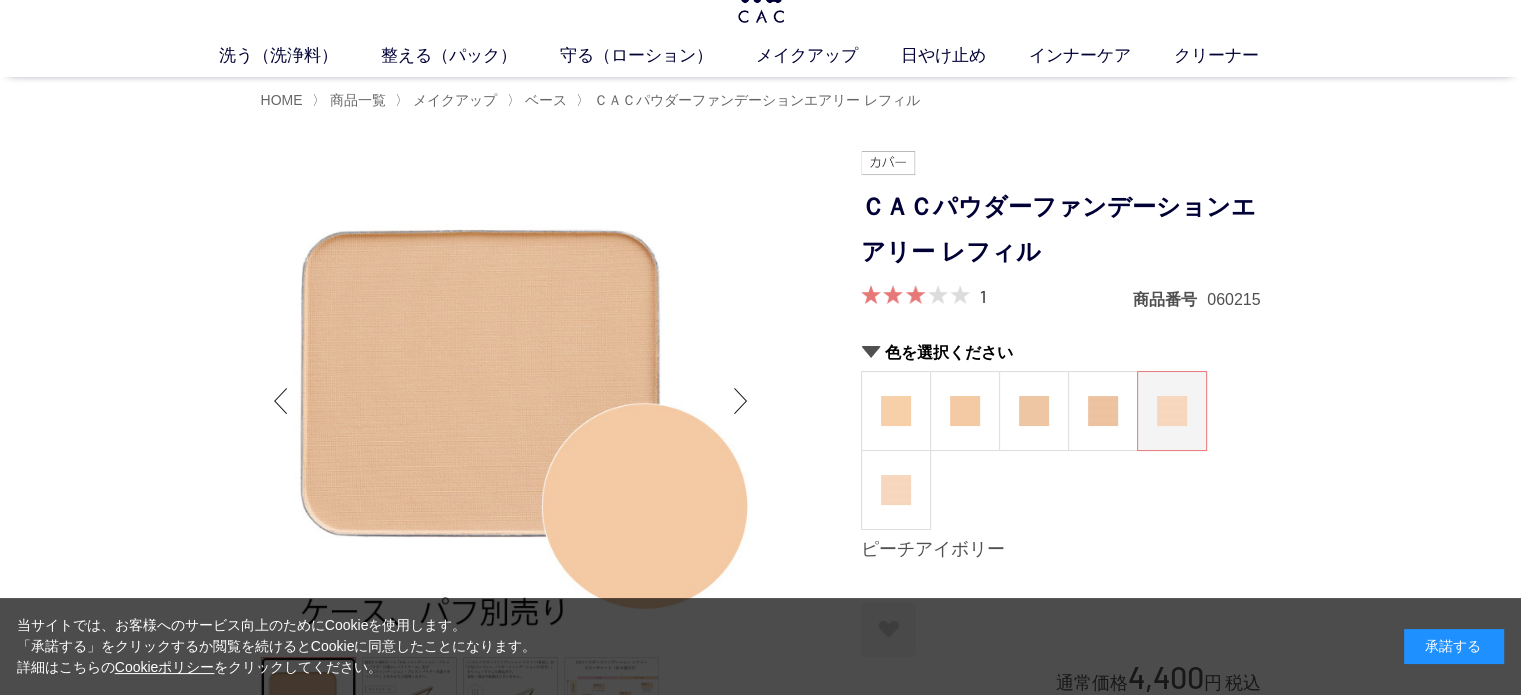 scroll, scrollTop: 0, scrollLeft: 0, axis: both 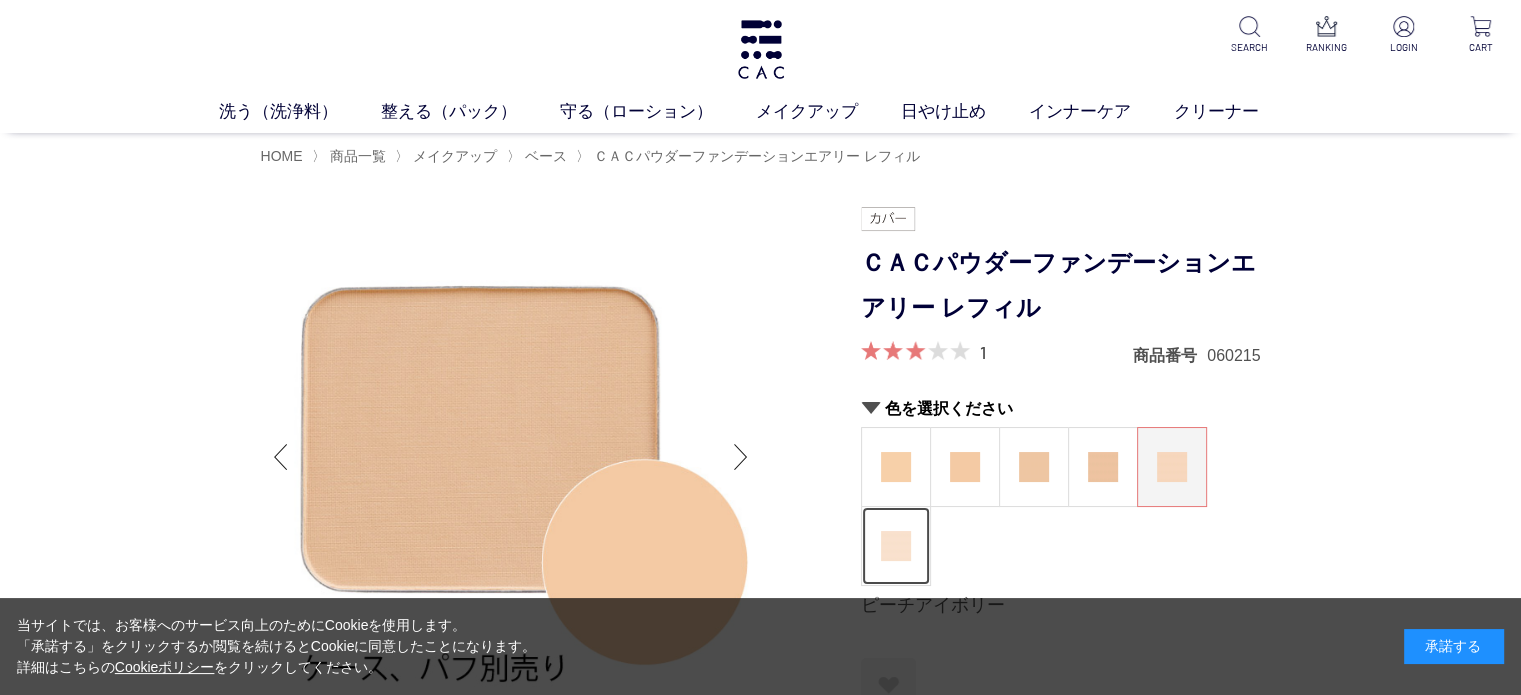 click at bounding box center (896, 546) 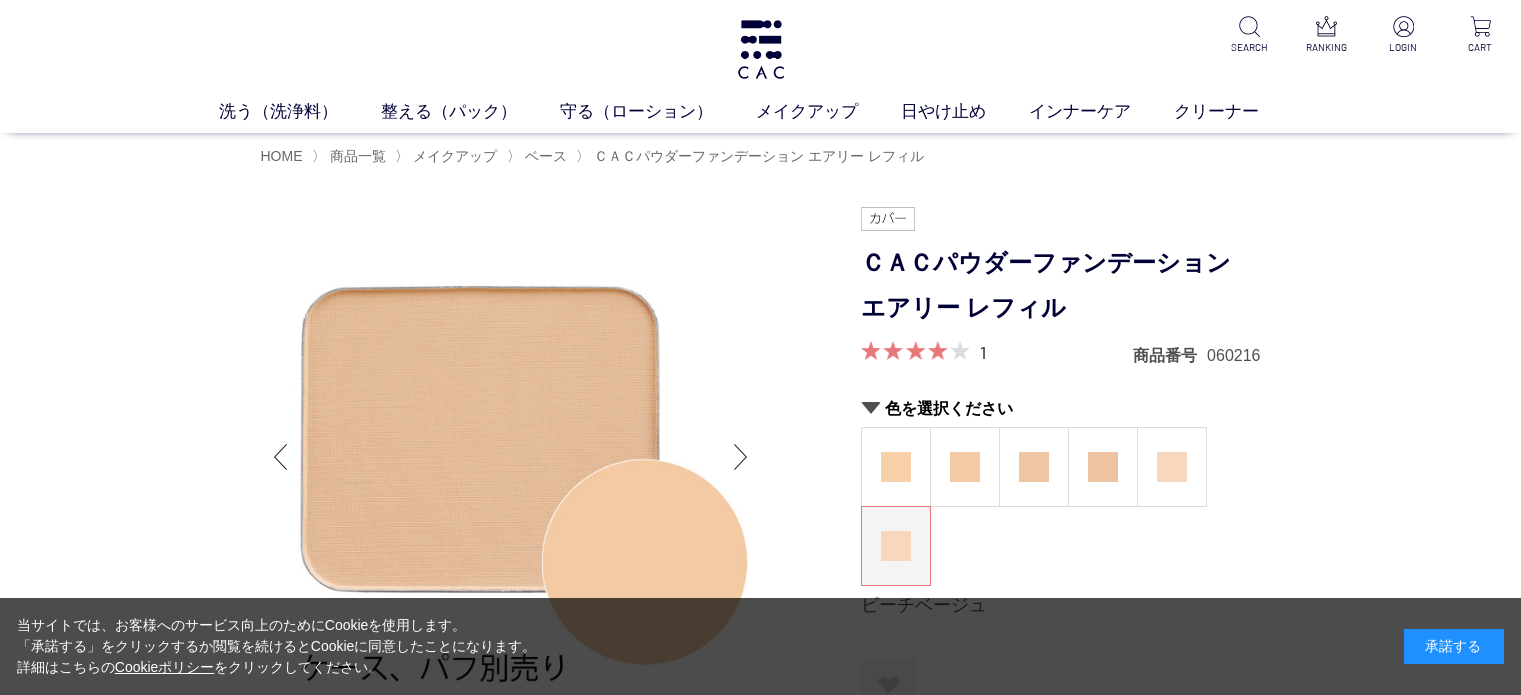 scroll, scrollTop: 0, scrollLeft: 0, axis: both 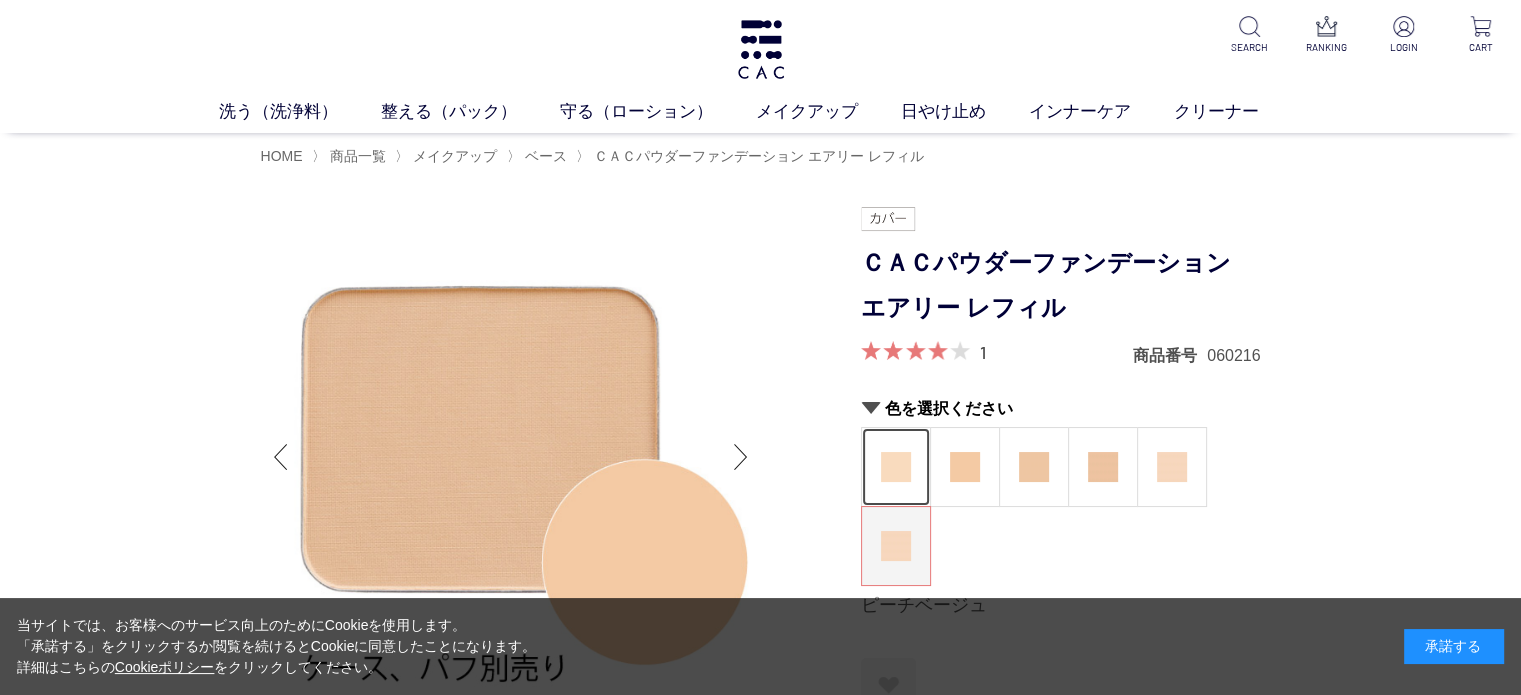click at bounding box center (896, 467) 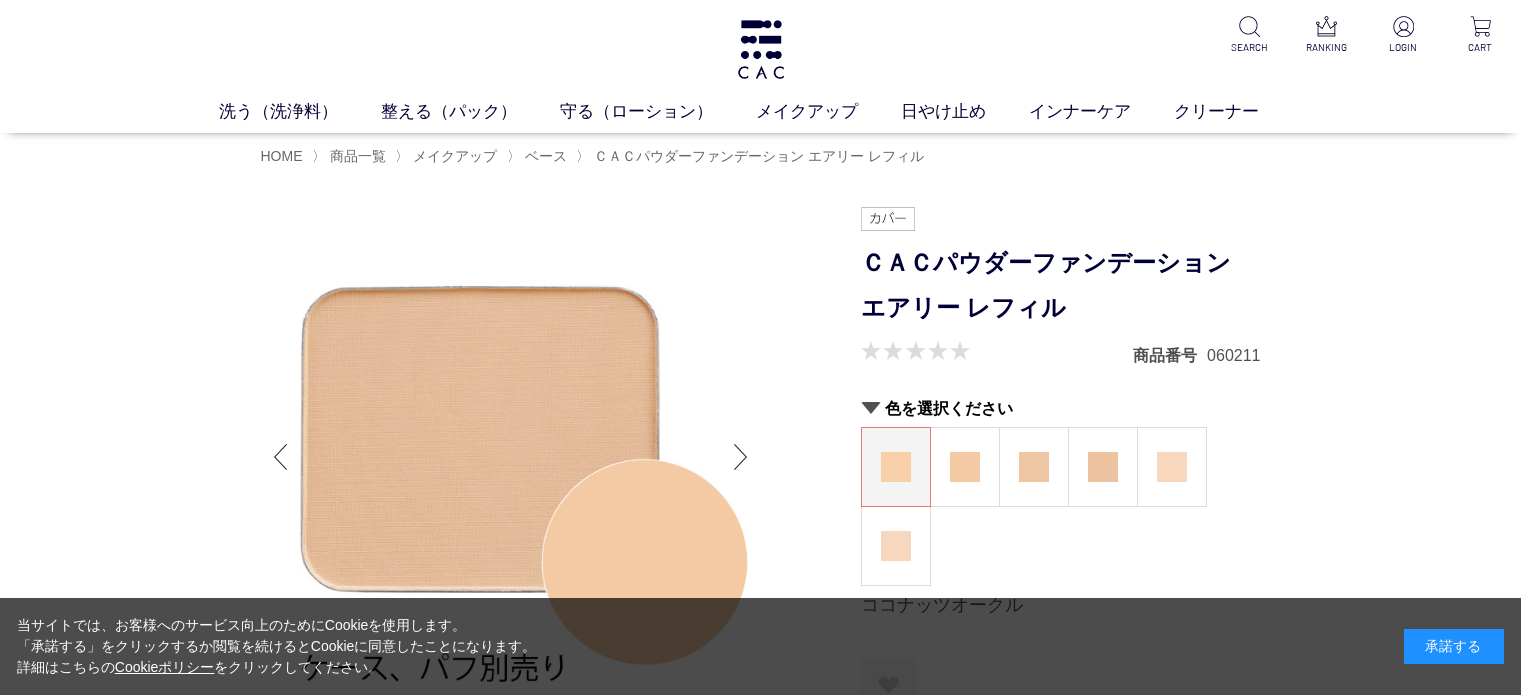 scroll, scrollTop: 0, scrollLeft: 0, axis: both 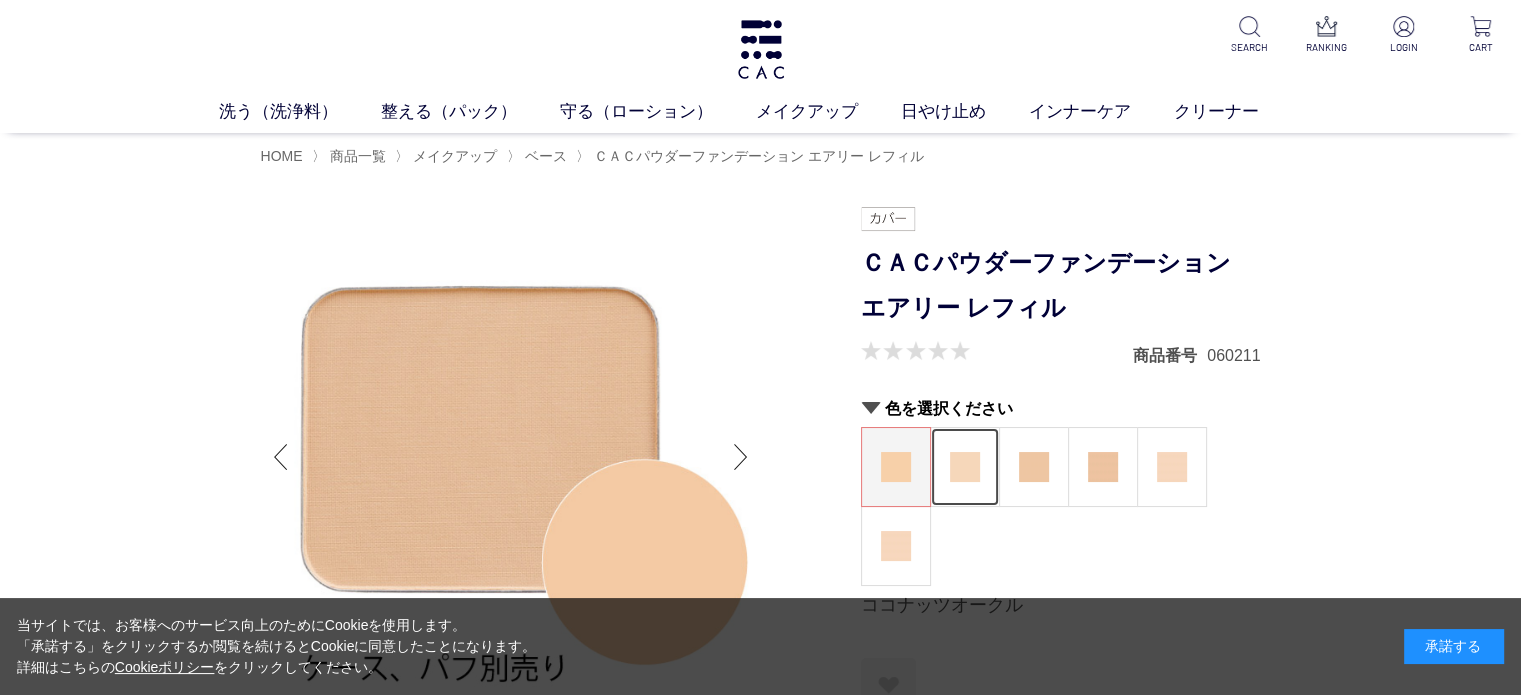 click at bounding box center [965, 467] 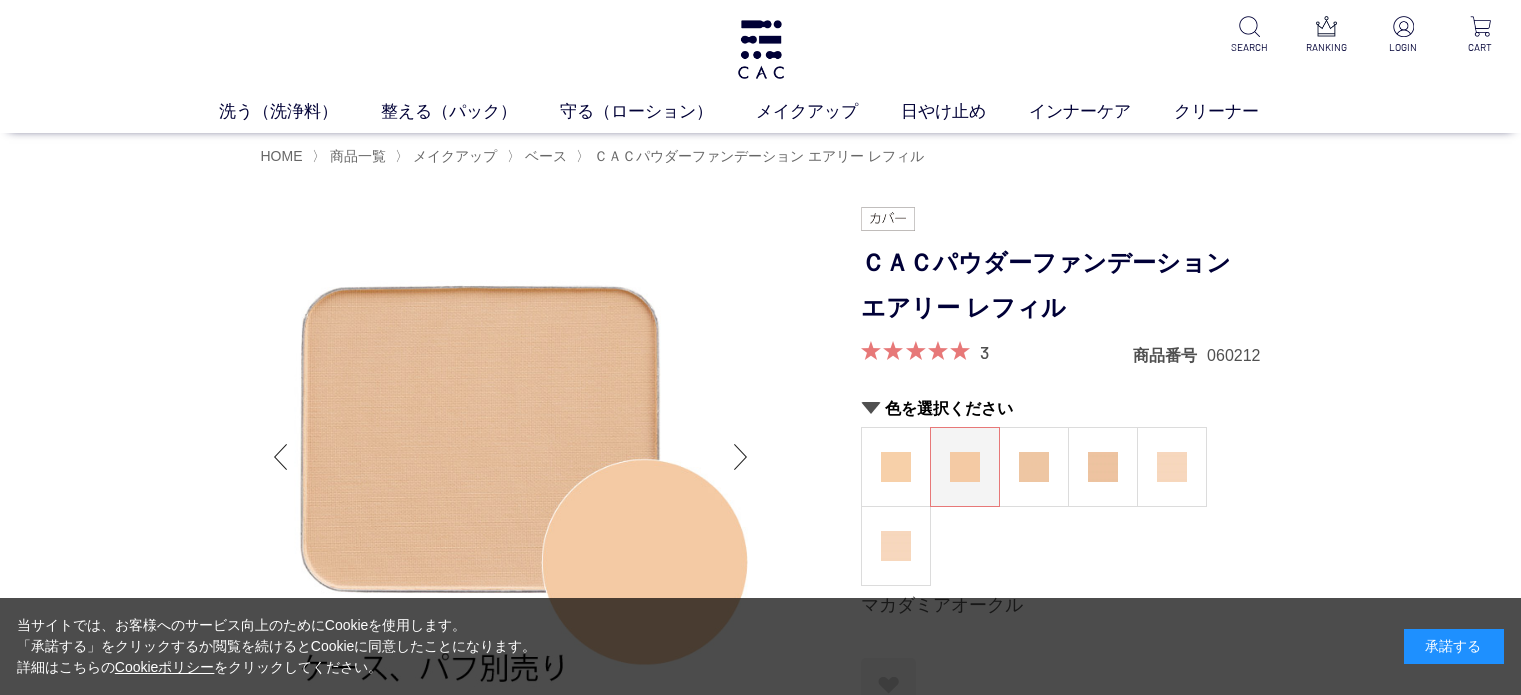 scroll, scrollTop: 0, scrollLeft: 0, axis: both 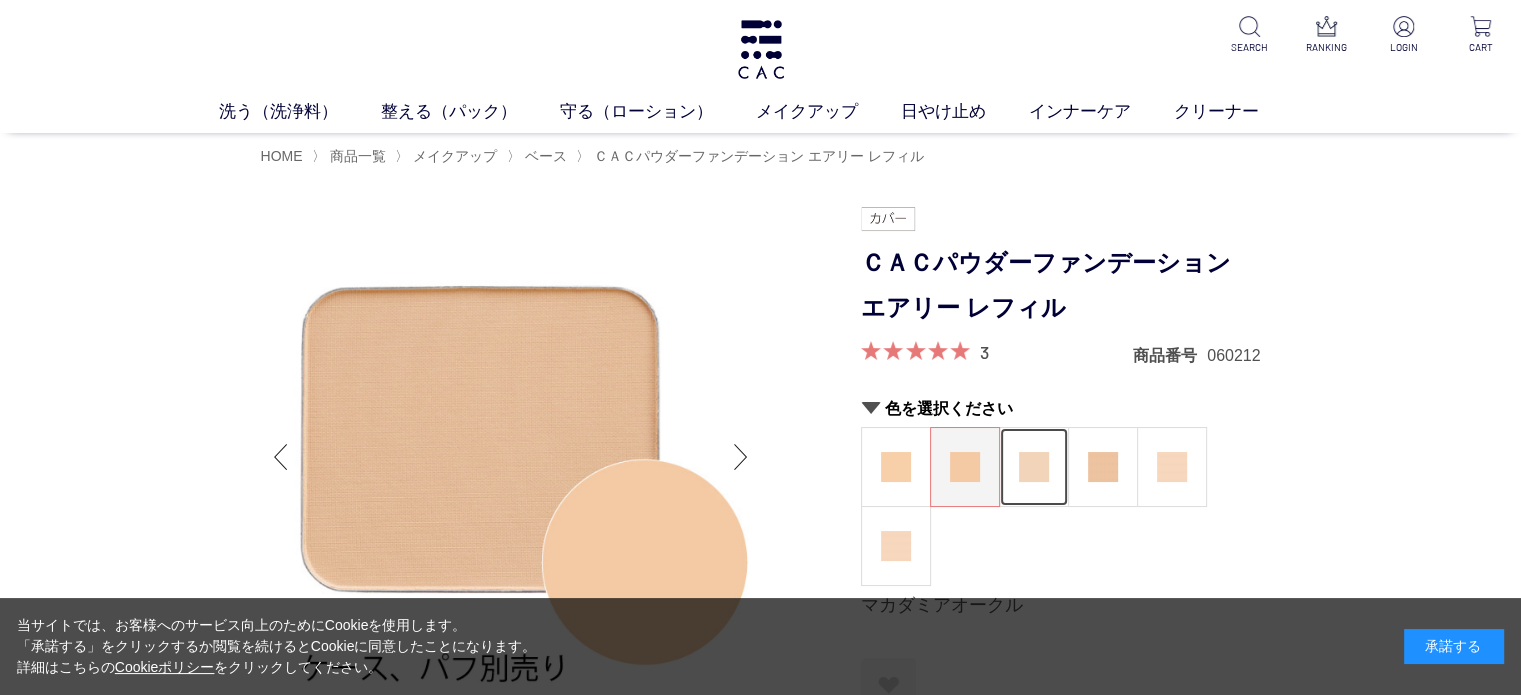 click at bounding box center [1034, 467] 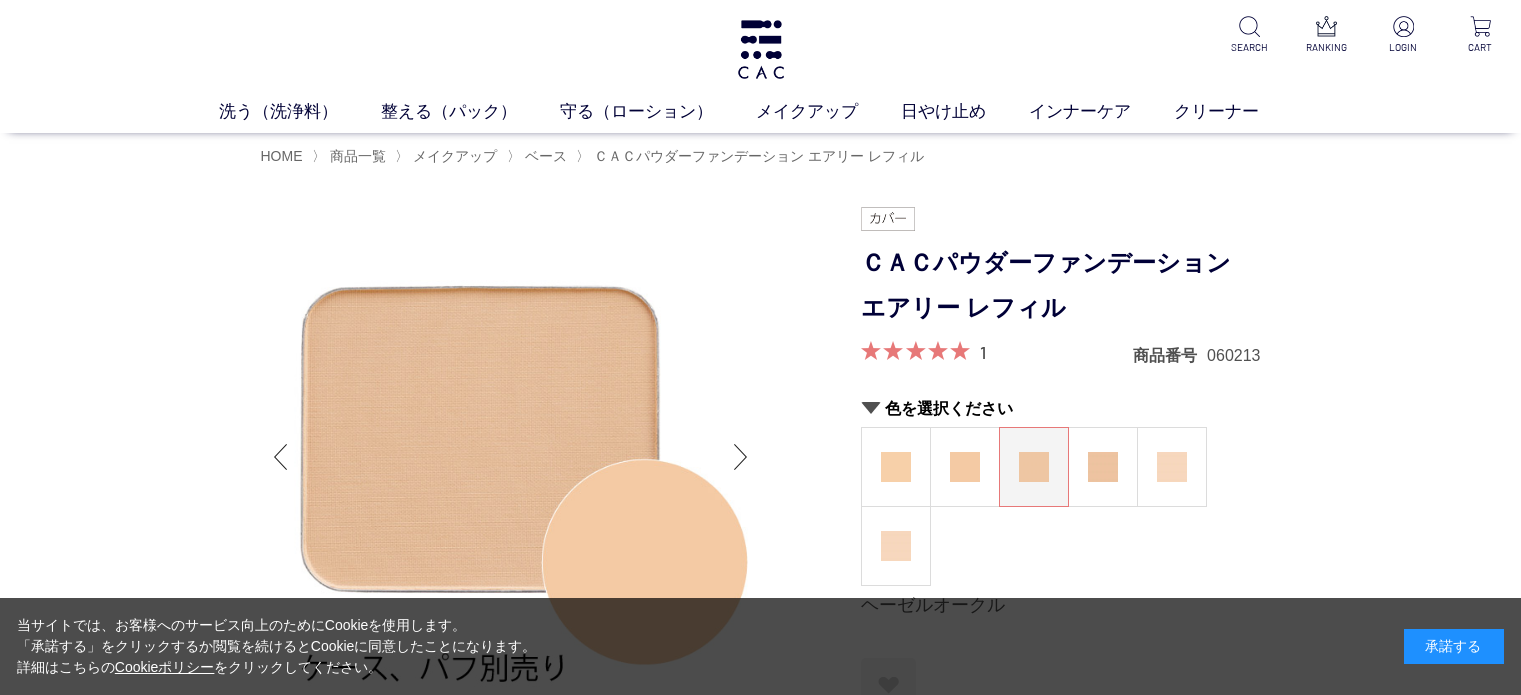 scroll, scrollTop: 0, scrollLeft: 0, axis: both 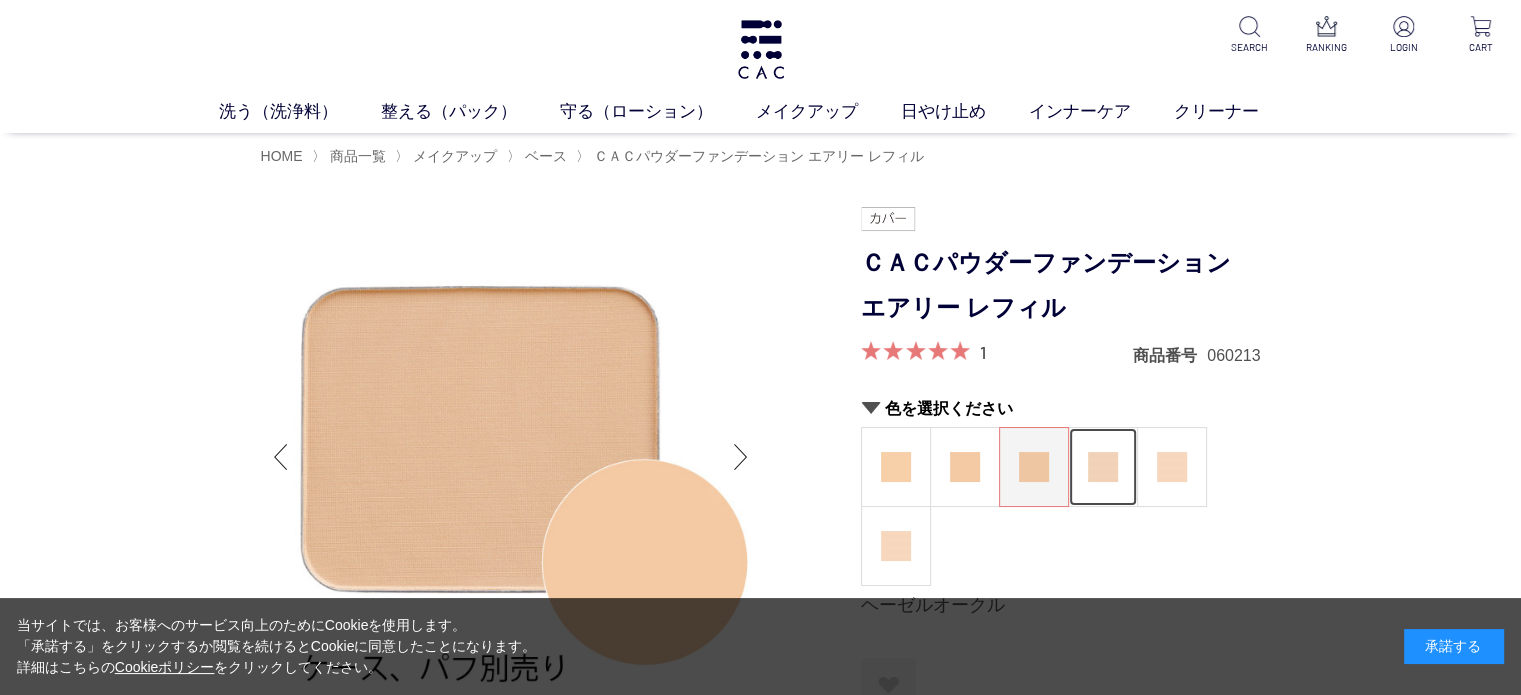 click at bounding box center (1103, 467) 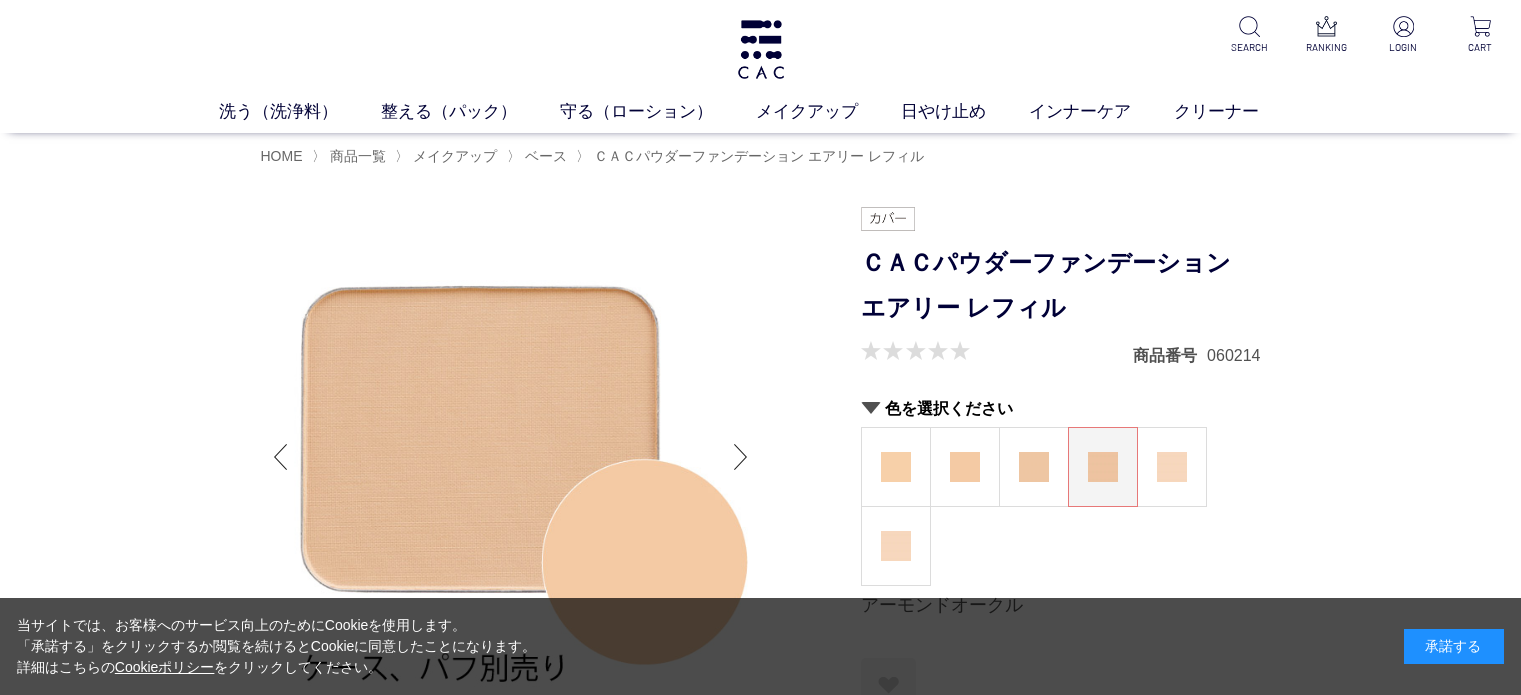 scroll, scrollTop: 0, scrollLeft: 0, axis: both 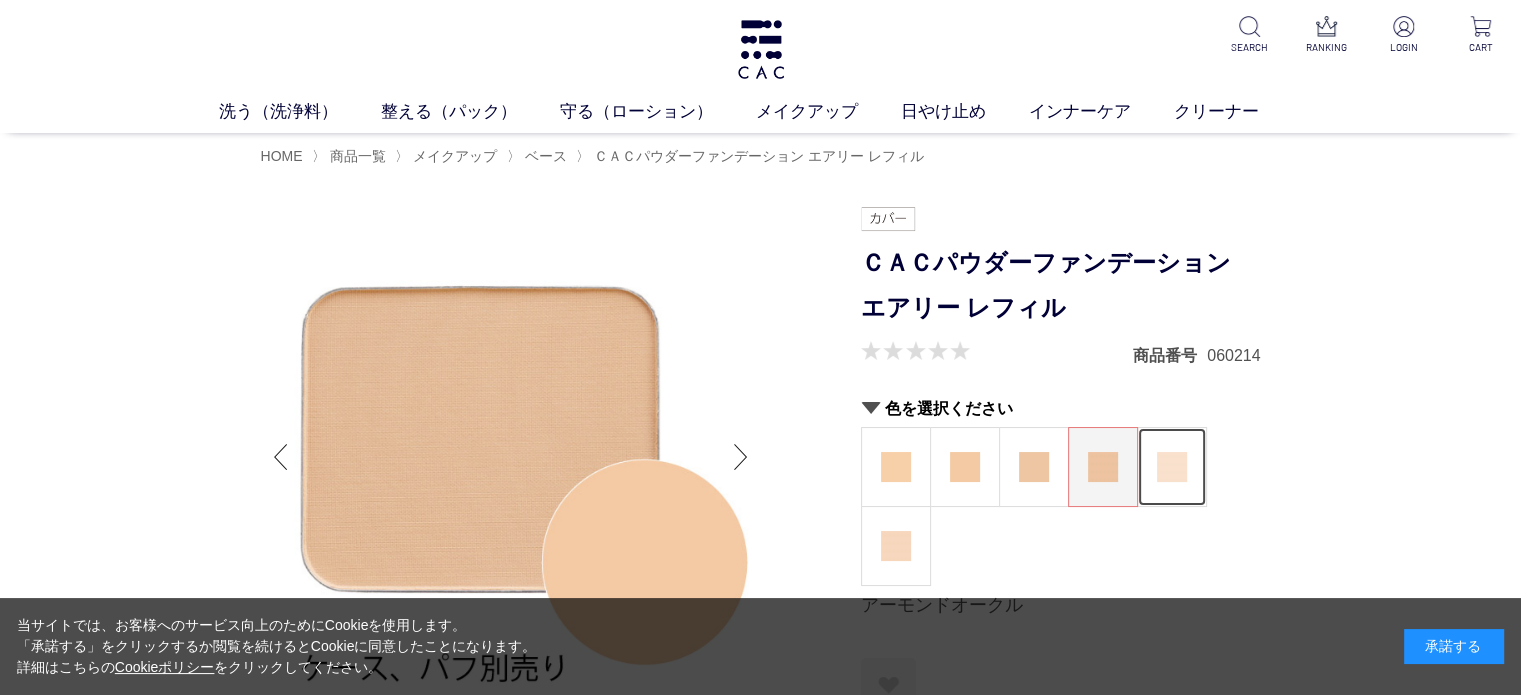 click at bounding box center [1172, 467] 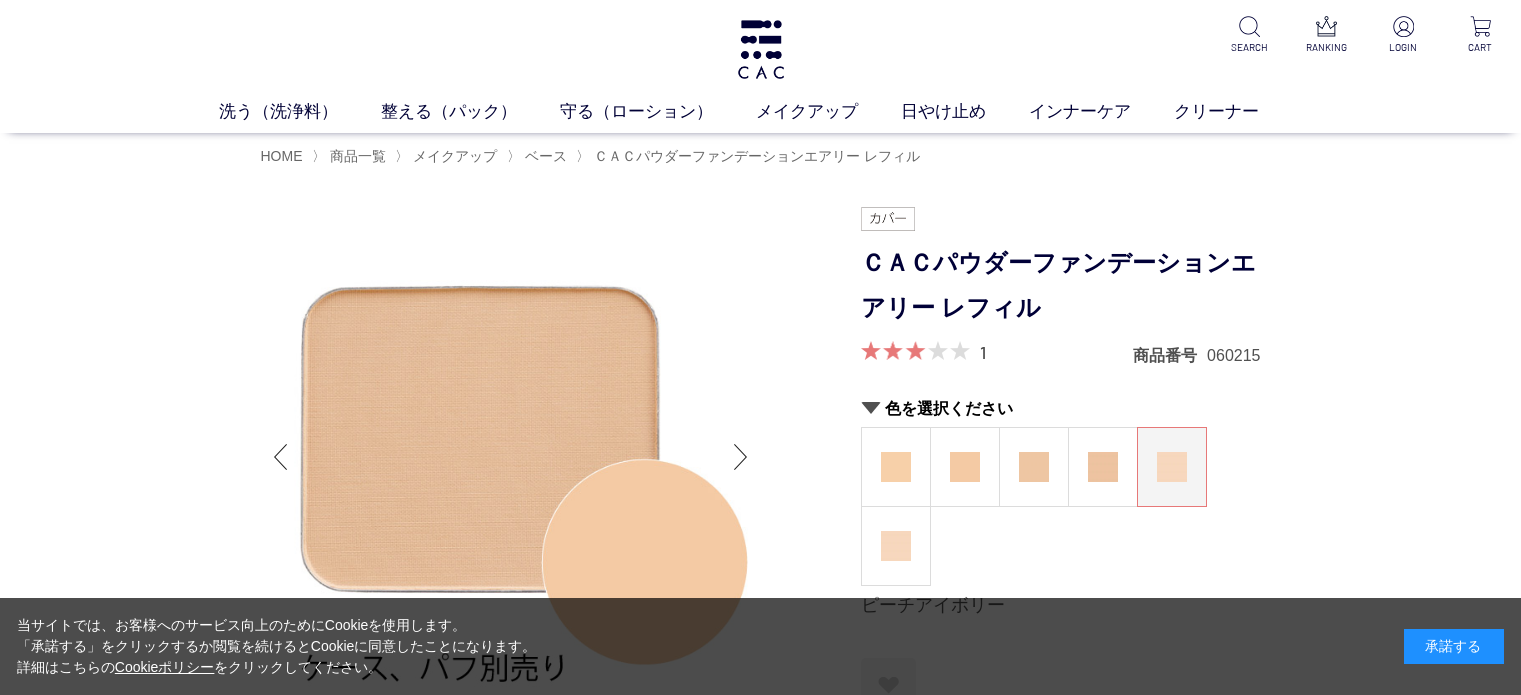 scroll, scrollTop: 0, scrollLeft: 0, axis: both 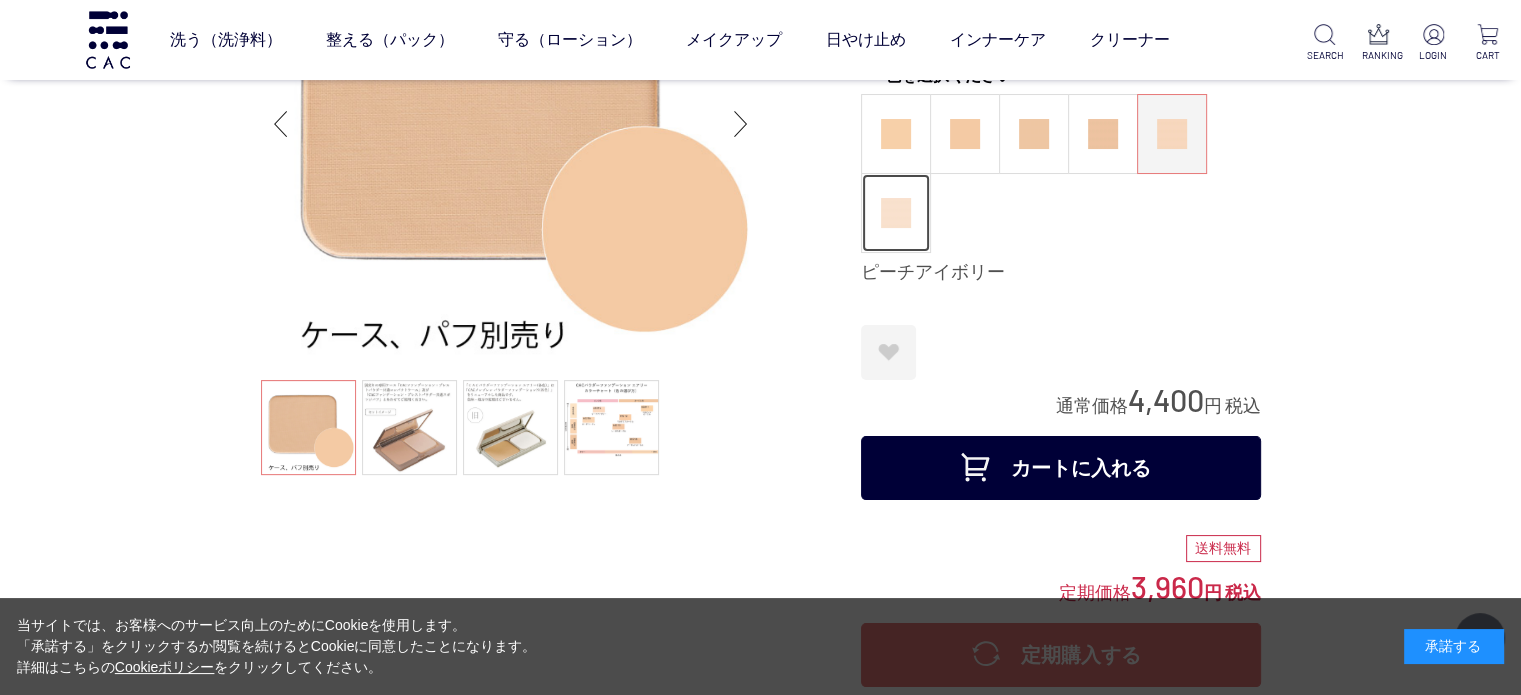 click at bounding box center [896, 213] 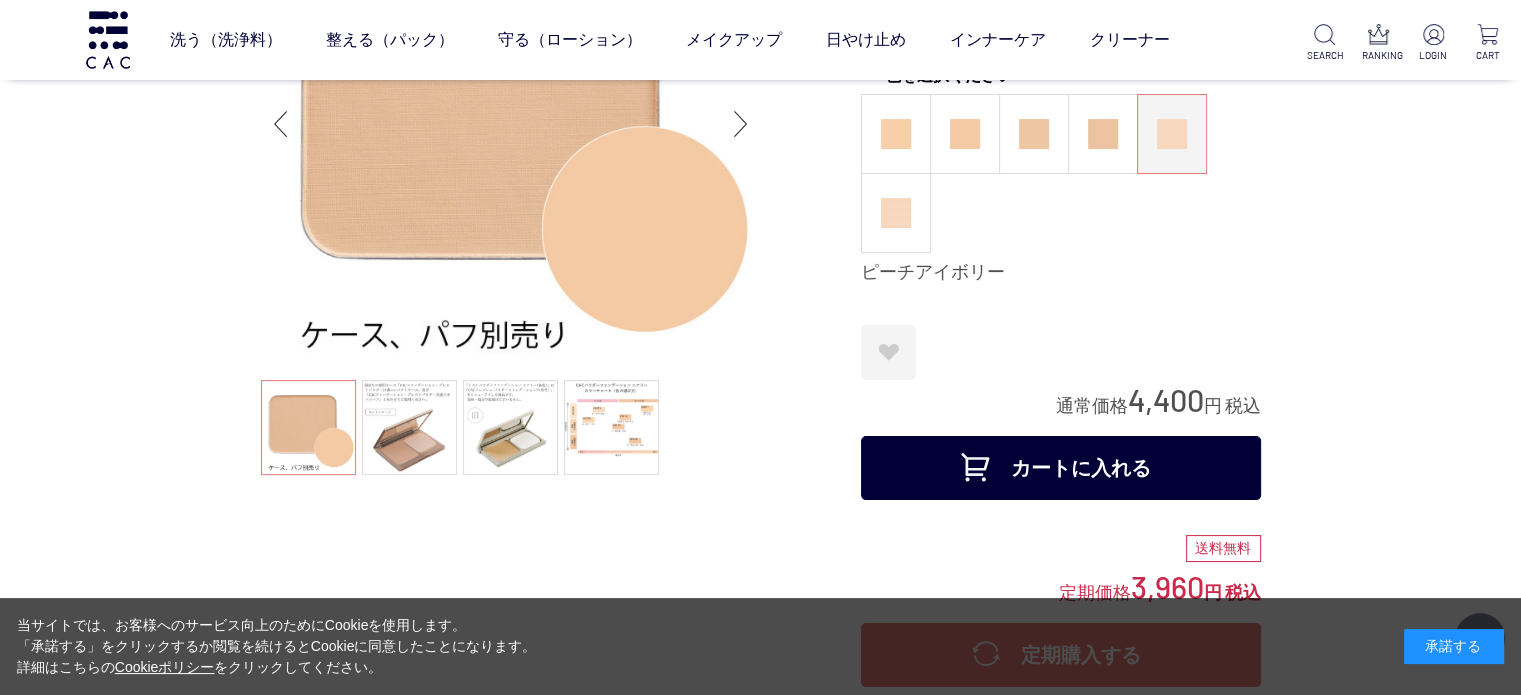 scroll, scrollTop: 0, scrollLeft: 0, axis: both 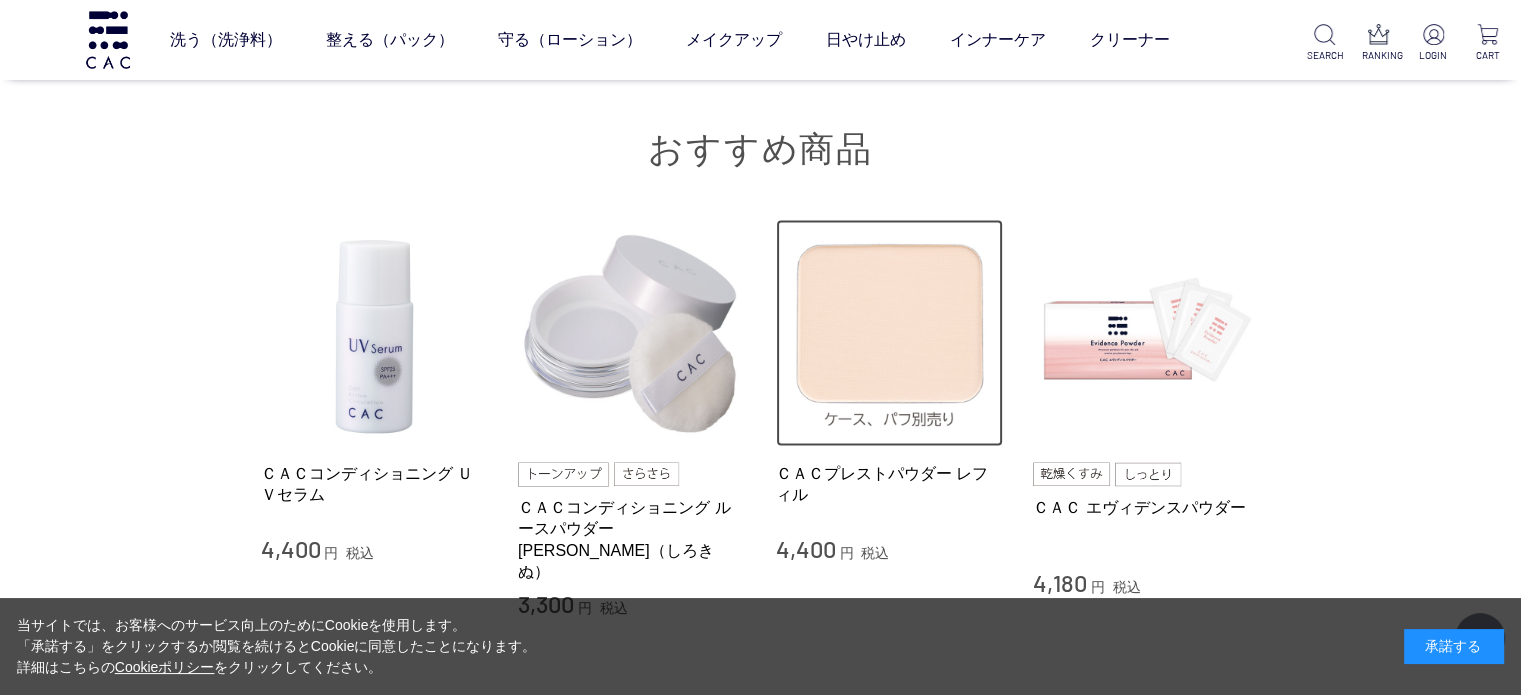 click at bounding box center [890, 333] 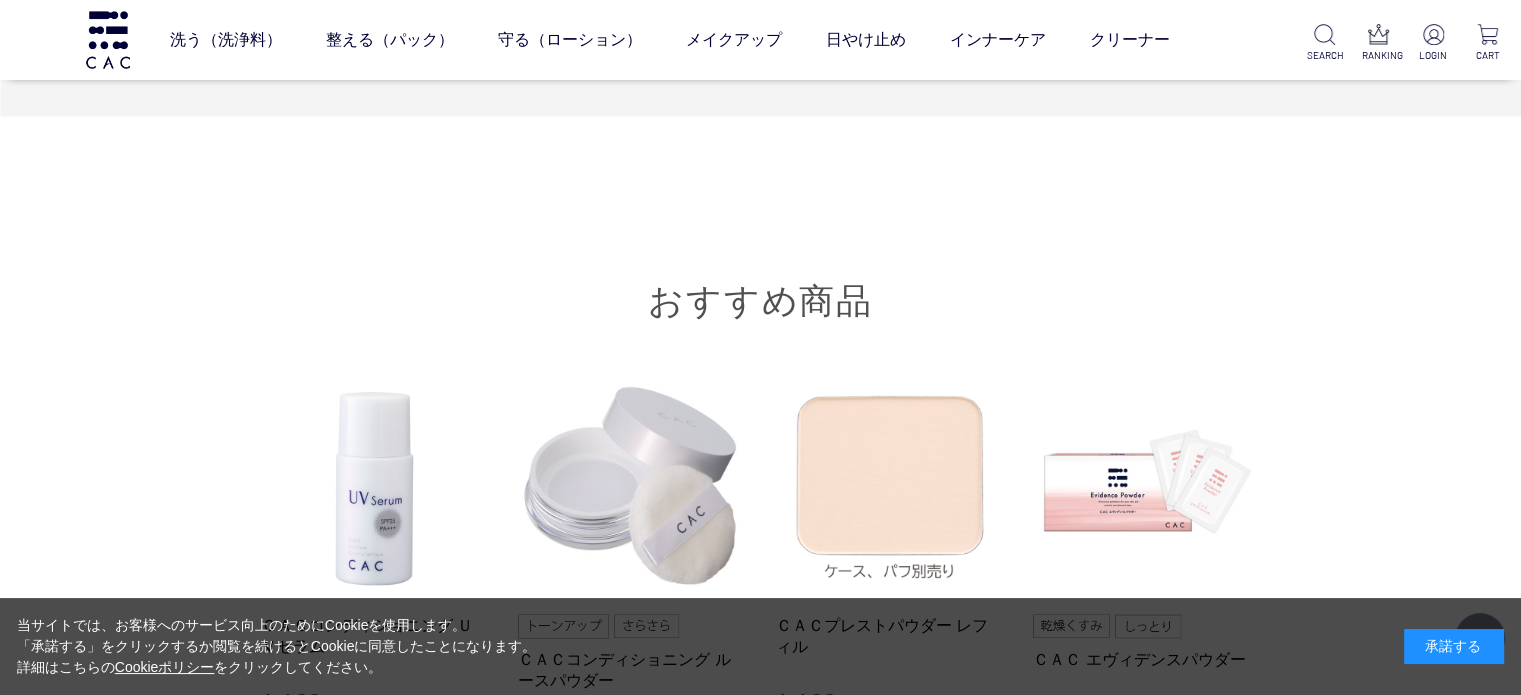 scroll, scrollTop: 3400, scrollLeft: 0, axis: vertical 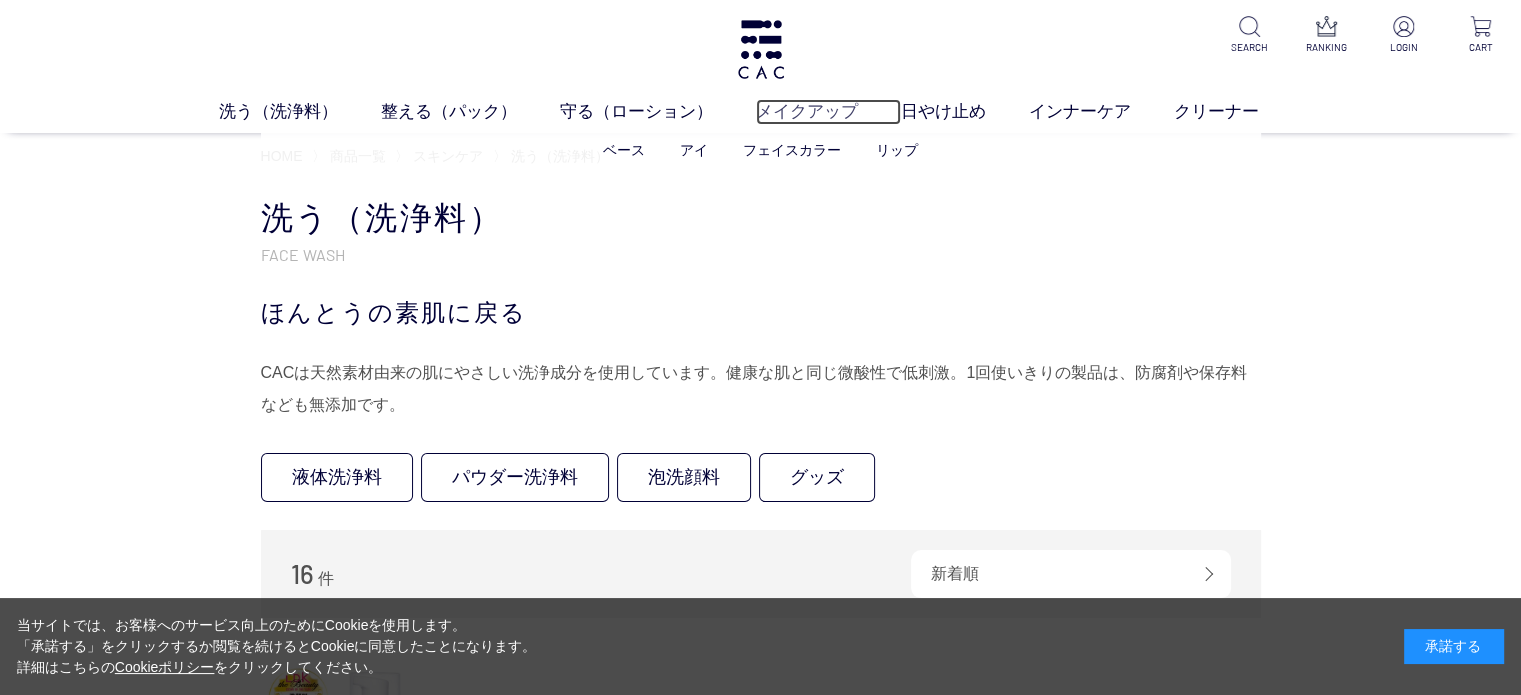 click on "メイクアップ" at bounding box center [828, 112] 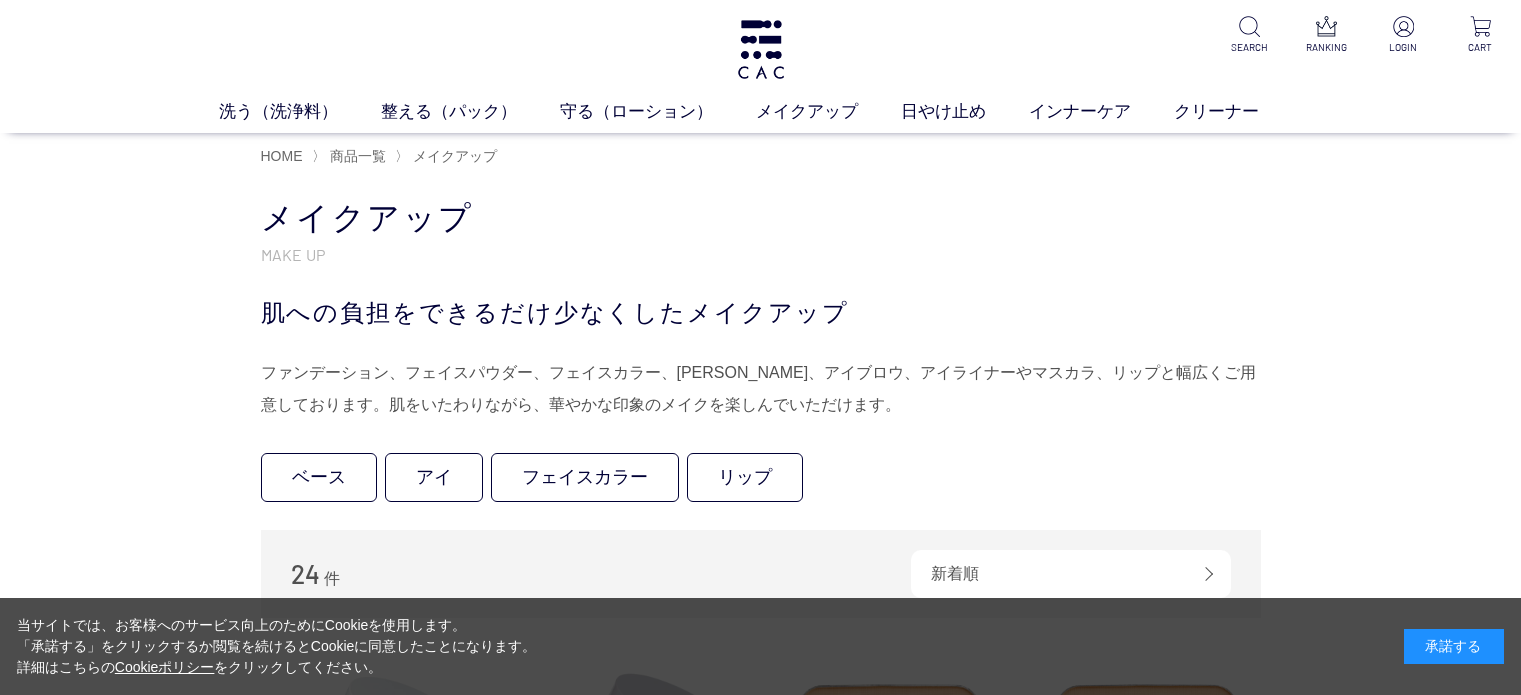 scroll, scrollTop: 0, scrollLeft: 0, axis: both 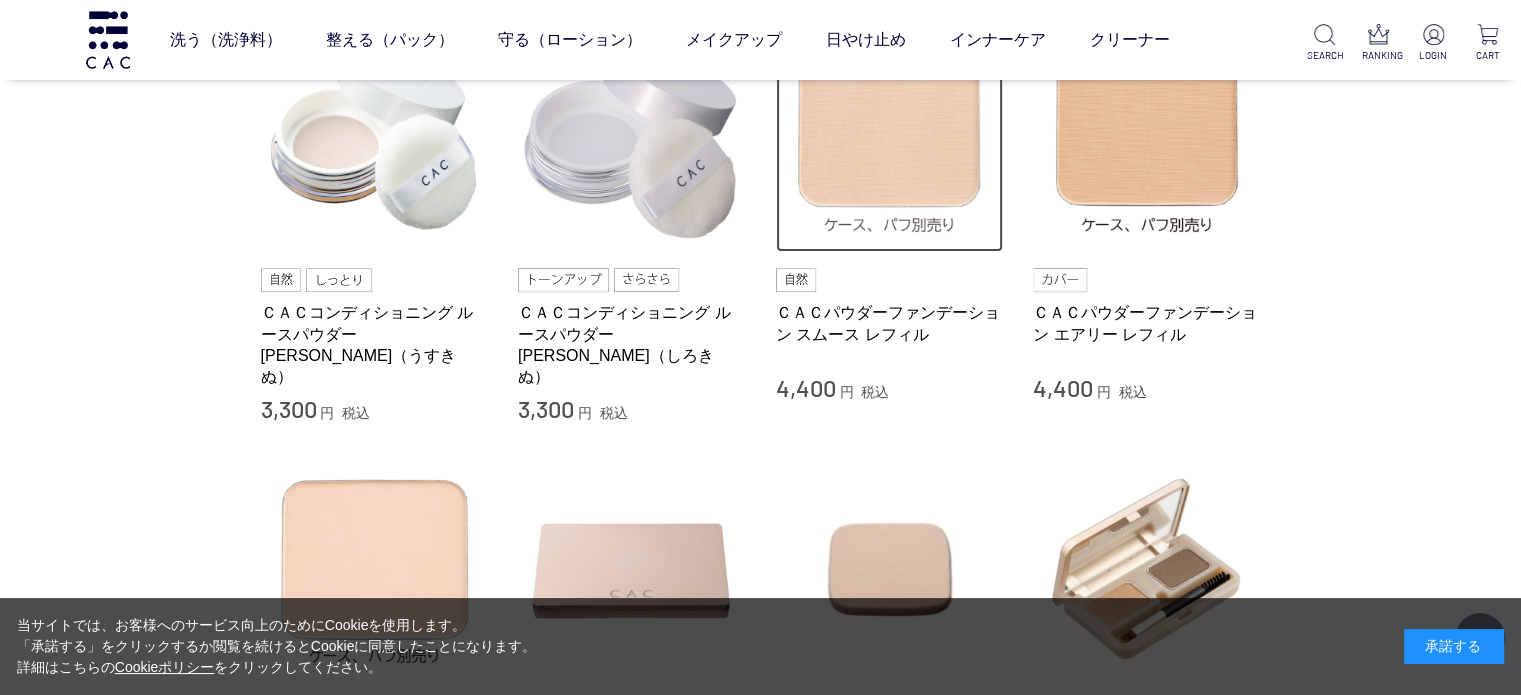 click at bounding box center [890, 139] 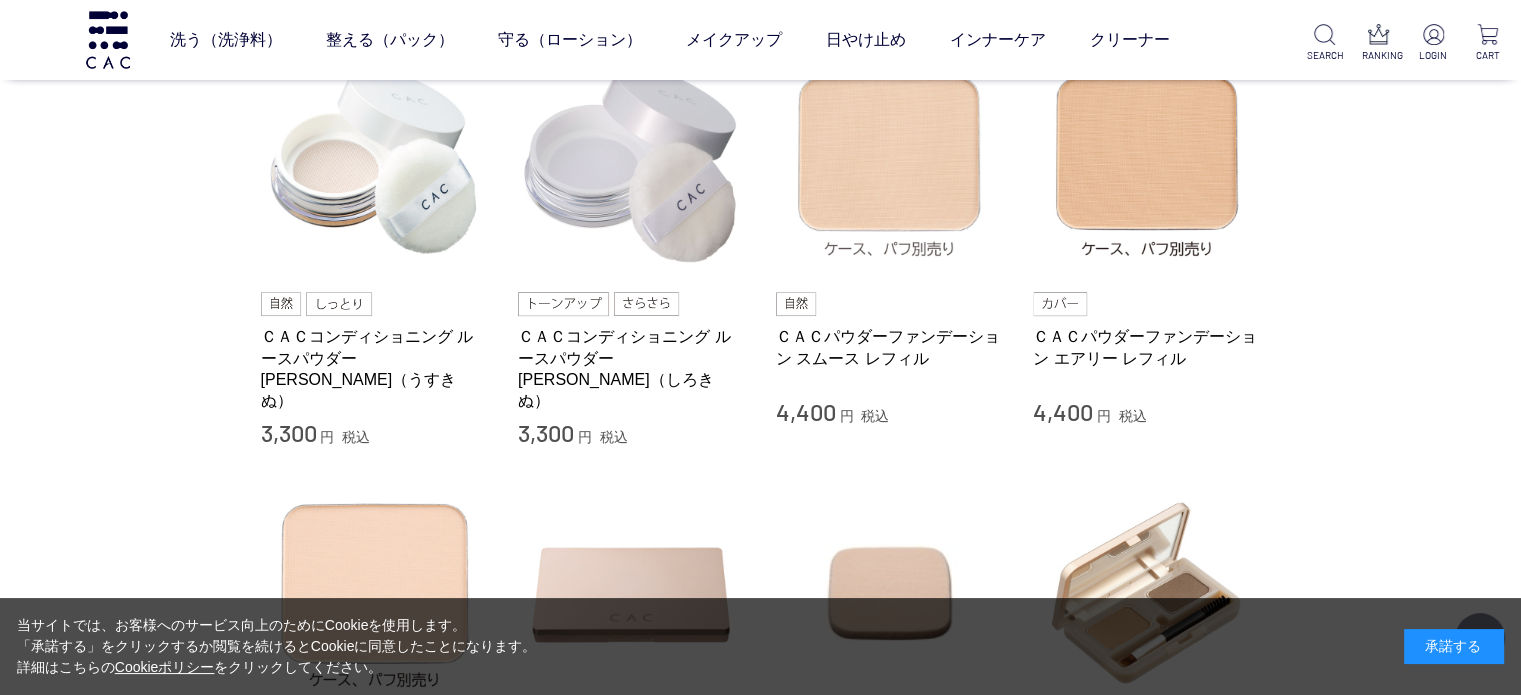 scroll, scrollTop: 400, scrollLeft: 0, axis: vertical 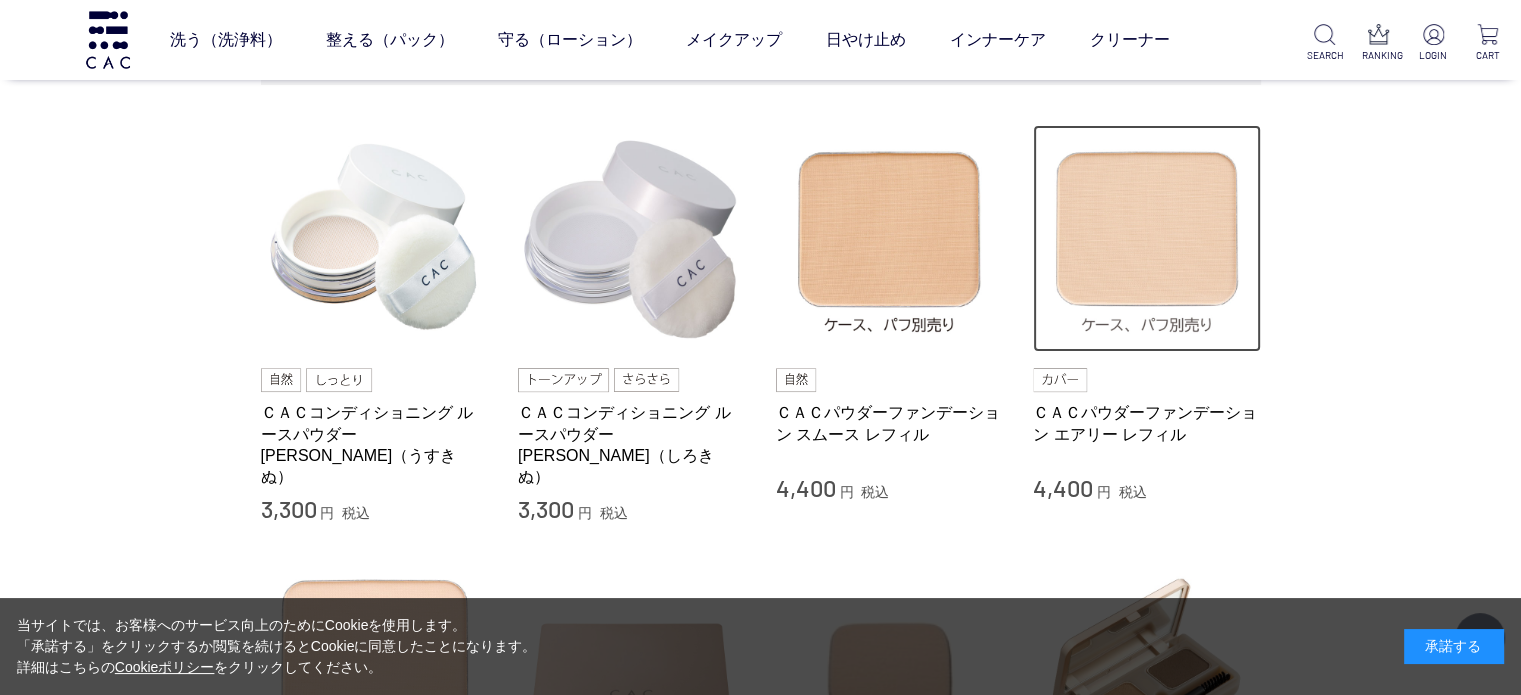 click at bounding box center (1147, 239) 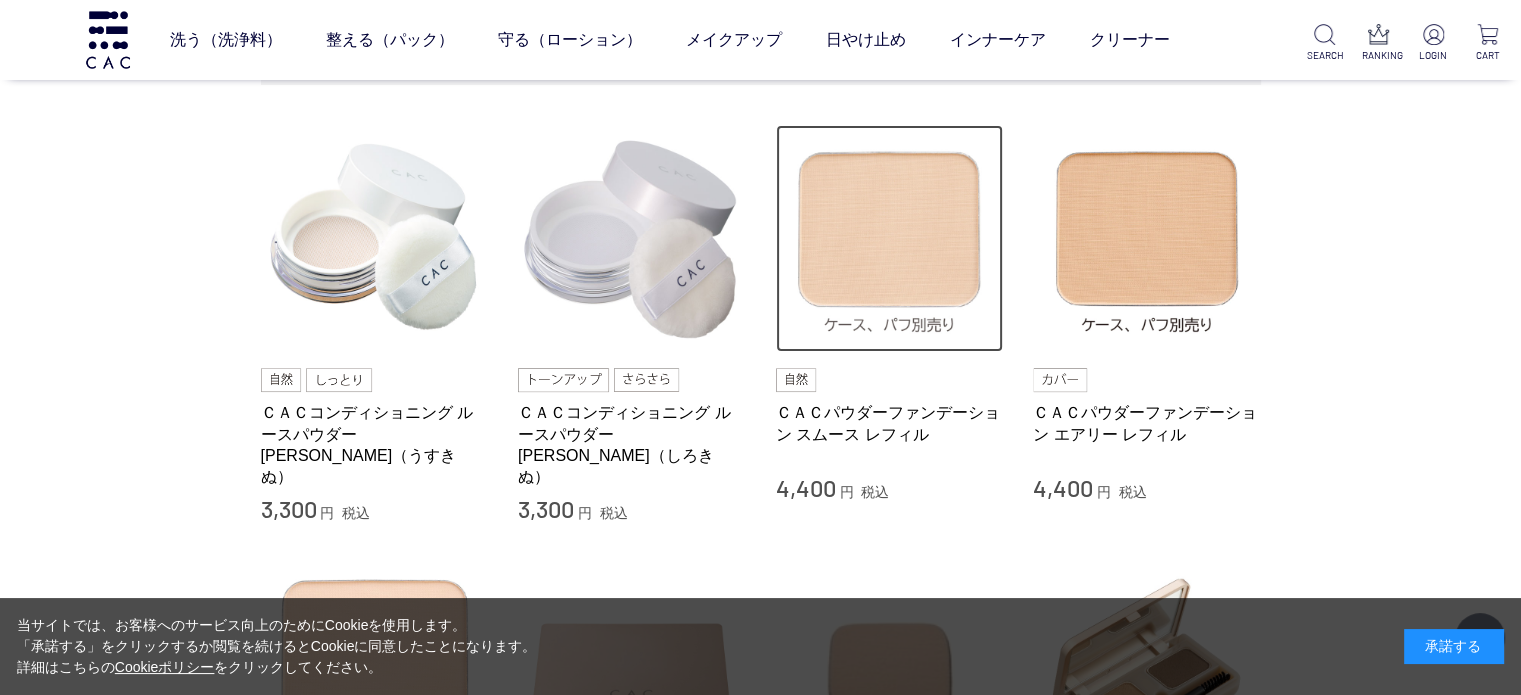 click at bounding box center [890, 239] 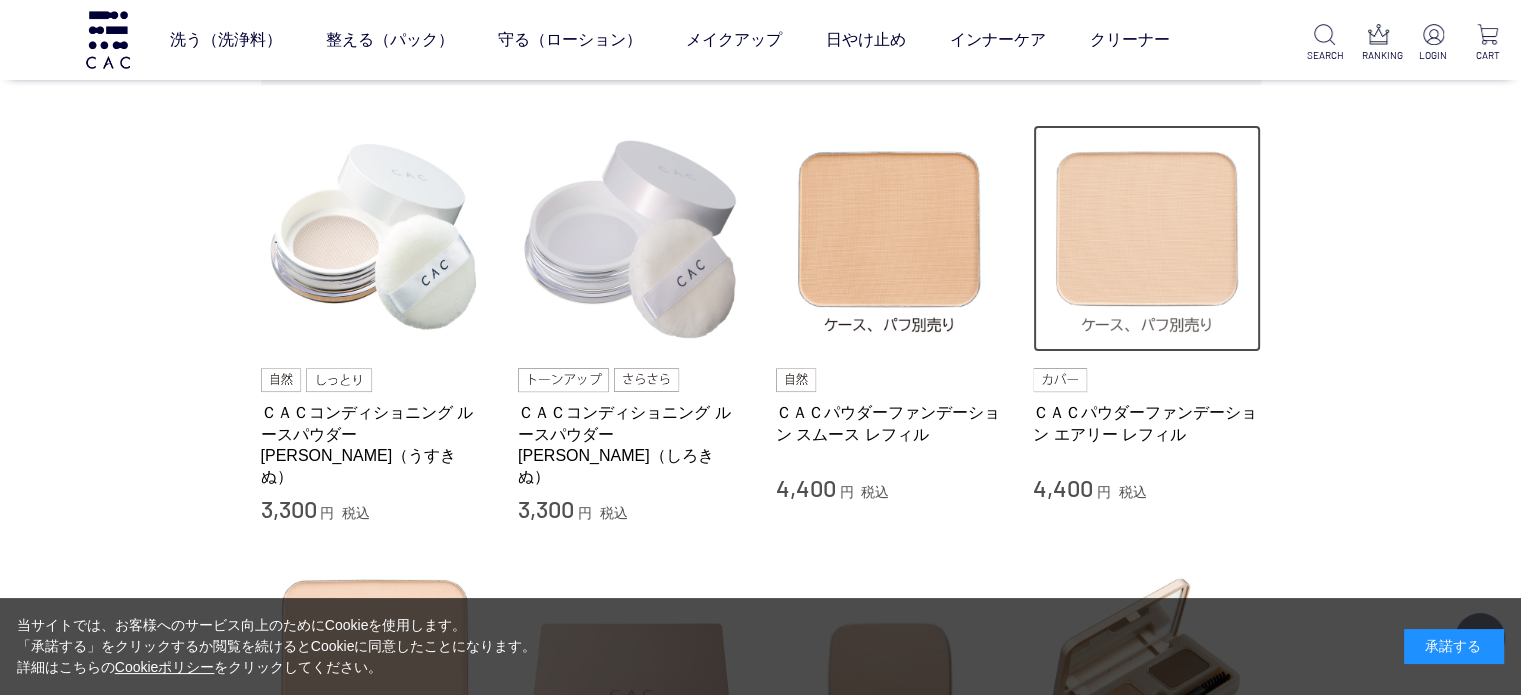 click at bounding box center [1147, 239] 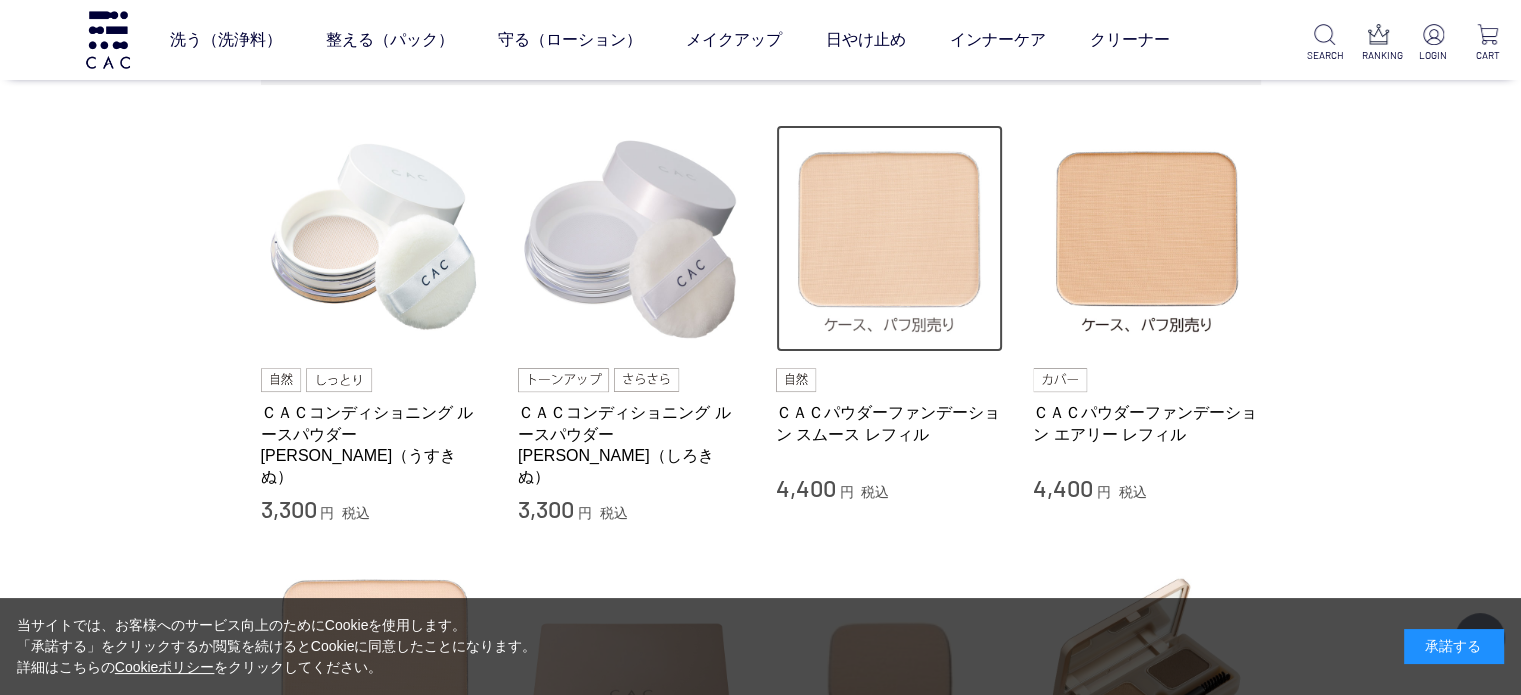 click at bounding box center [890, 239] 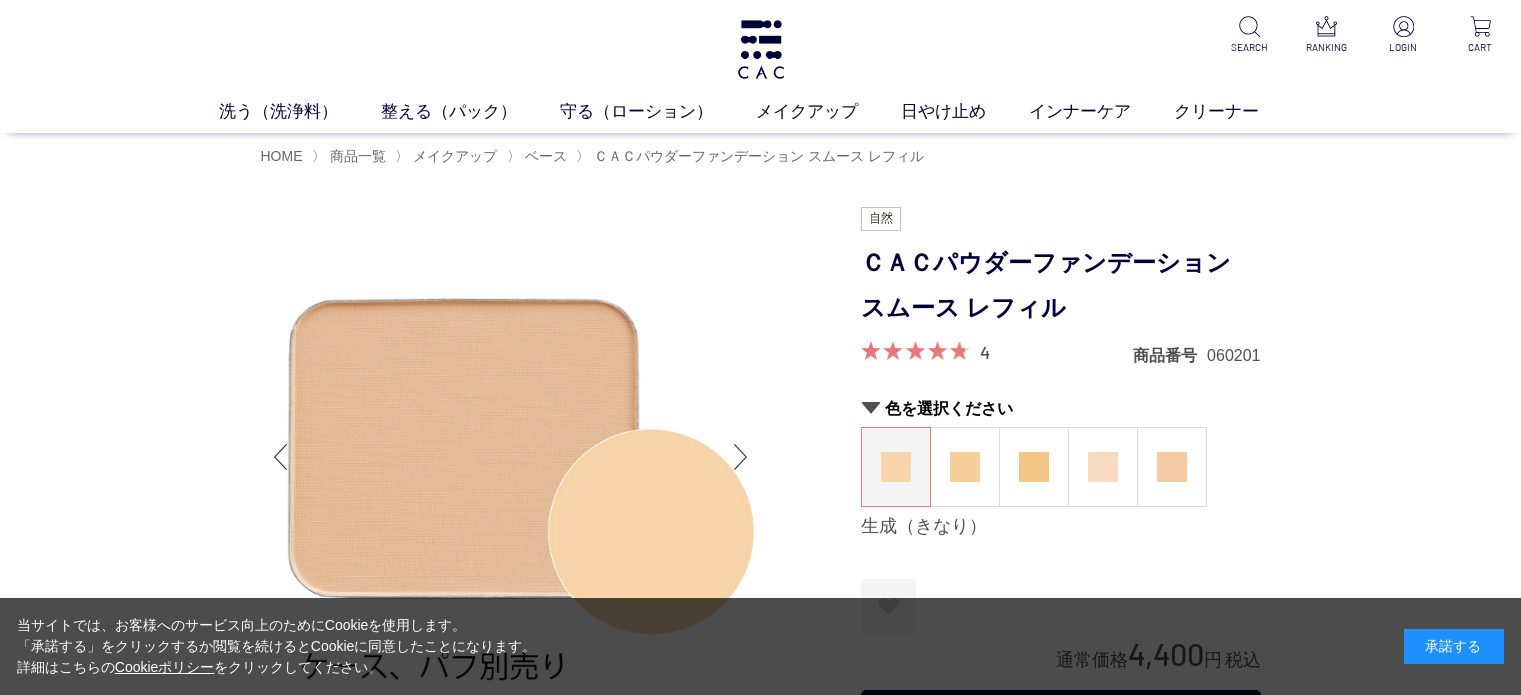 scroll, scrollTop: 0, scrollLeft: 0, axis: both 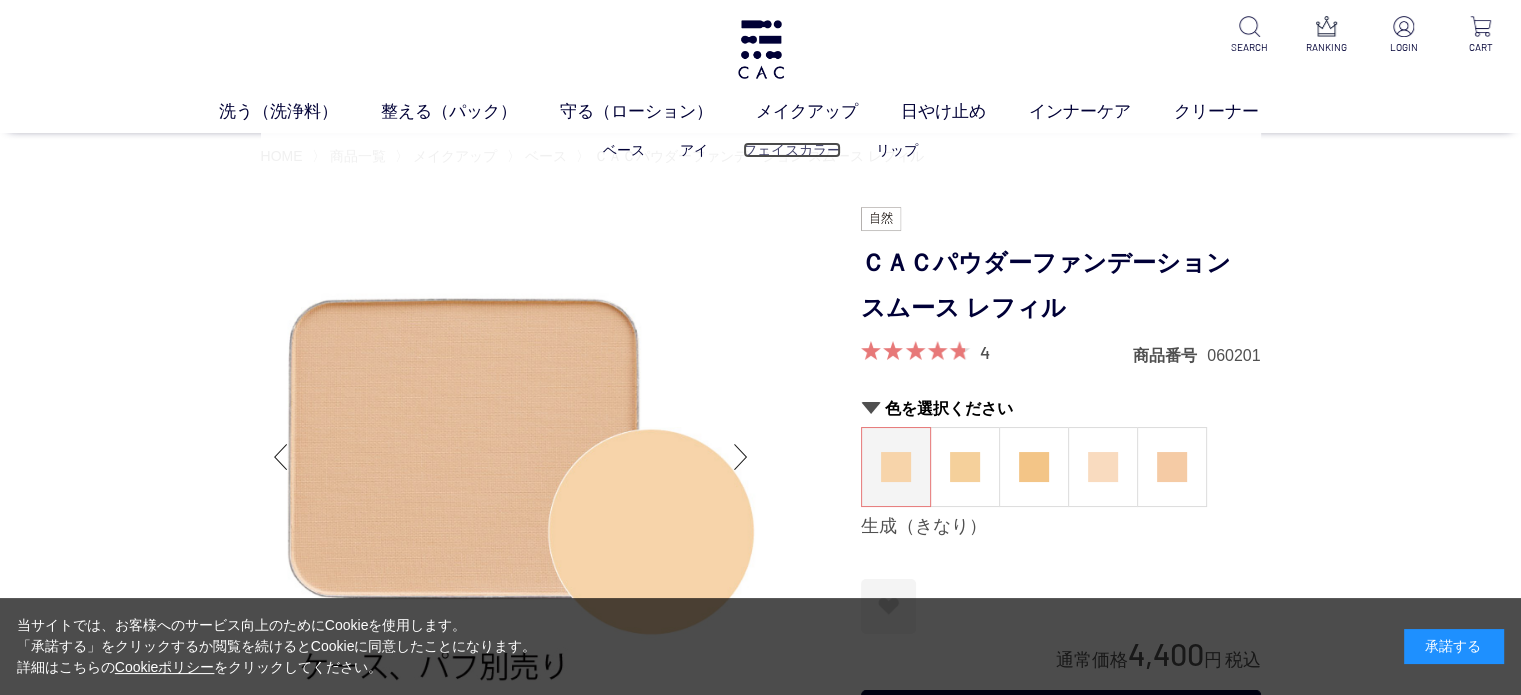 click on "フェイスカラー" at bounding box center (792, 150) 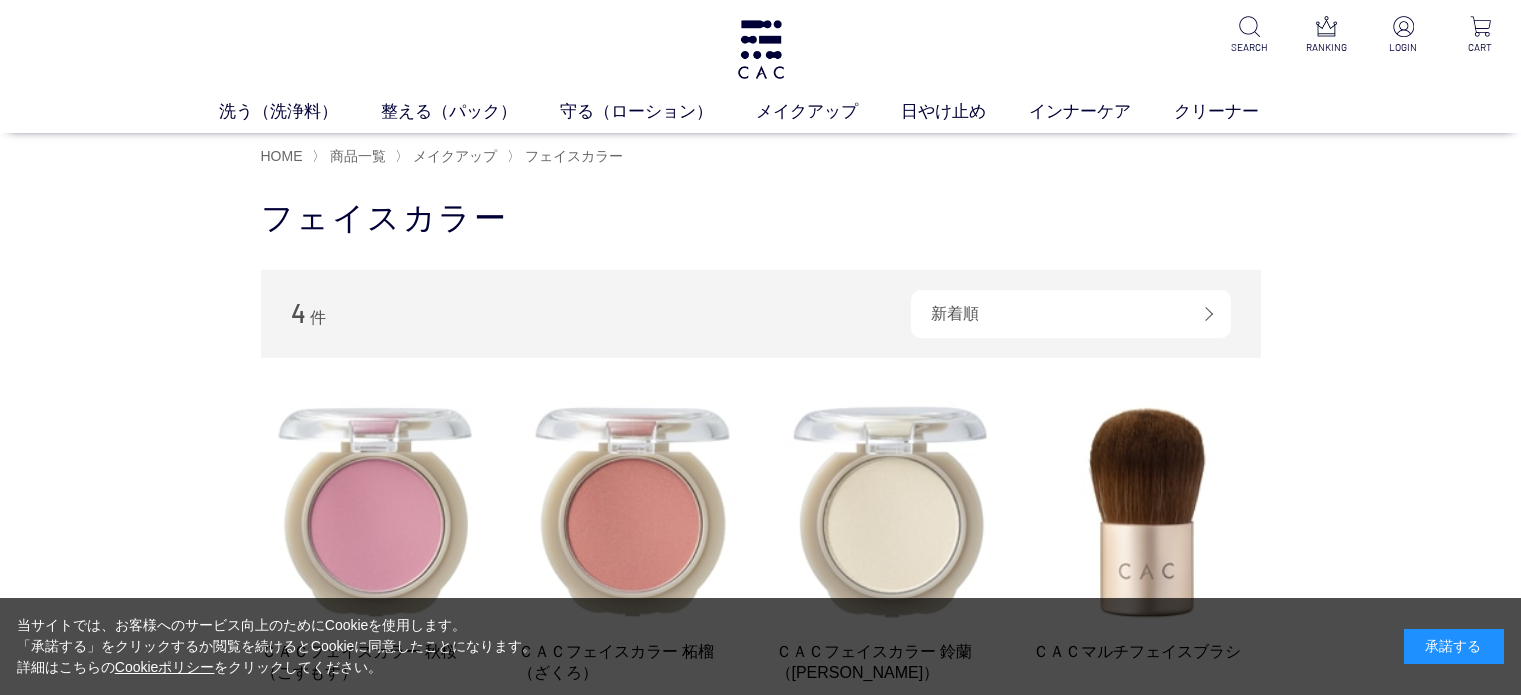 scroll, scrollTop: 0, scrollLeft: 0, axis: both 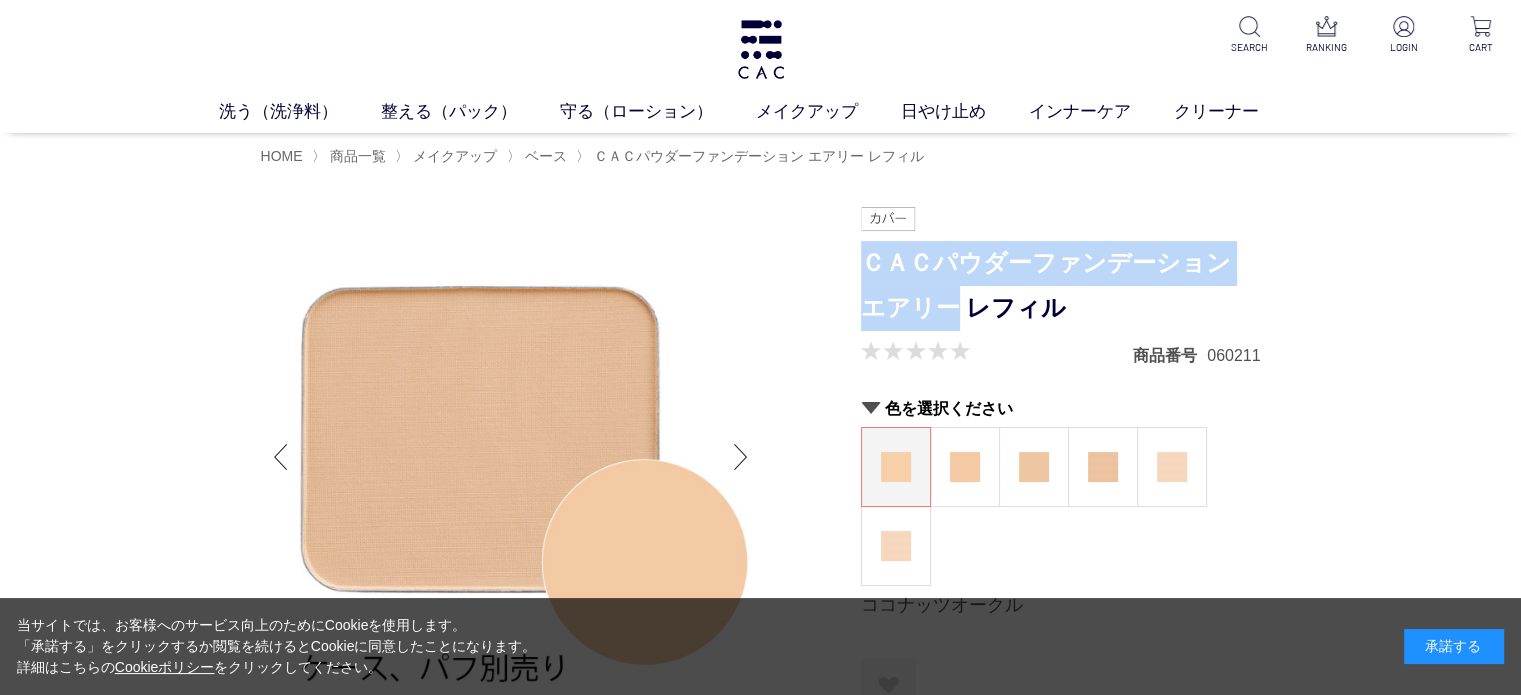 drag, startPoint x: 863, startPoint y: 261, endPoint x: 922, endPoint y: 312, distance: 77.987175 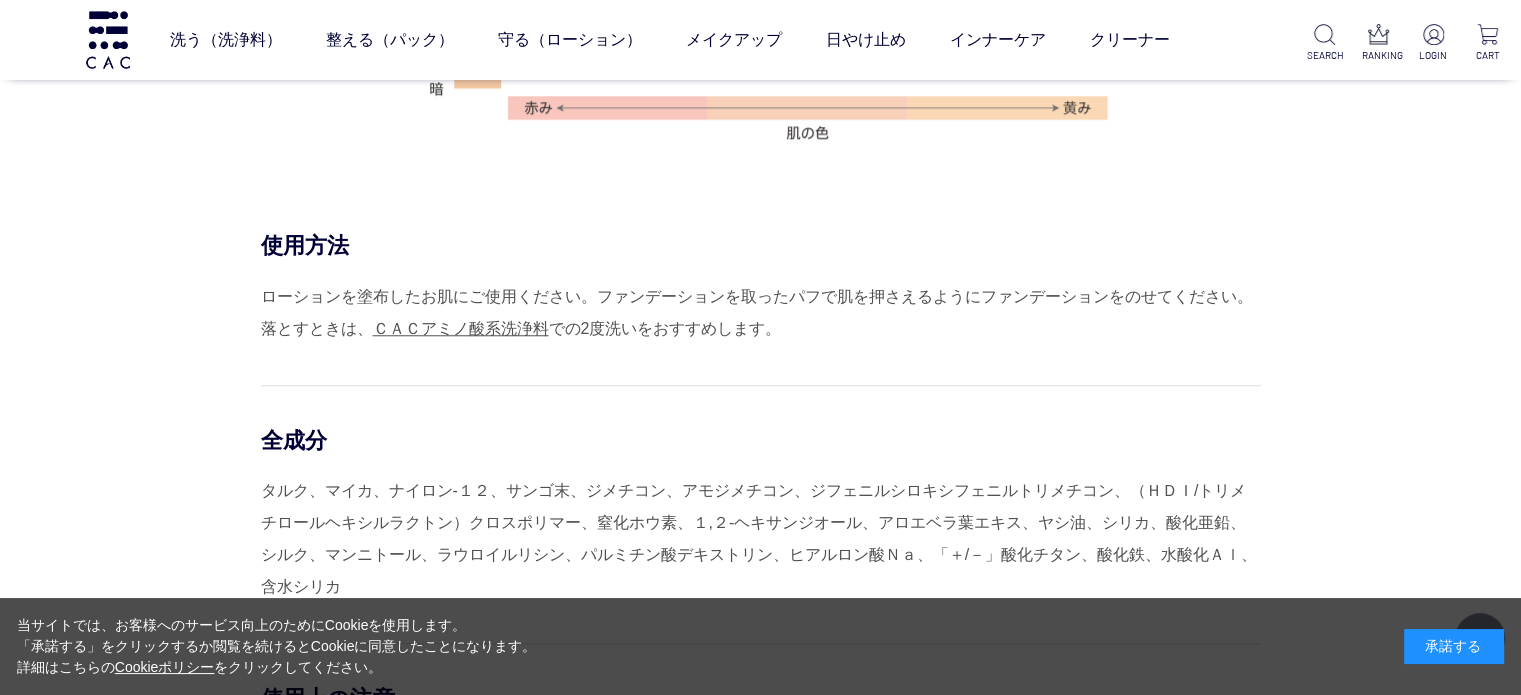 scroll, scrollTop: 1900, scrollLeft: 0, axis: vertical 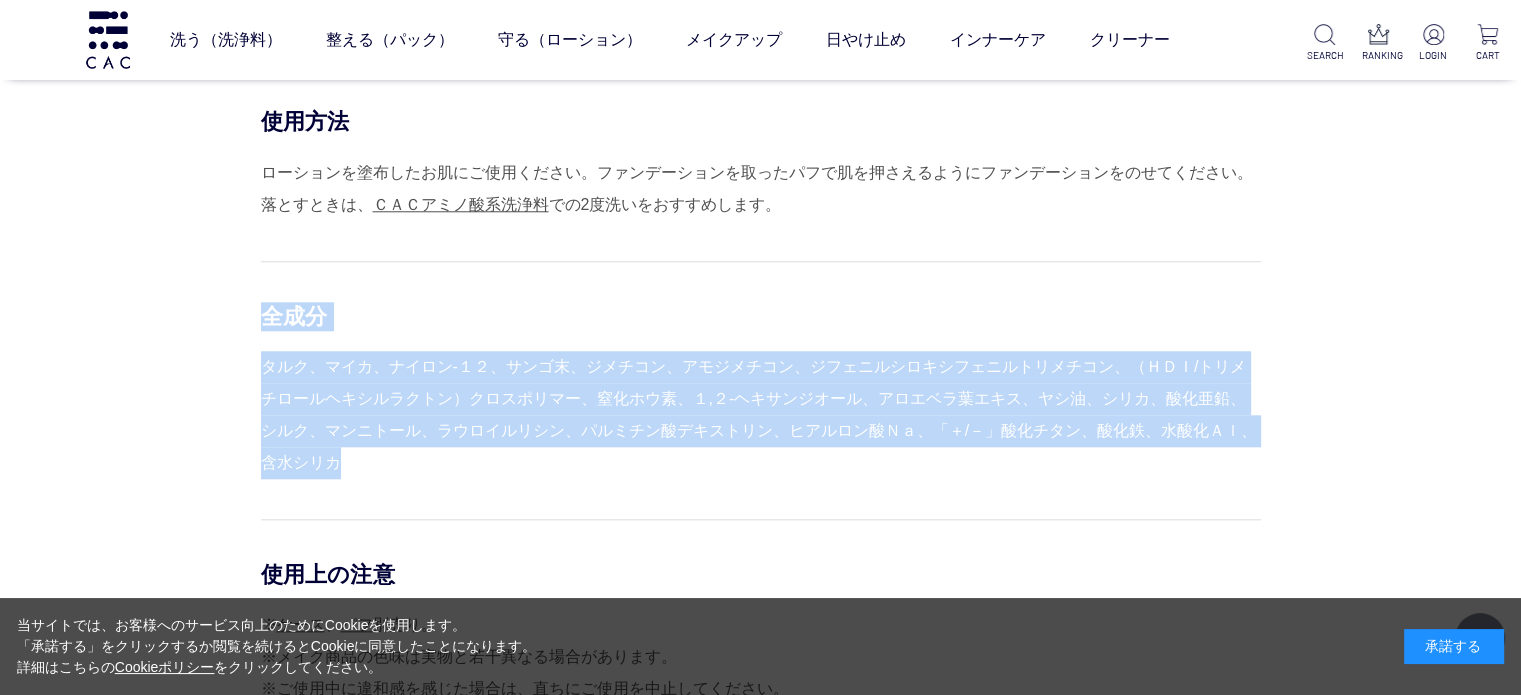 drag, startPoint x: 313, startPoint y: 460, endPoint x: 268, endPoint y: 303, distance: 163.32176 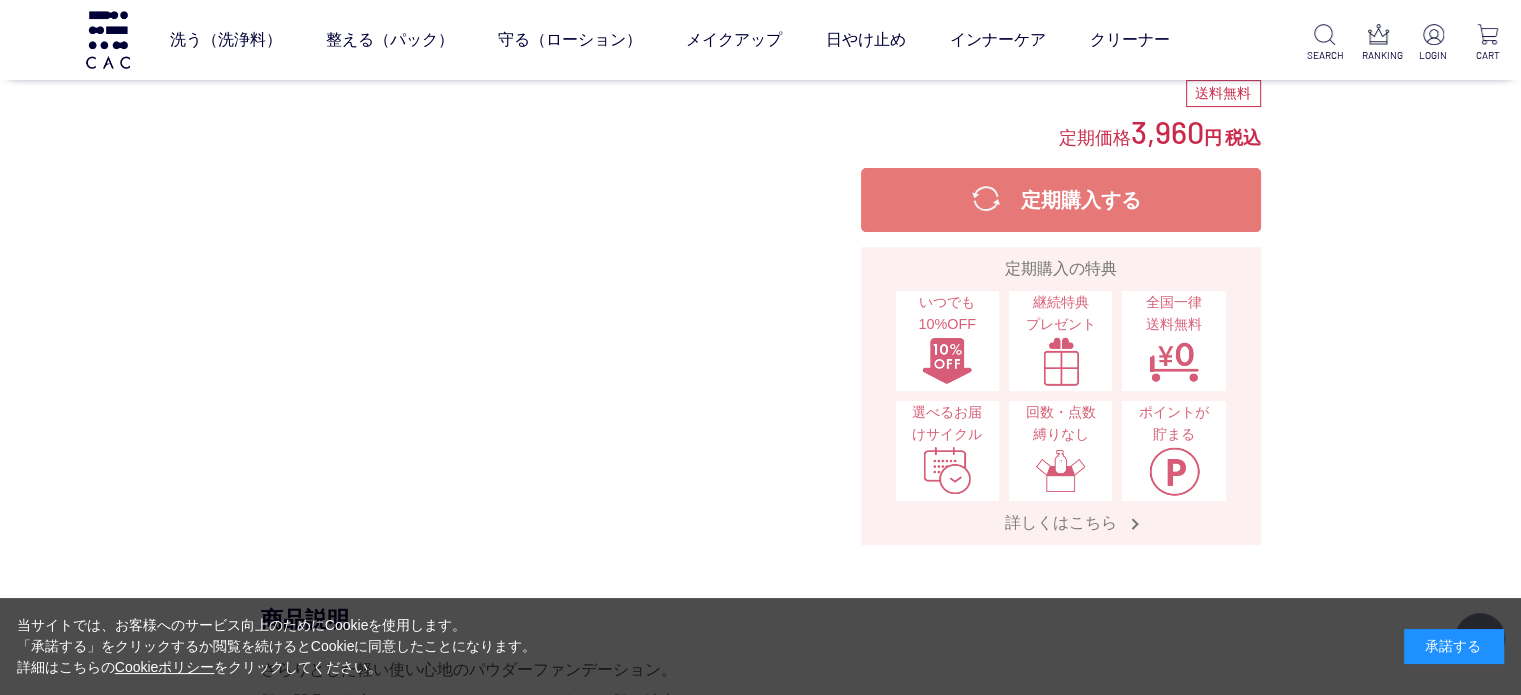 scroll, scrollTop: 0, scrollLeft: 0, axis: both 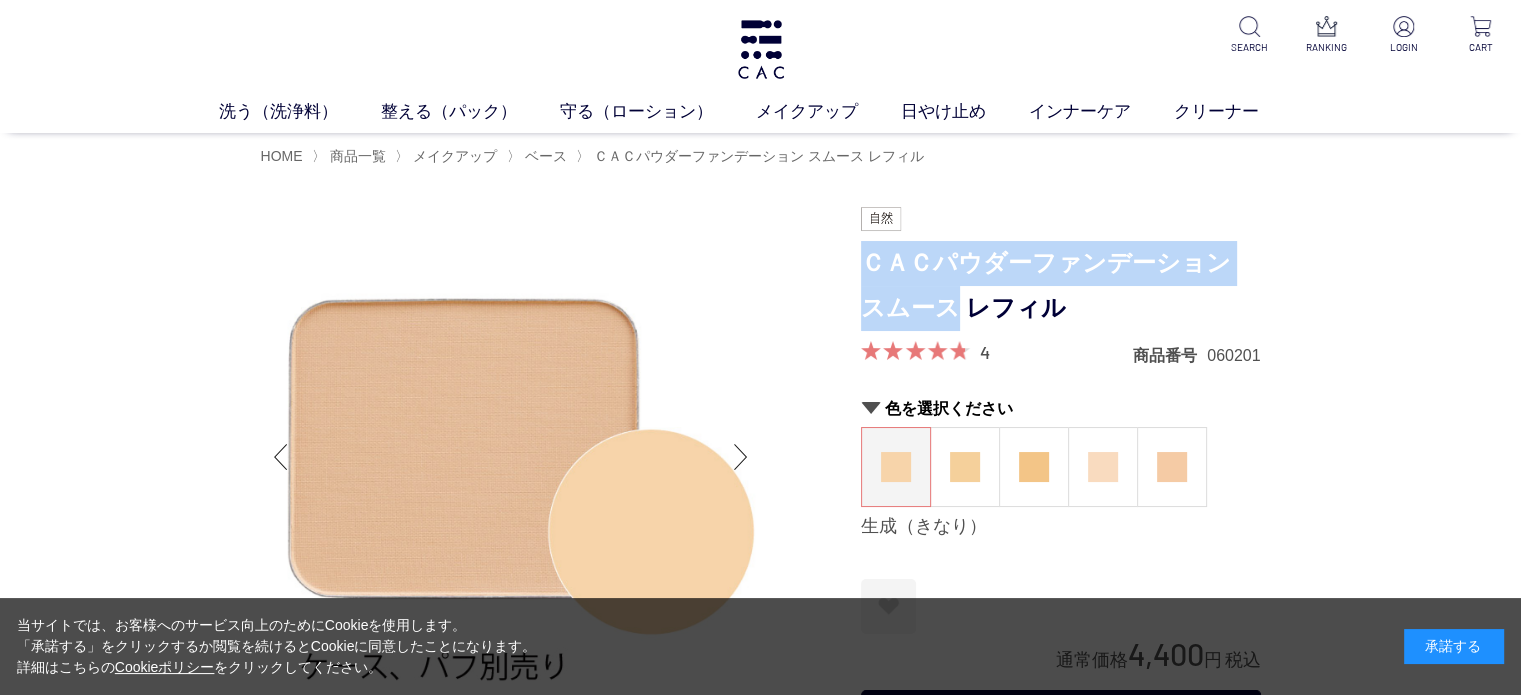 drag, startPoint x: 873, startPoint y: 301, endPoint x: 860, endPoint y: 266, distance: 37.336308 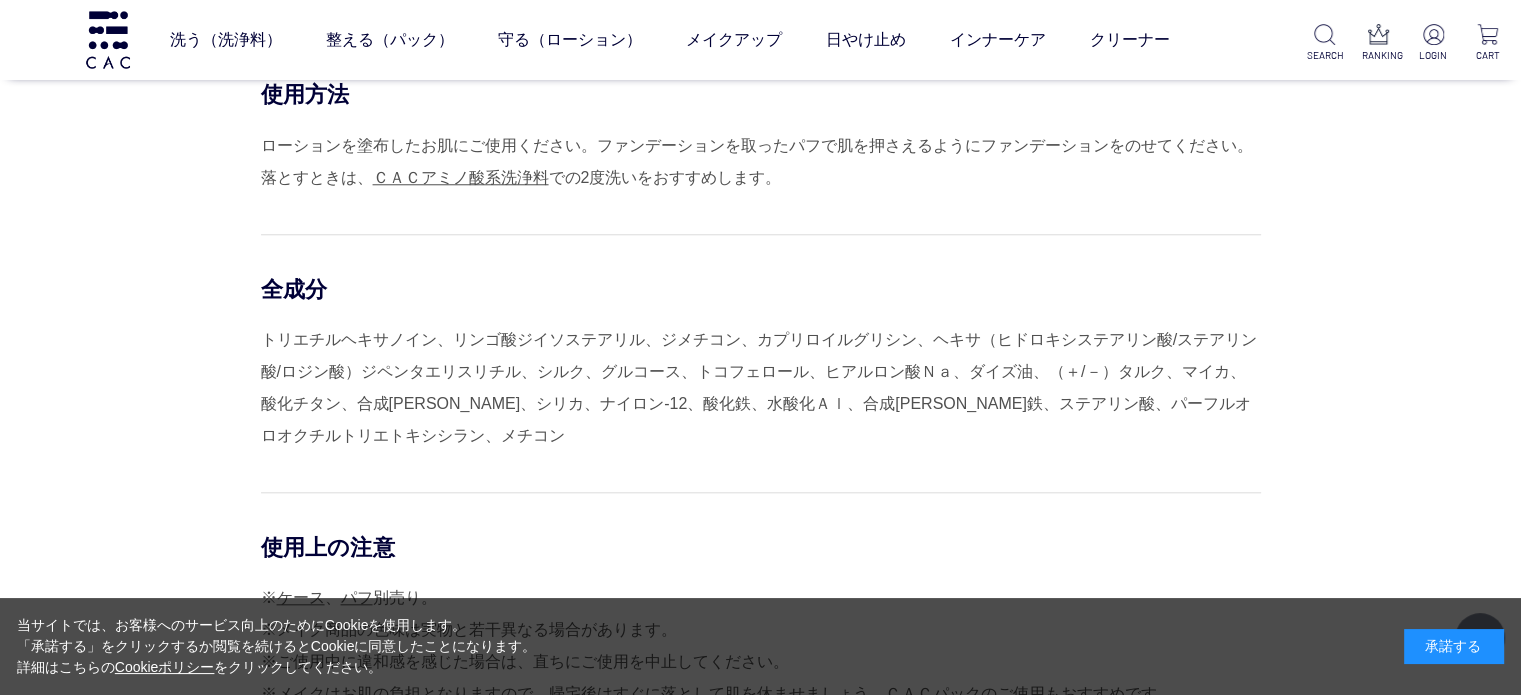 scroll, scrollTop: 2000, scrollLeft: 0, axis: vertical 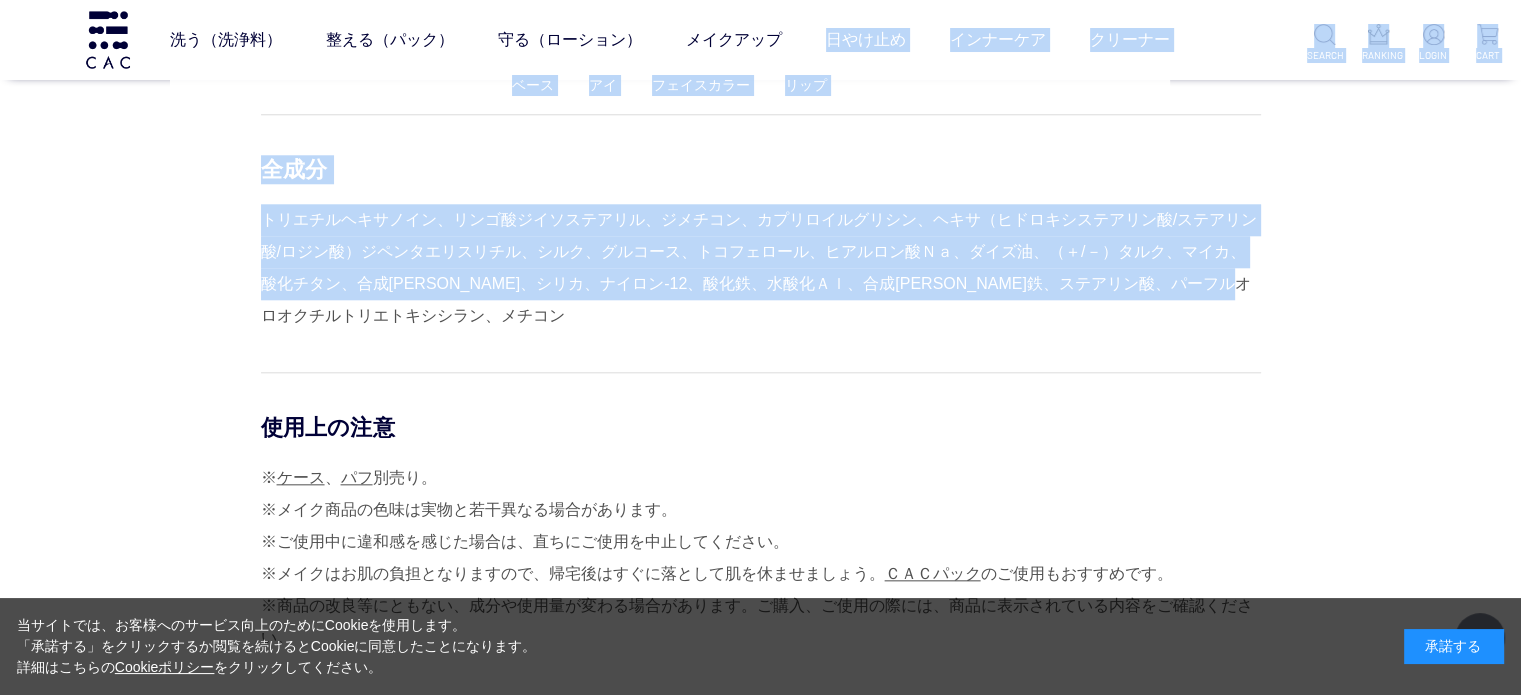 drag, startPoint x: 376, startPoint y: 313, endPoint x: 247, endPoint y: 107, distance: 243.0576 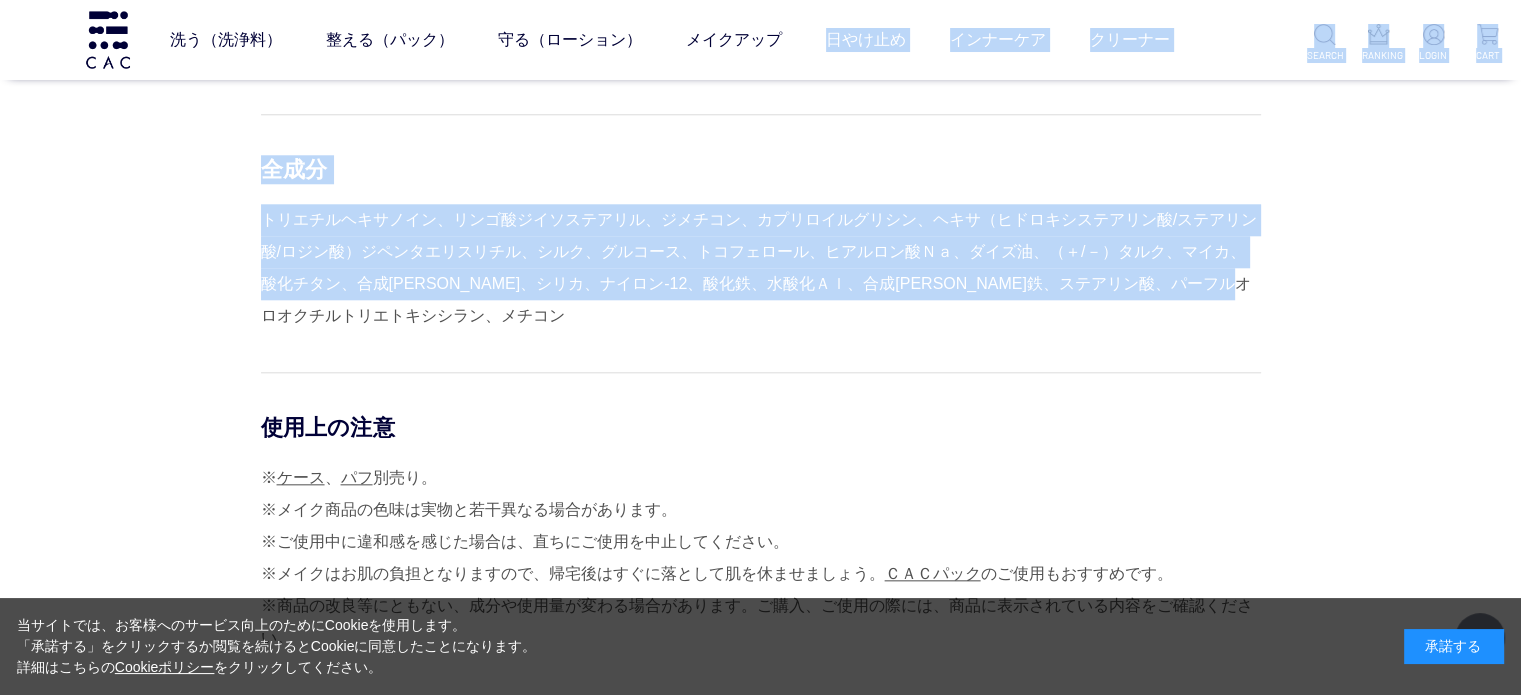 click on "トリエチルヘキサノイン、リンゴ酸ジイソステアリル、ジメチコン、カプリロイルグリシン、ヘキサ（ヒドロキシステアリン酸/ステアリン酸/ロジン酸）ジペンタエリスリチル、シルク、グルコース、トコフェロール、ヒアルロン酸Ｎａ、ダイズ油、（＋/－）タルク、マイカ、酸化チタン、合成[PERSON_NAME]、シリカ、ナイロン-12、酸化鉄、水酸化Ａｌ、合成[PERSON_NAME]鉄、ステアリン酸、パーフルオロオクチルトリエトキシシラン、メチコン" at bounding box center (761, 268) 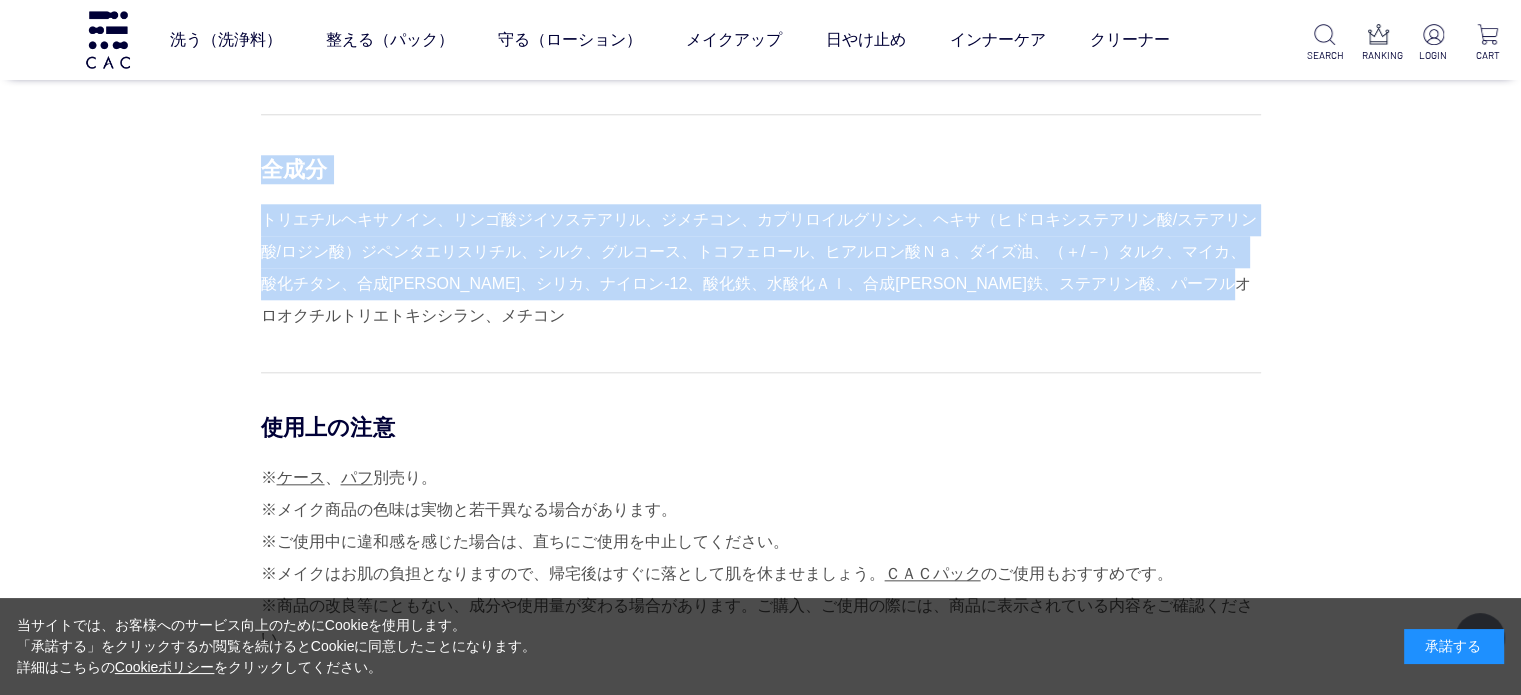 drag, startPoint x: 392, startPoint y: 313, endPoint x: 268, endPoint y: 167, distance: 191.55156 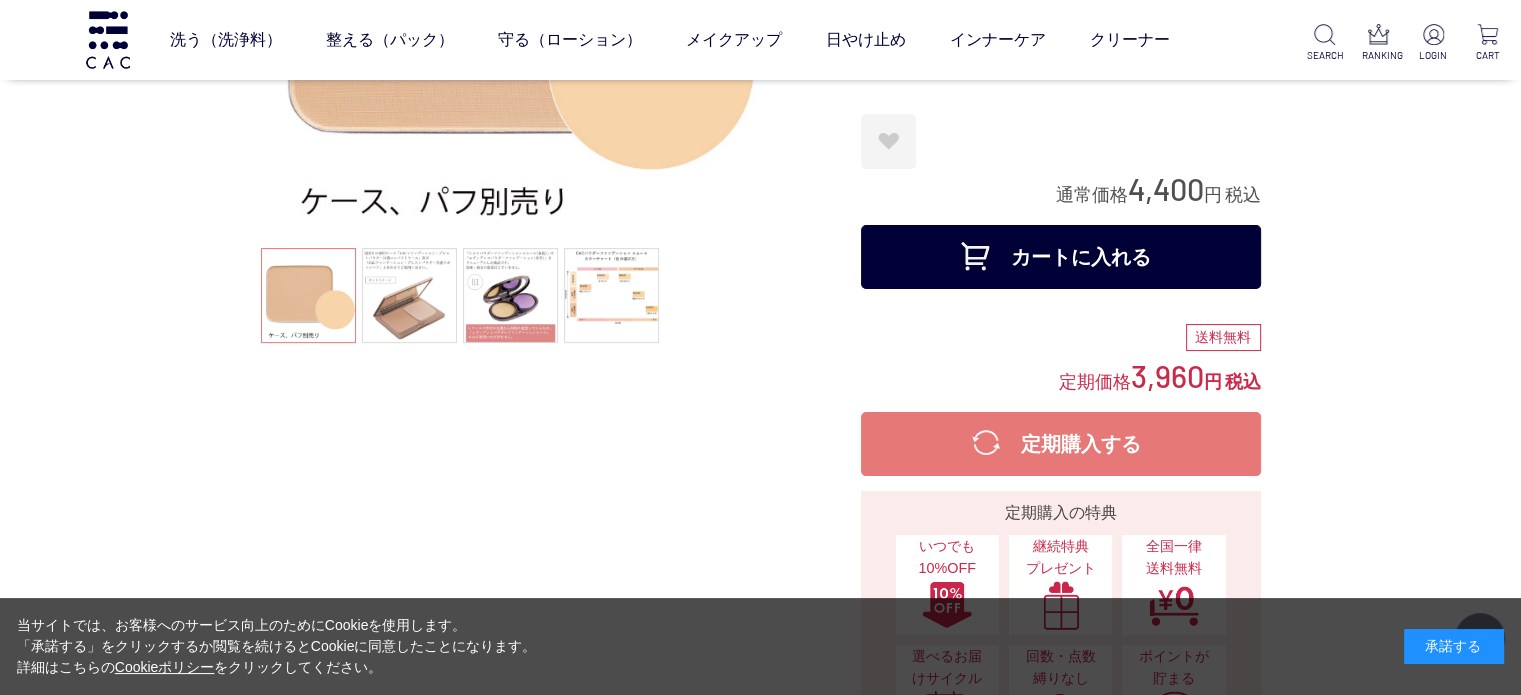 scroll, scrollTop: 300, scrollLeft: 0, axis: vertical 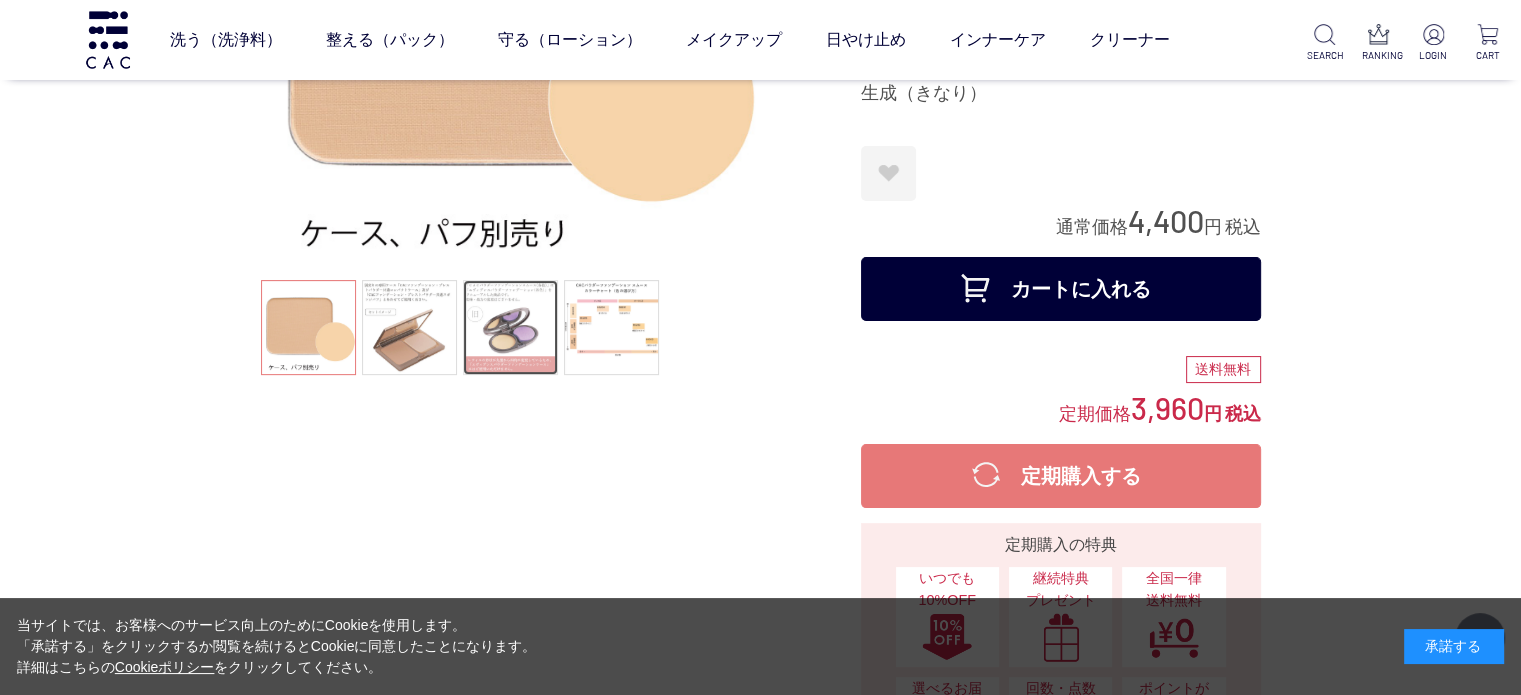 click at bounding box center [510, 327] 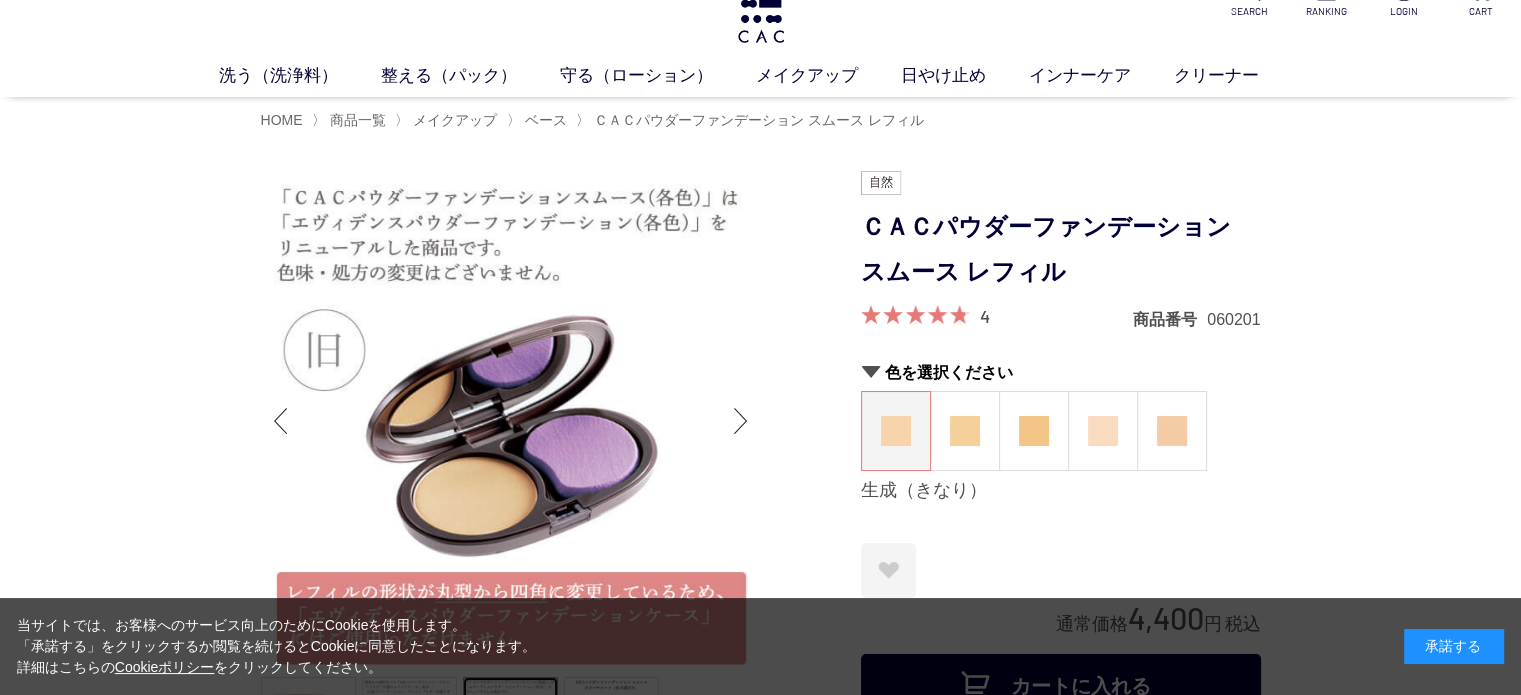 scroll, scrollTop: 0, scrollLeft: 0, axis: both 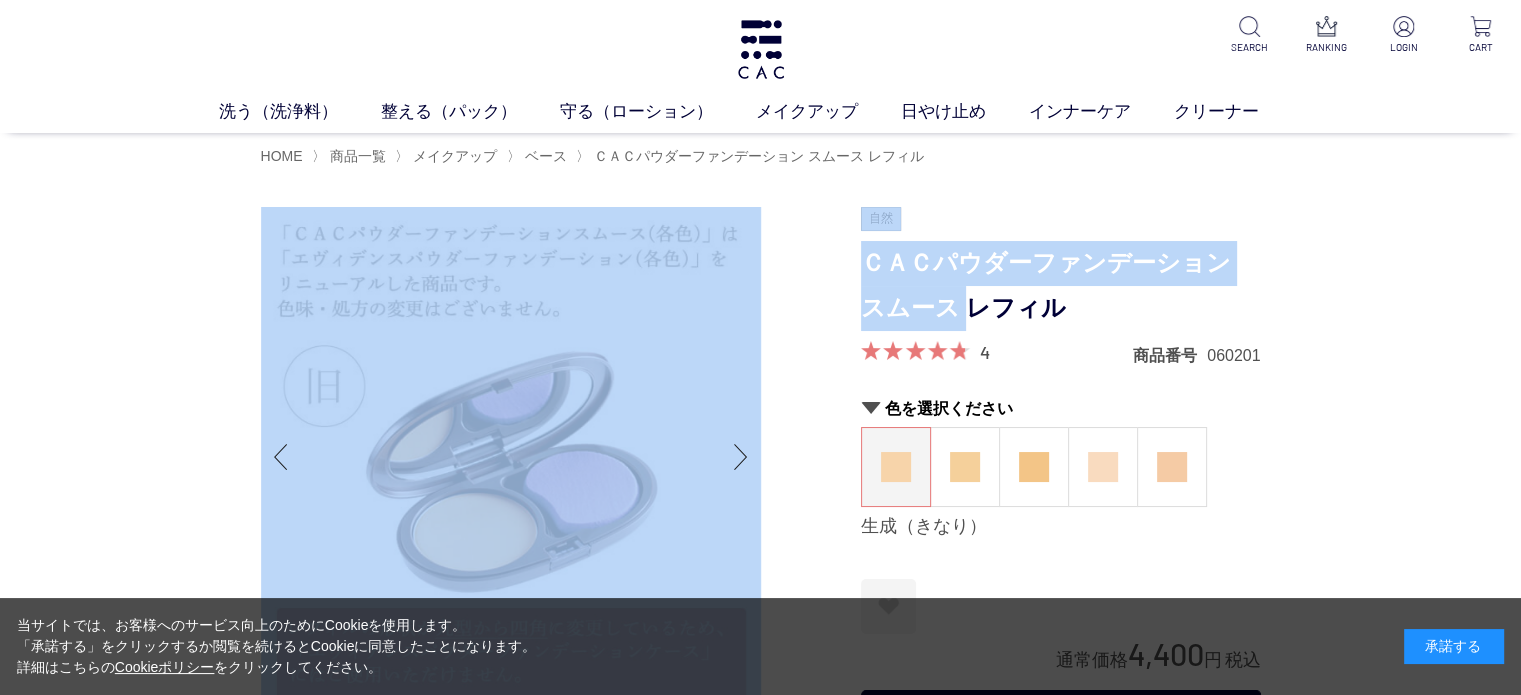 drag, startPoint x: 936, startPoint y: 302, endPoint x: 859, endPoint y: 266, distance: 85 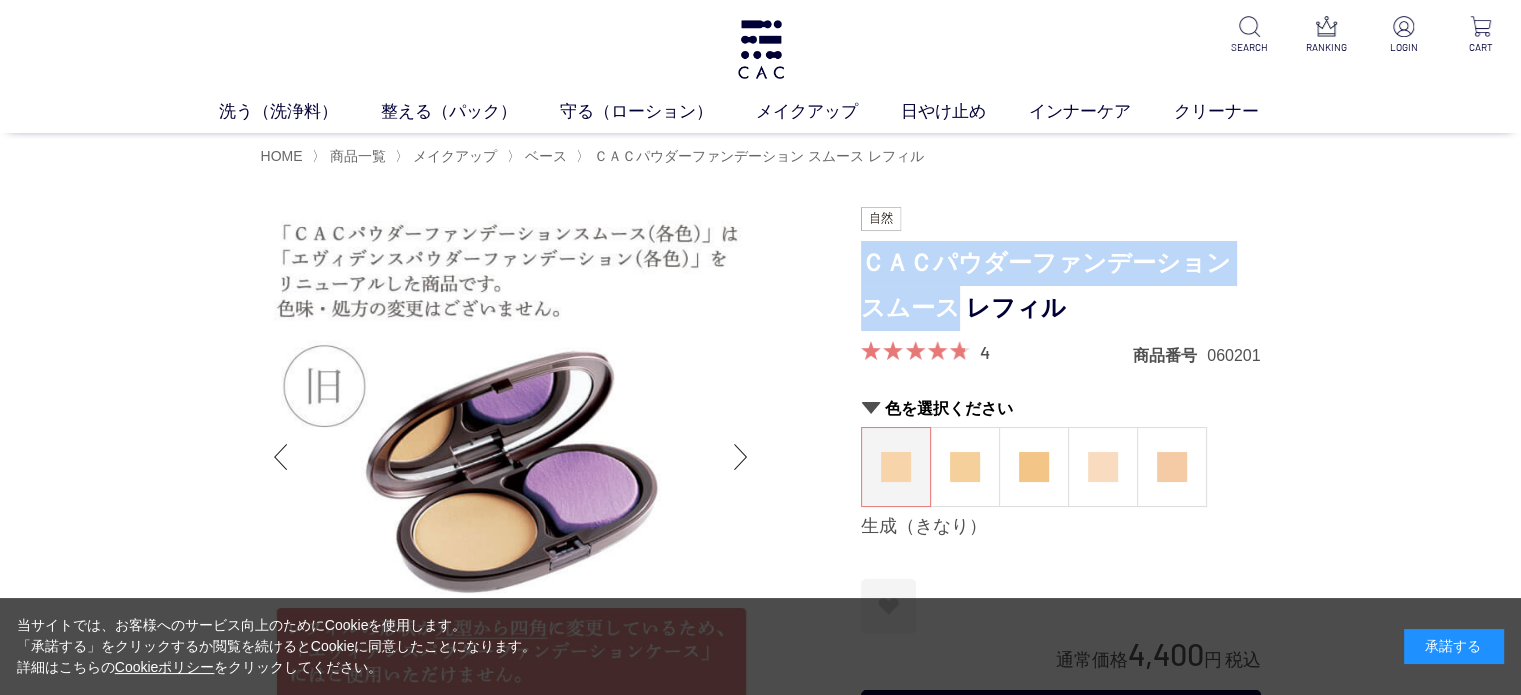 drag, startPoint x: 925, startPoint y: 310, endPoint x: 868, endPoint y: 258, distance: 77.155685 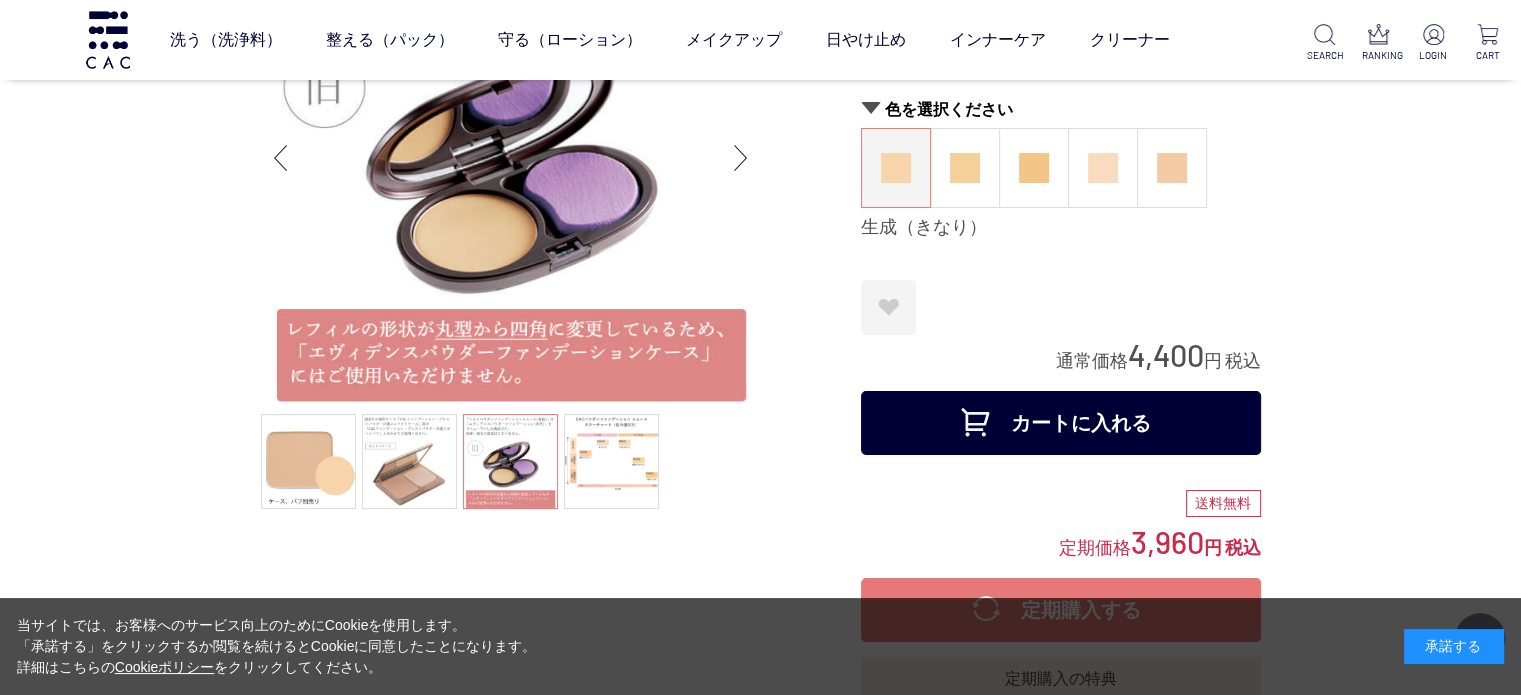 scroll, scrollTop: 200, scrollLeft: 0, axis: vertical 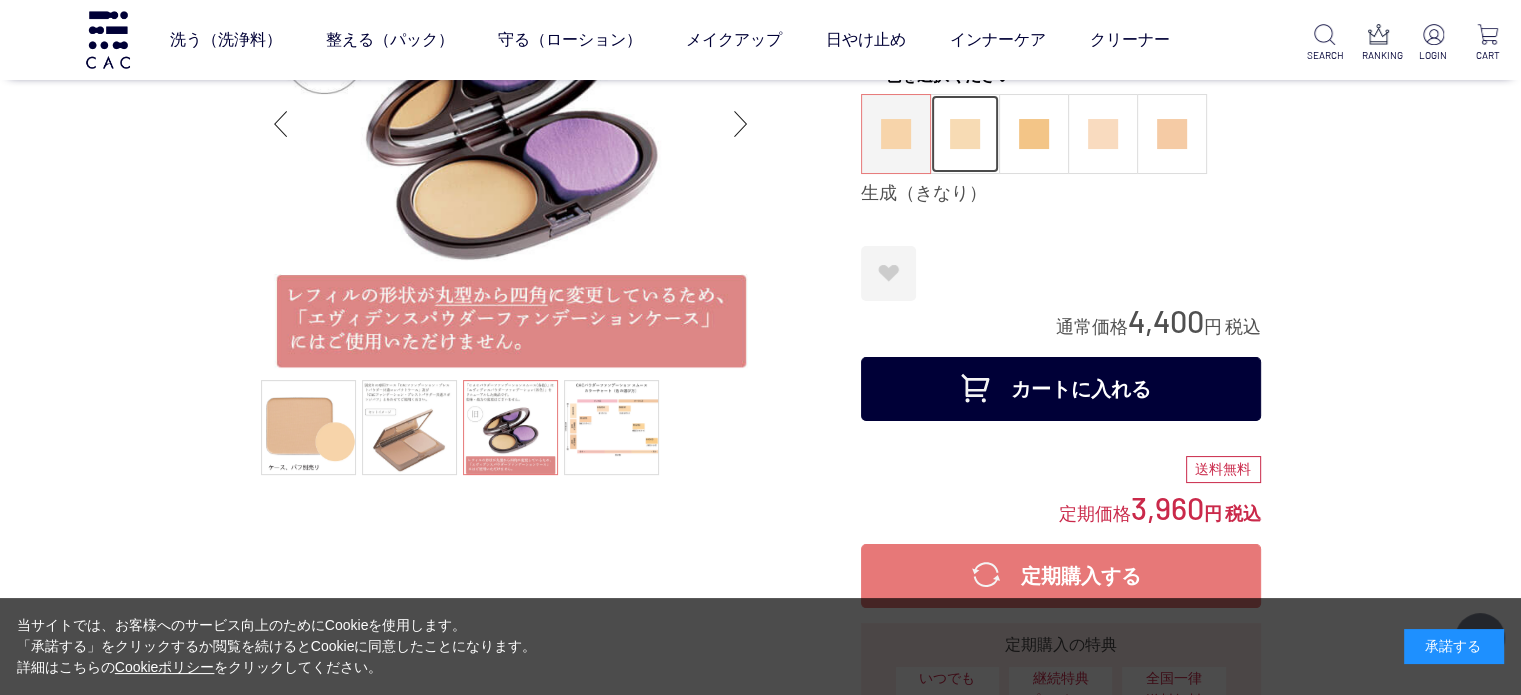 click at bounding box center [965, 134] 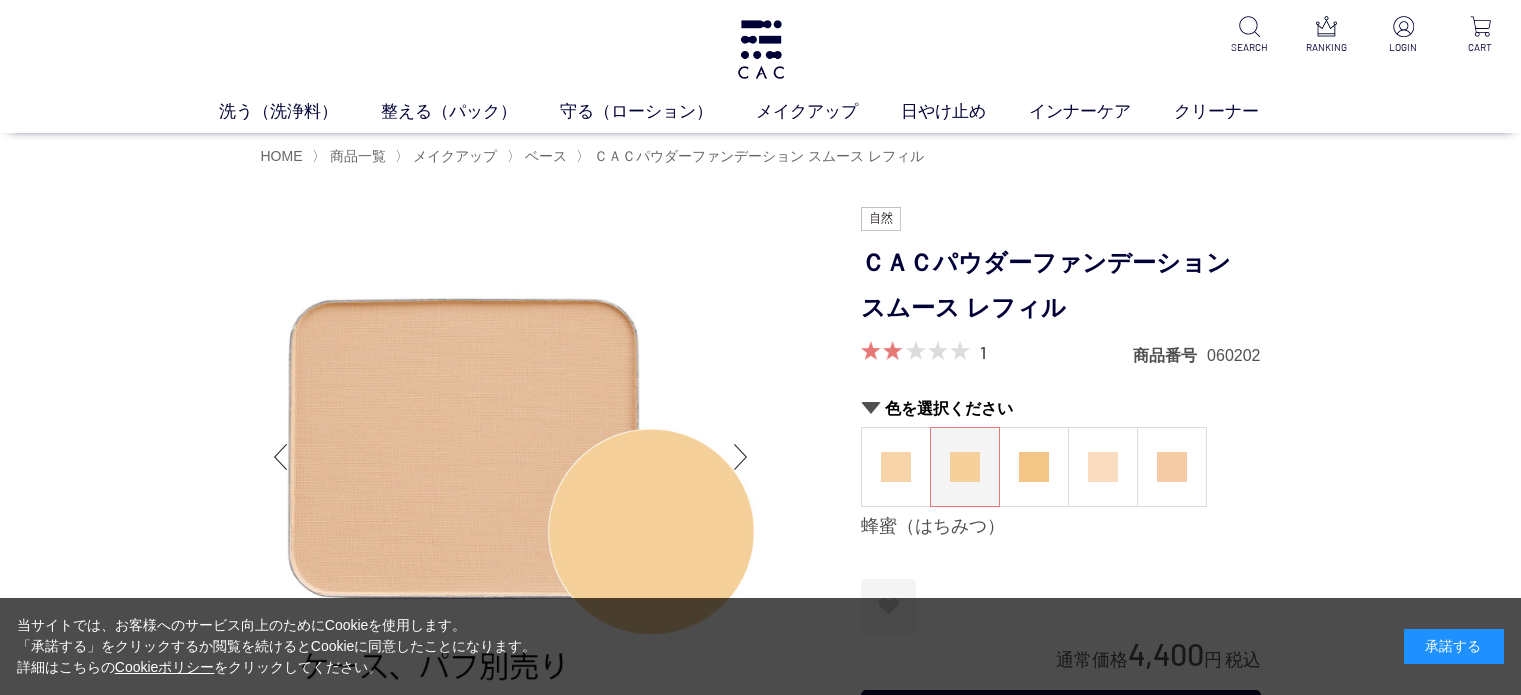 scroll, scrollTop: 0, scrollLeft: 0, axis: both 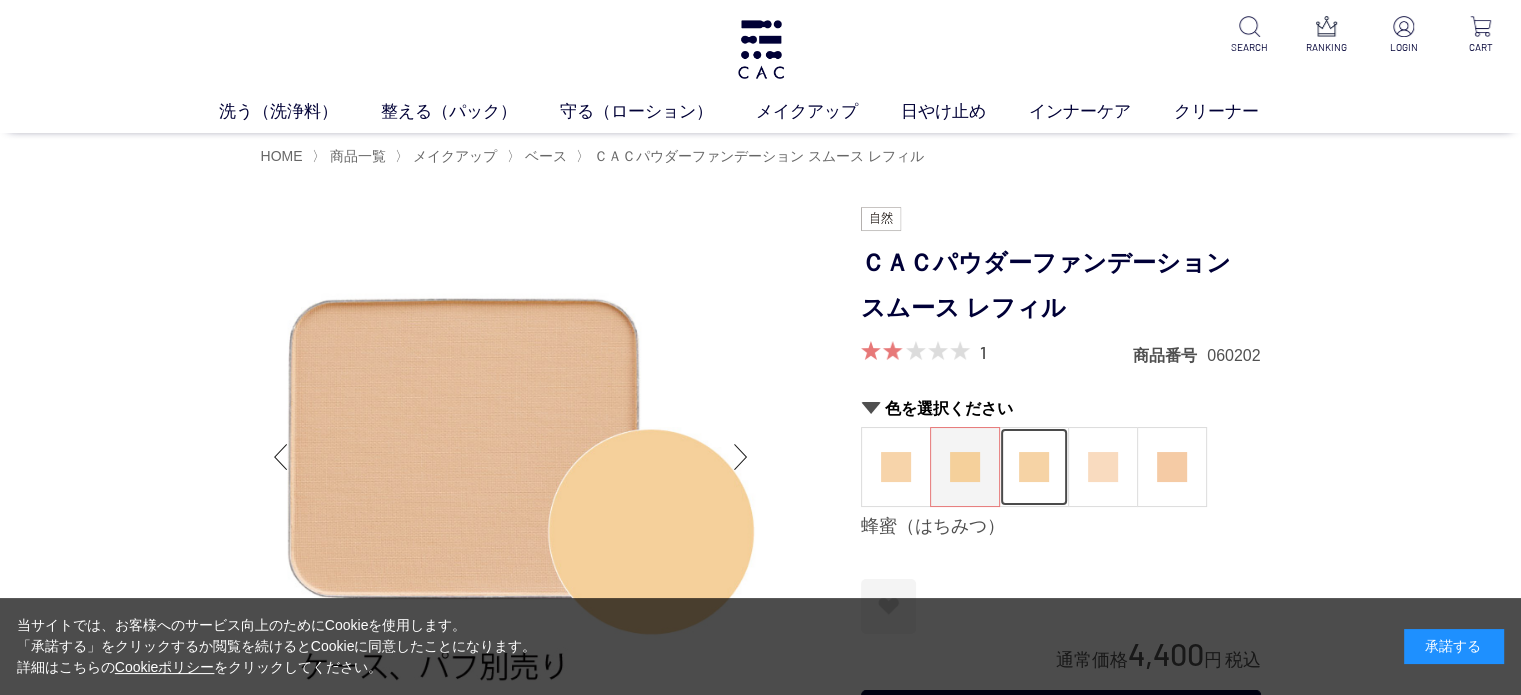 click at bounding box center [1034, 467] 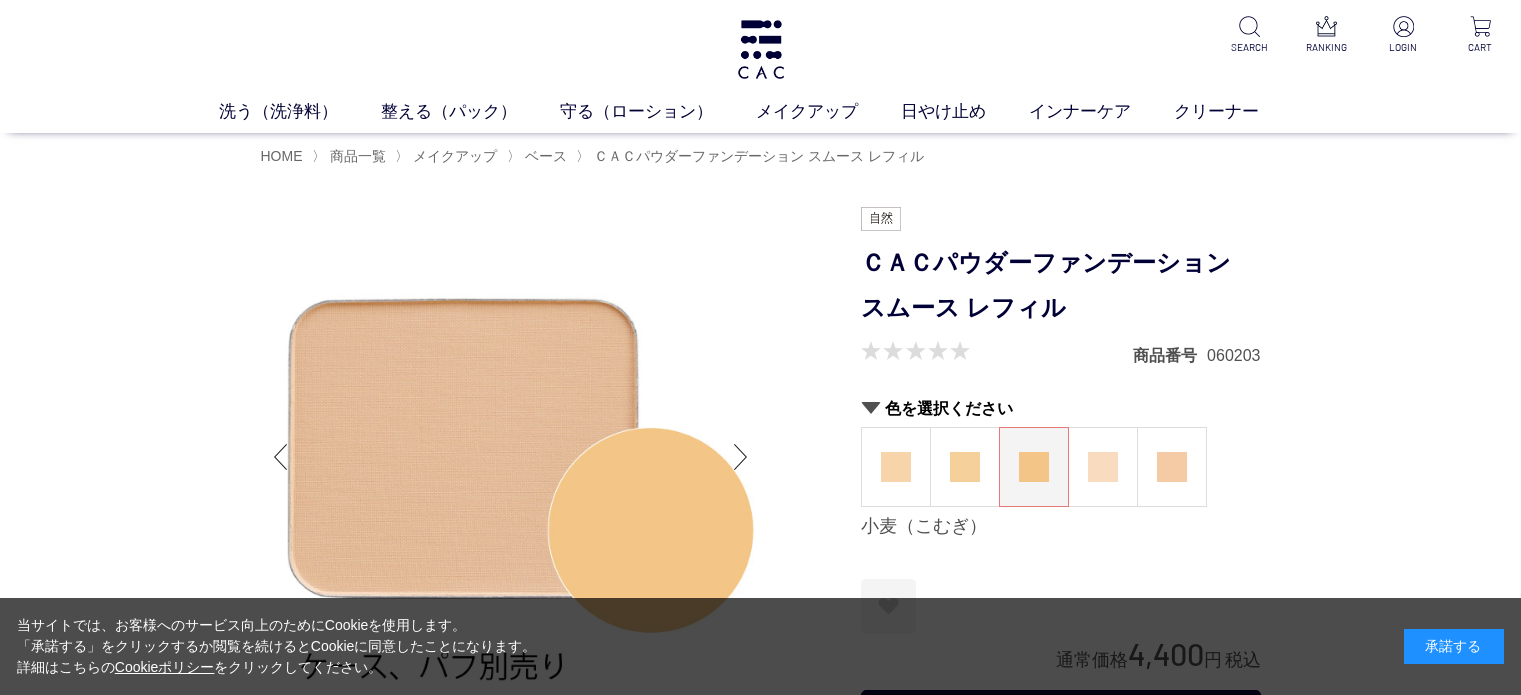 scroll, scrollTop: 0, scrollLeft: 0, axis: both 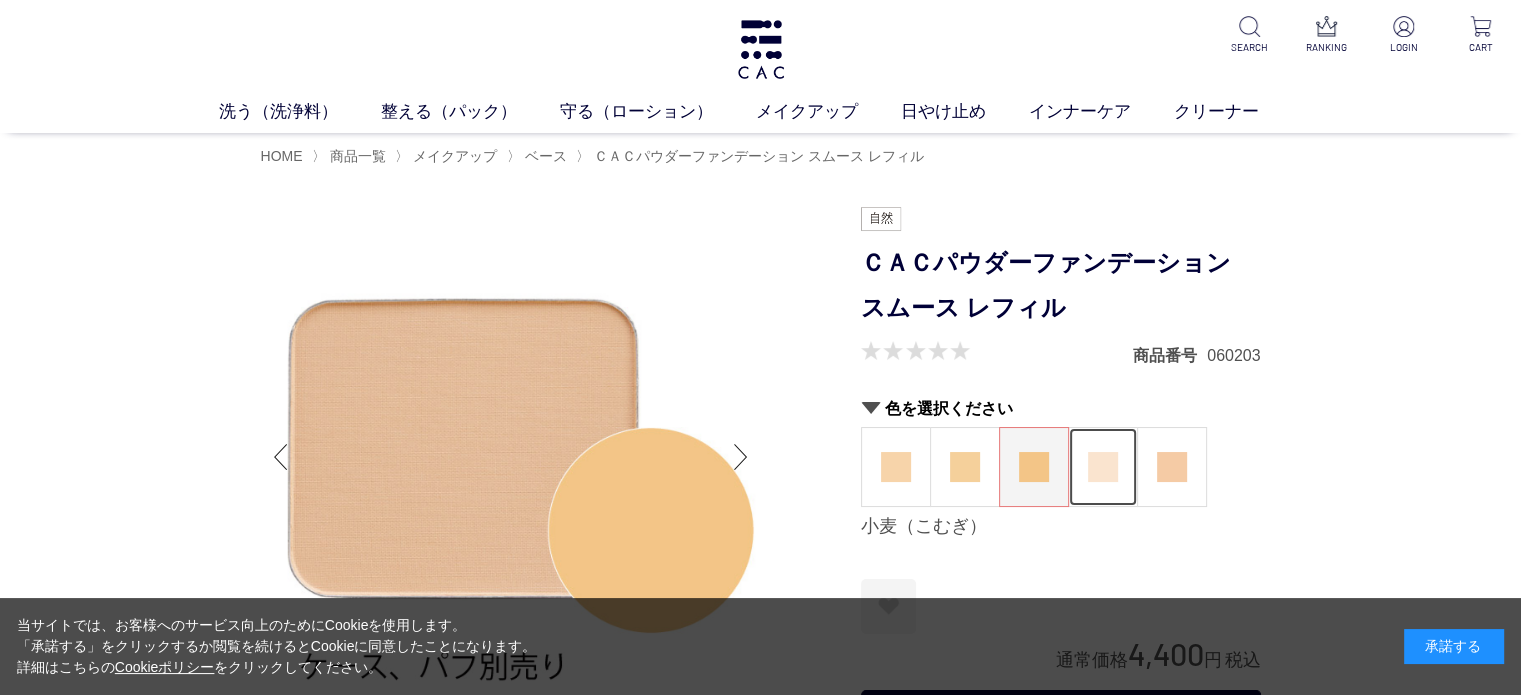 click at bounding box center [1103, 467] 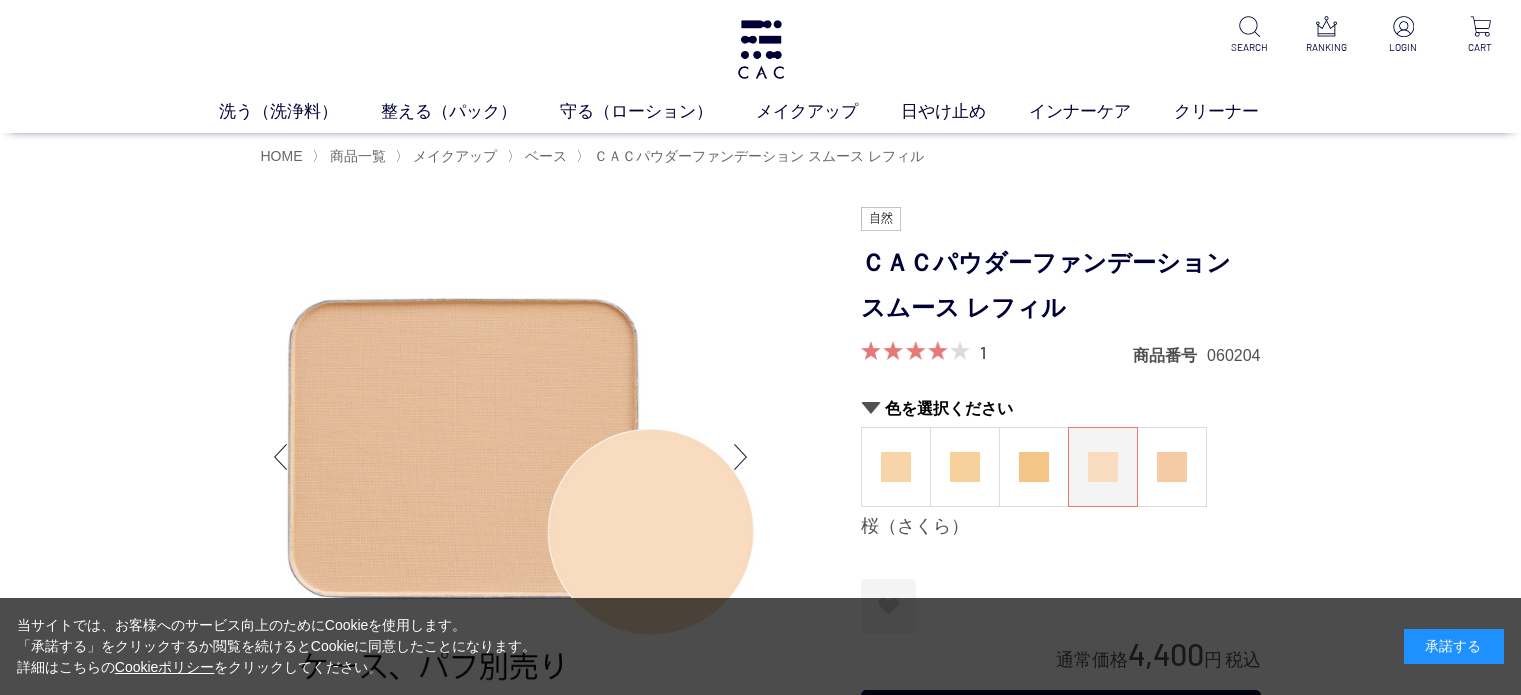 scroll, scrollTop: 0, scrollLeft: 0, axis: both 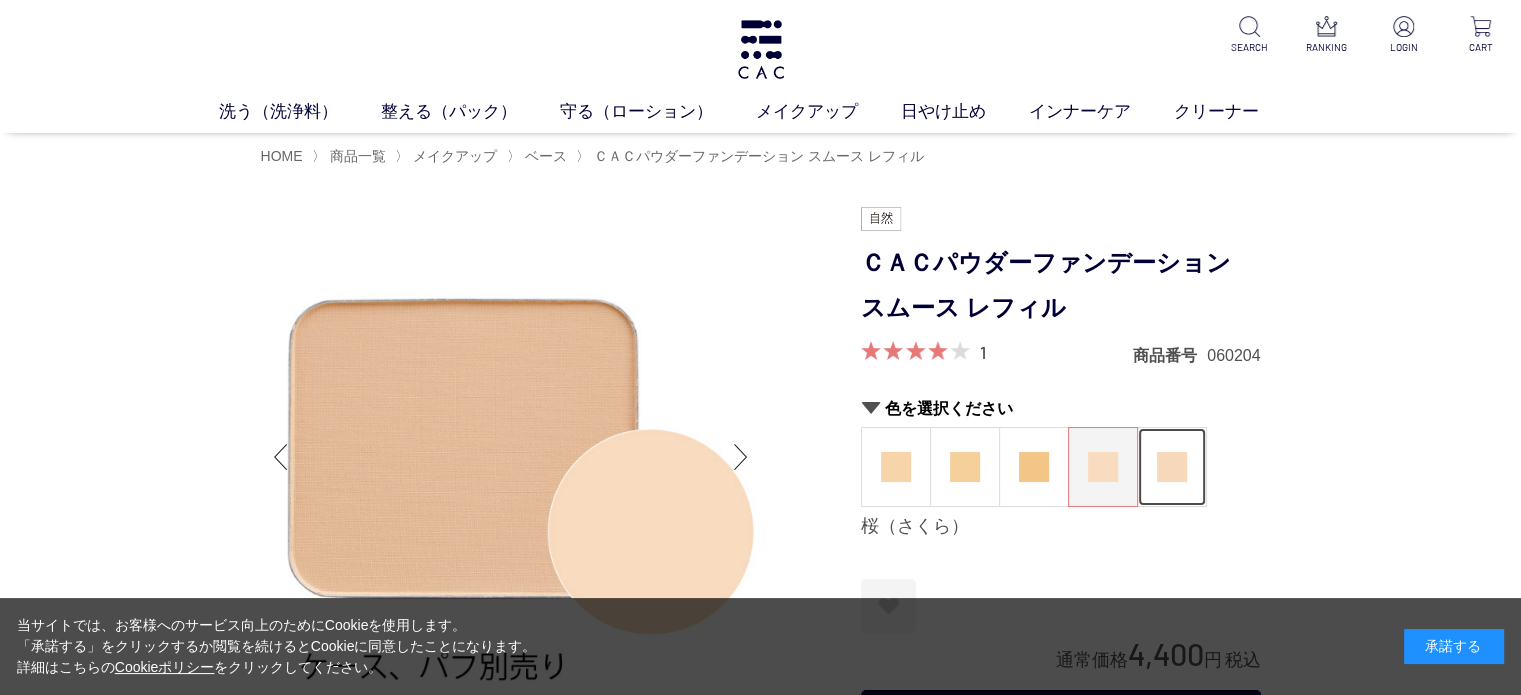 click at bounding box center [1172, 467] 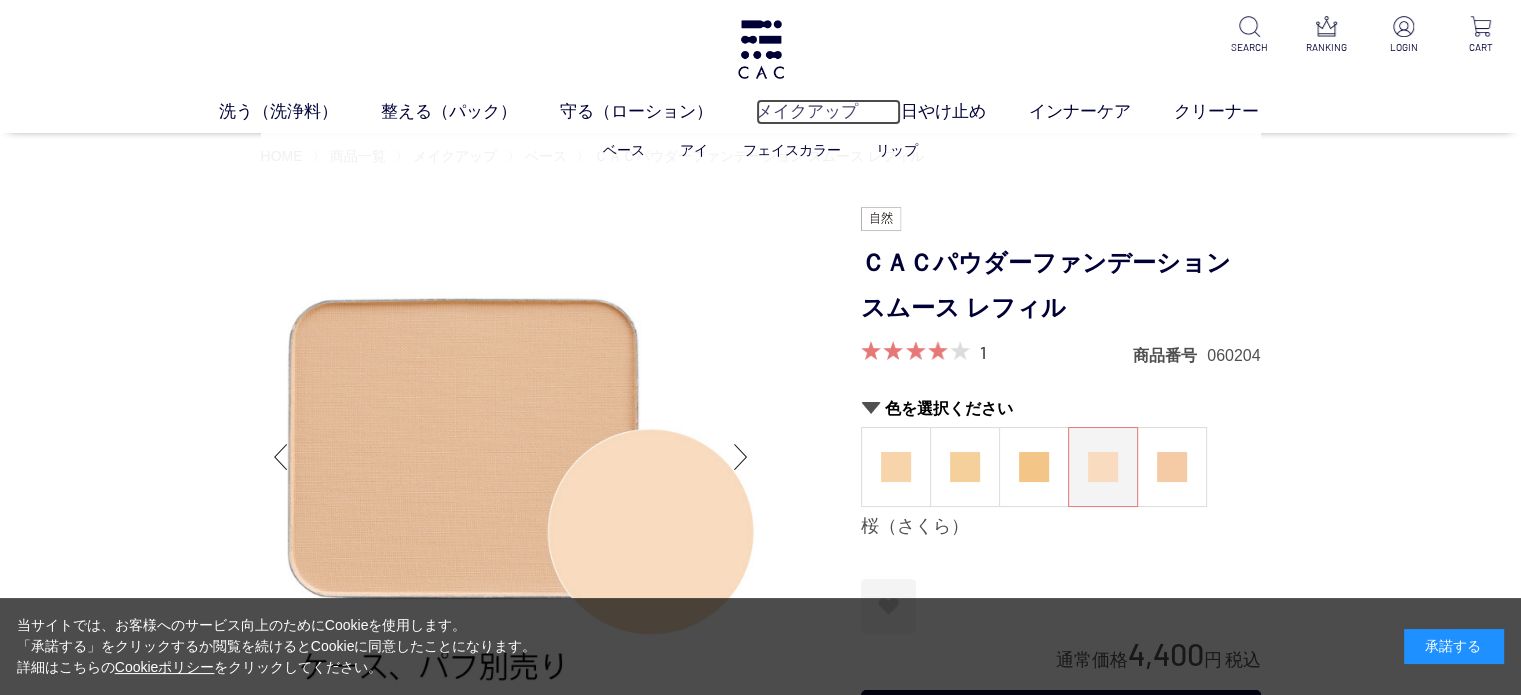 click on "メイクアップ" at bounding box center [828, 112] 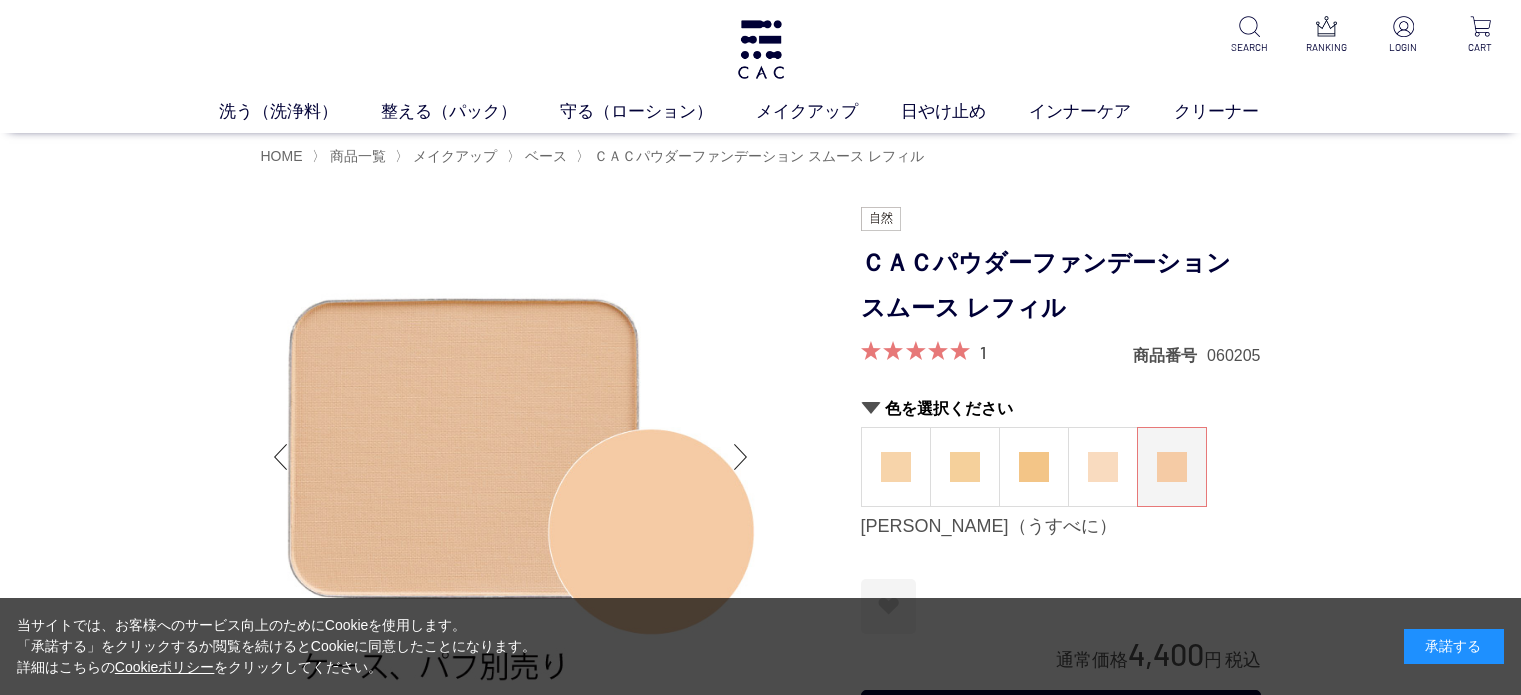 scroll, scrollTop: 0, scrollLeft: 0, axis: both 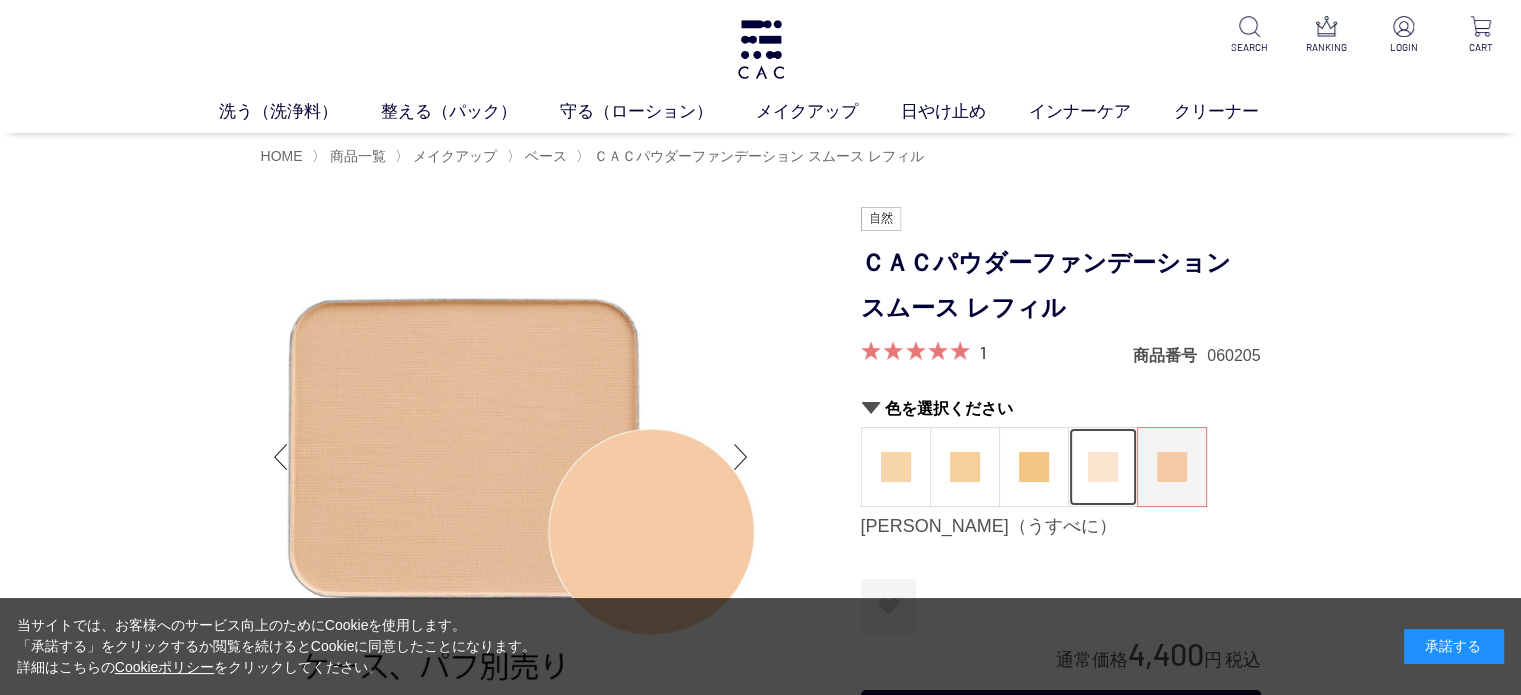 click at bounding box center [1103, 467] 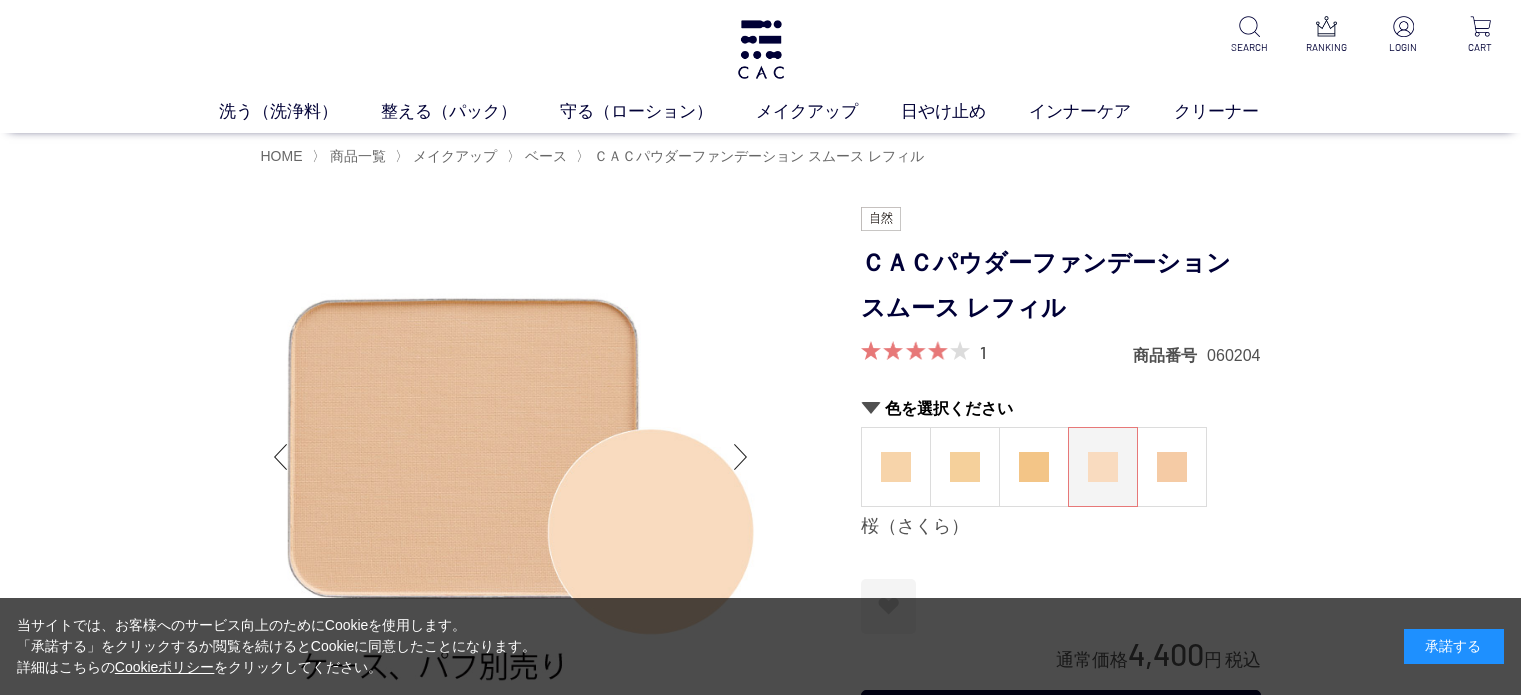 scroll, scrollTop: 0, scrollLeft: 0, axis: both 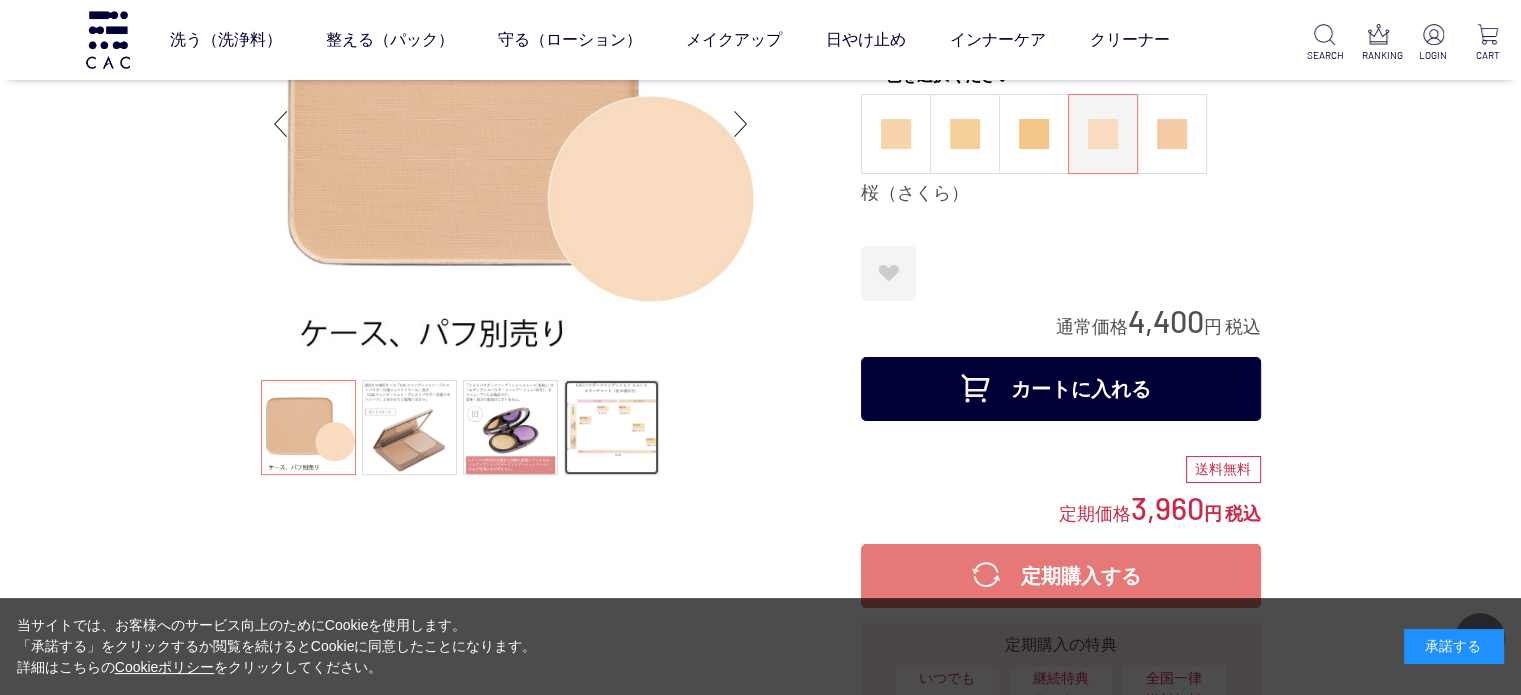 click at bounding box center (611, 427) 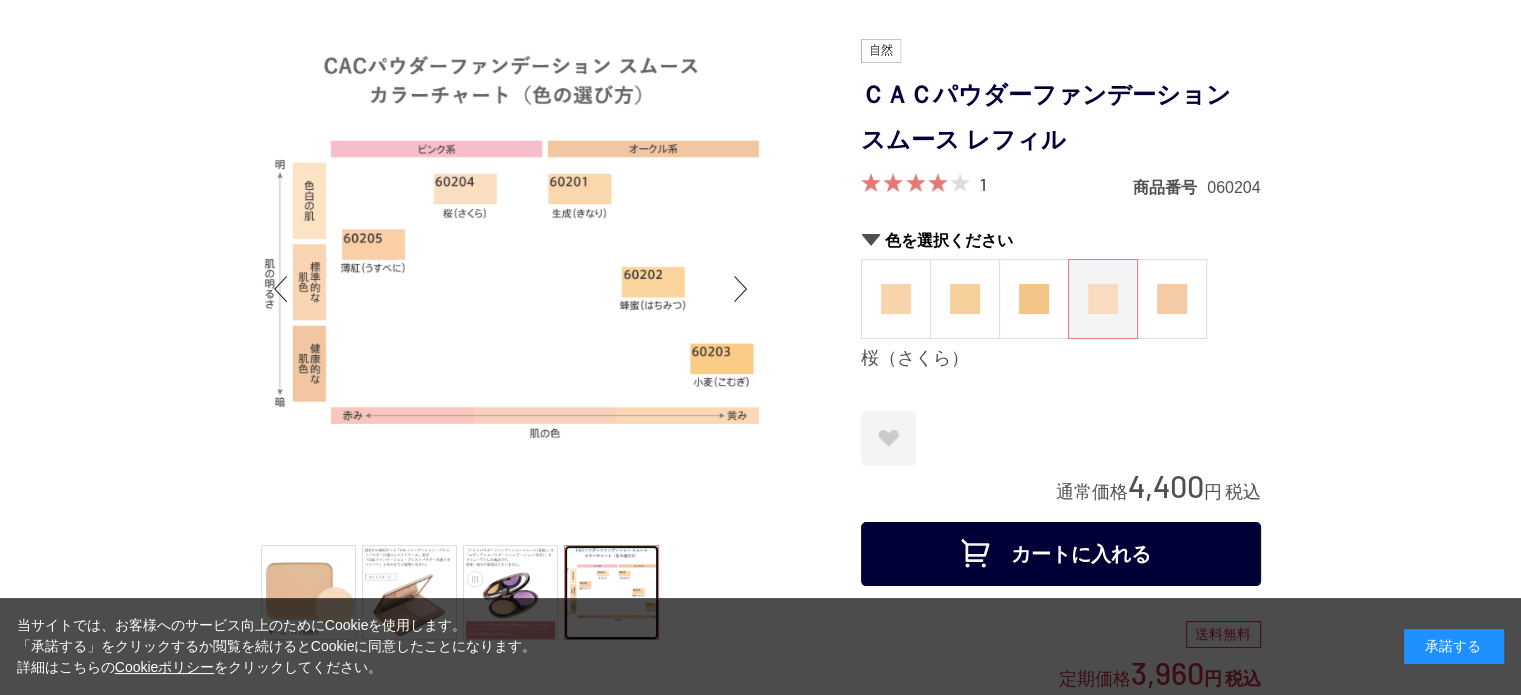 scroll, scrollTop: 200, scrollLeft: 0, axis: vertical 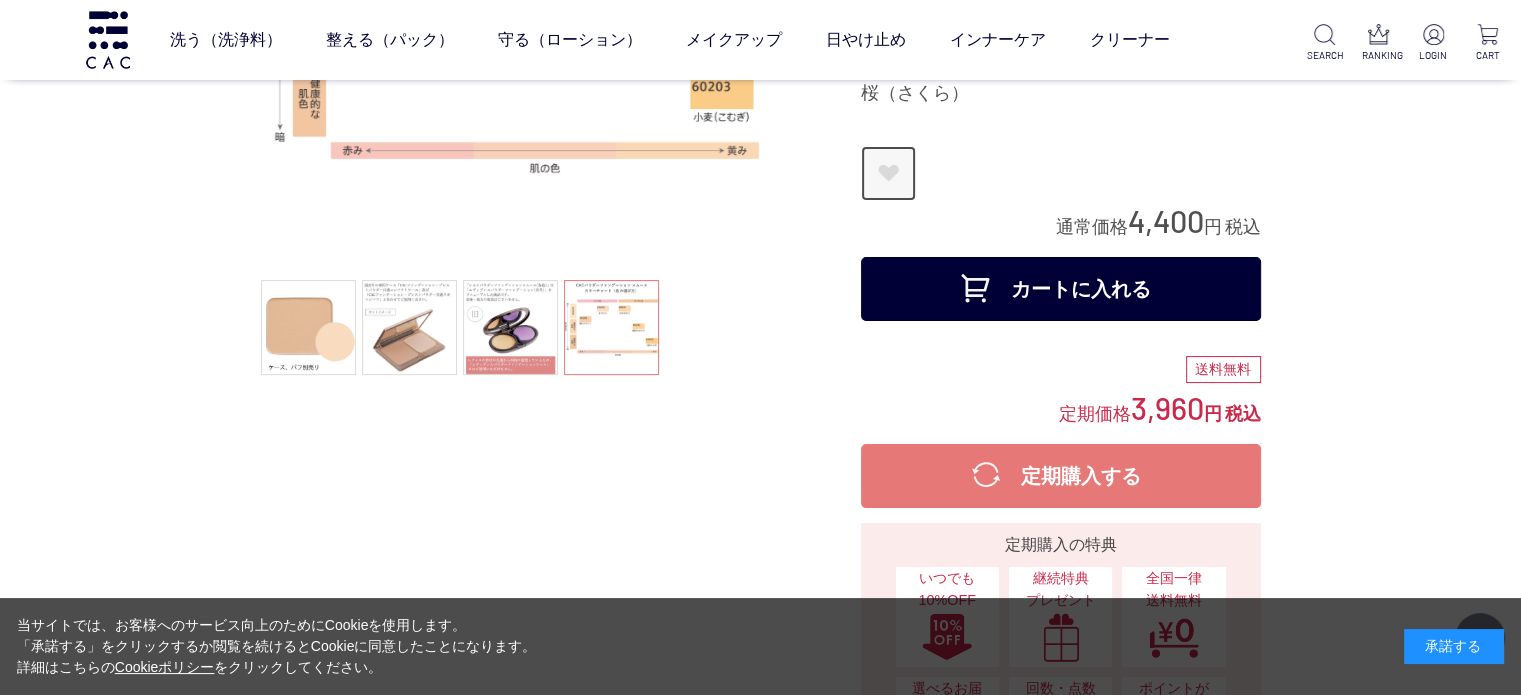 click on "お気に入りに登録する" at bounding box center [888, 173] 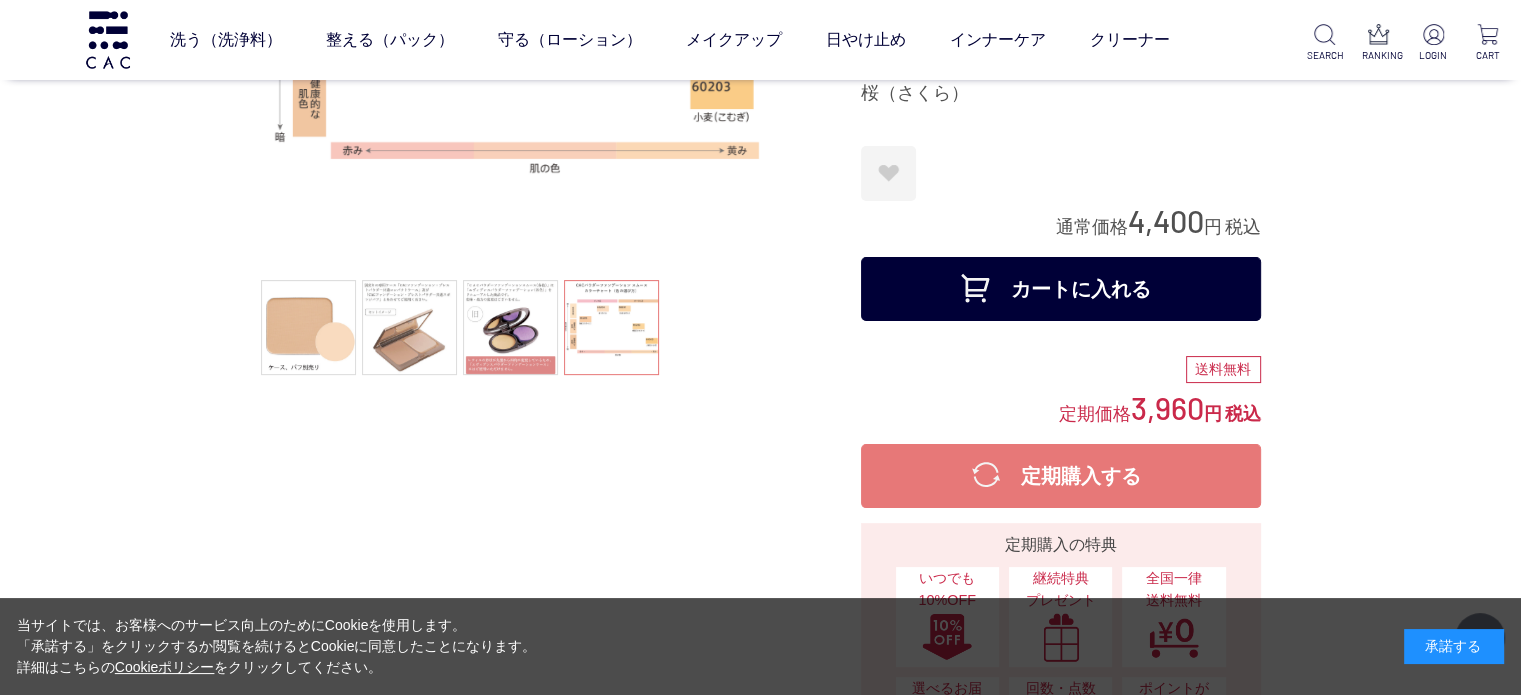 click on "定期購入する" at bounding box center (1061, 476) 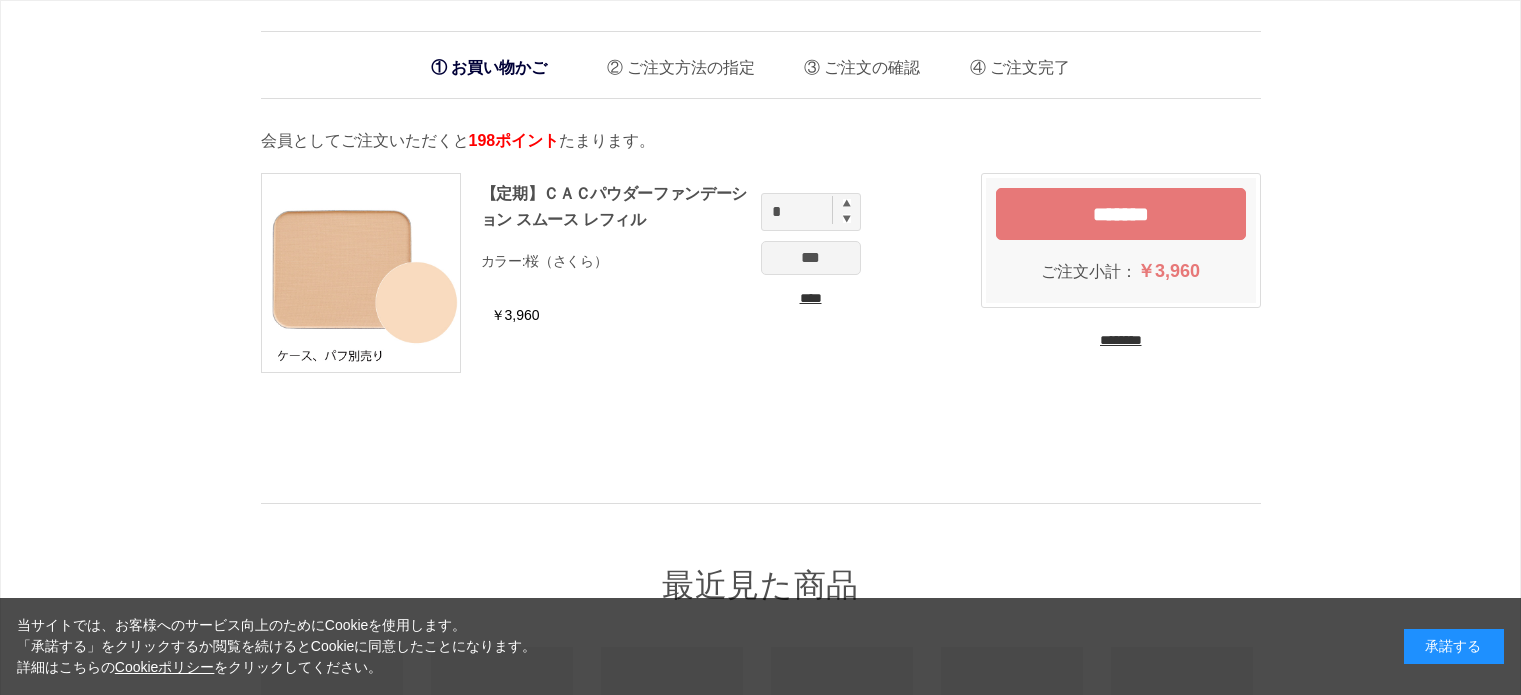 scroll, scrollTop: 0, scrollLeft: 0, axis: both 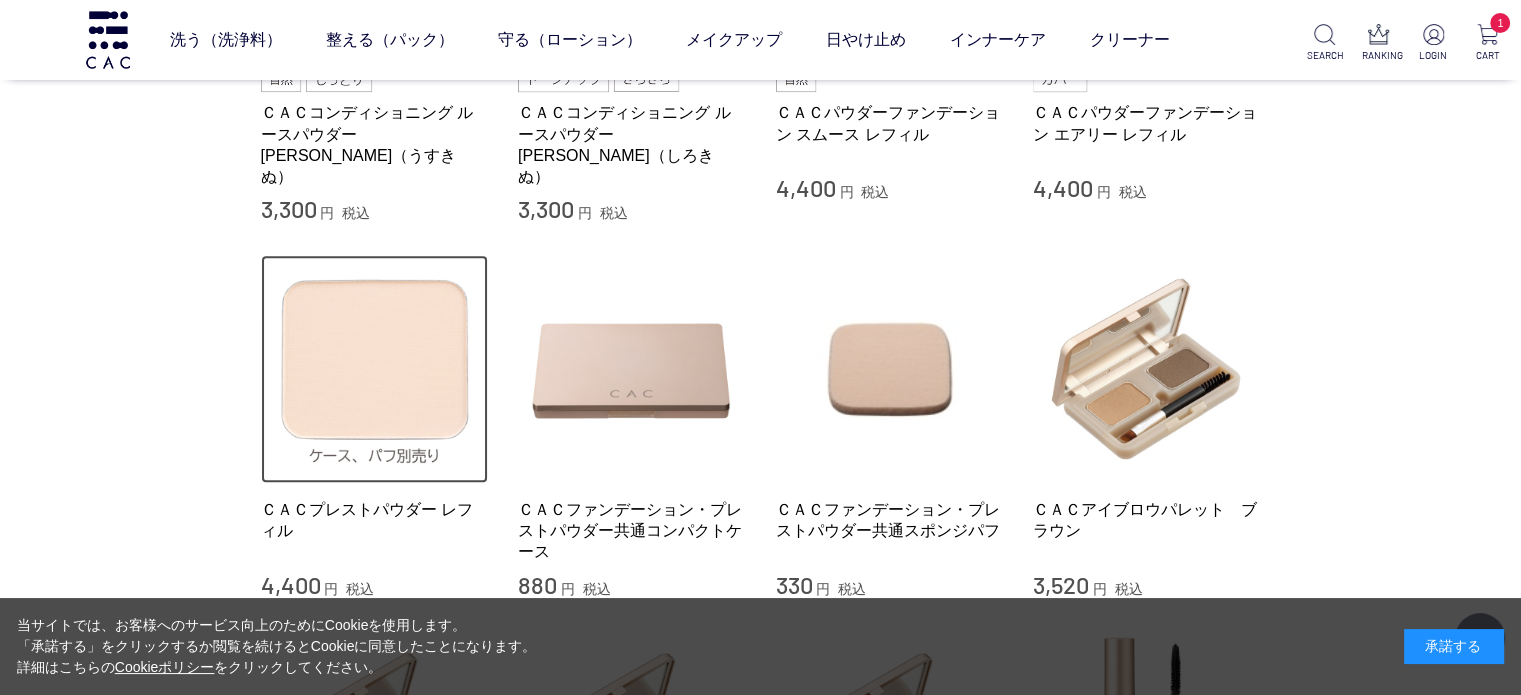 click at bounding box center [375, 369] 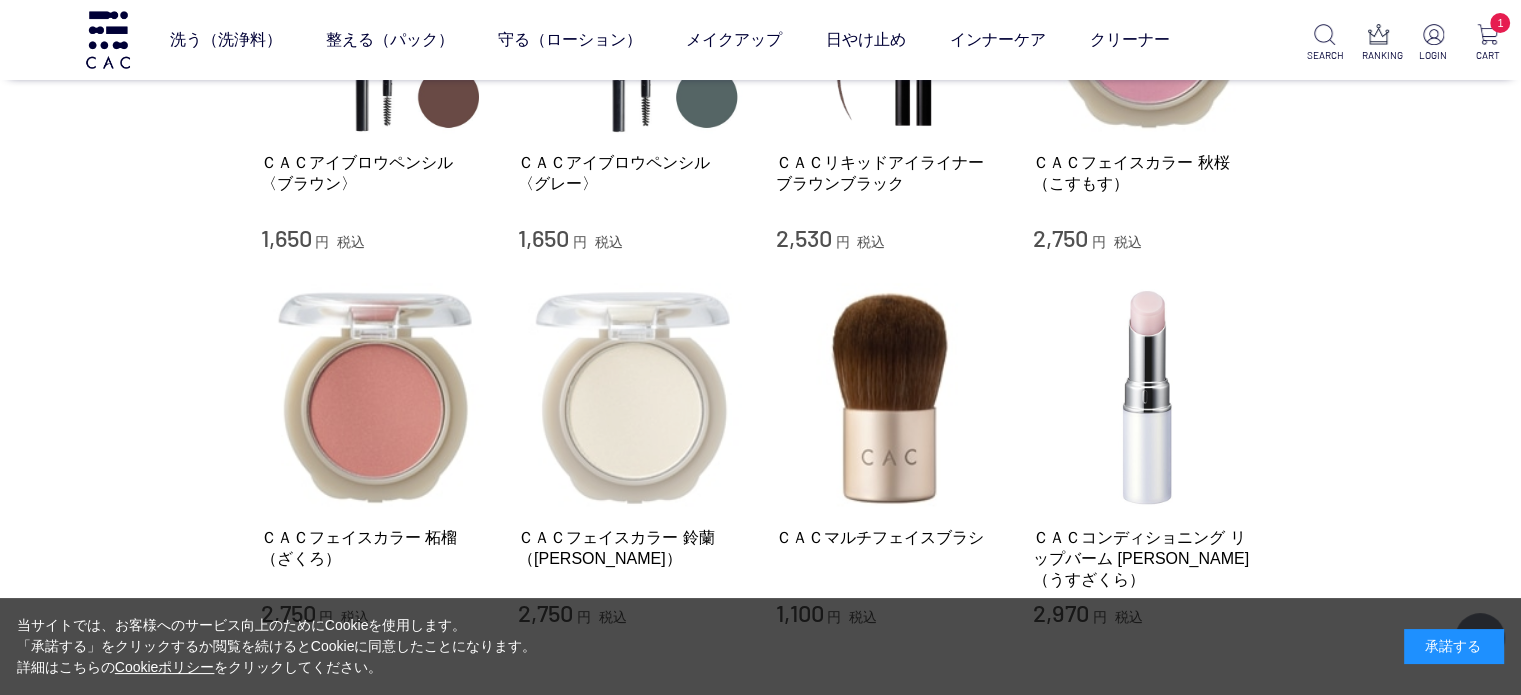 scroll, scrollTop: 1800, scrollLeft: 0, axis: vertical 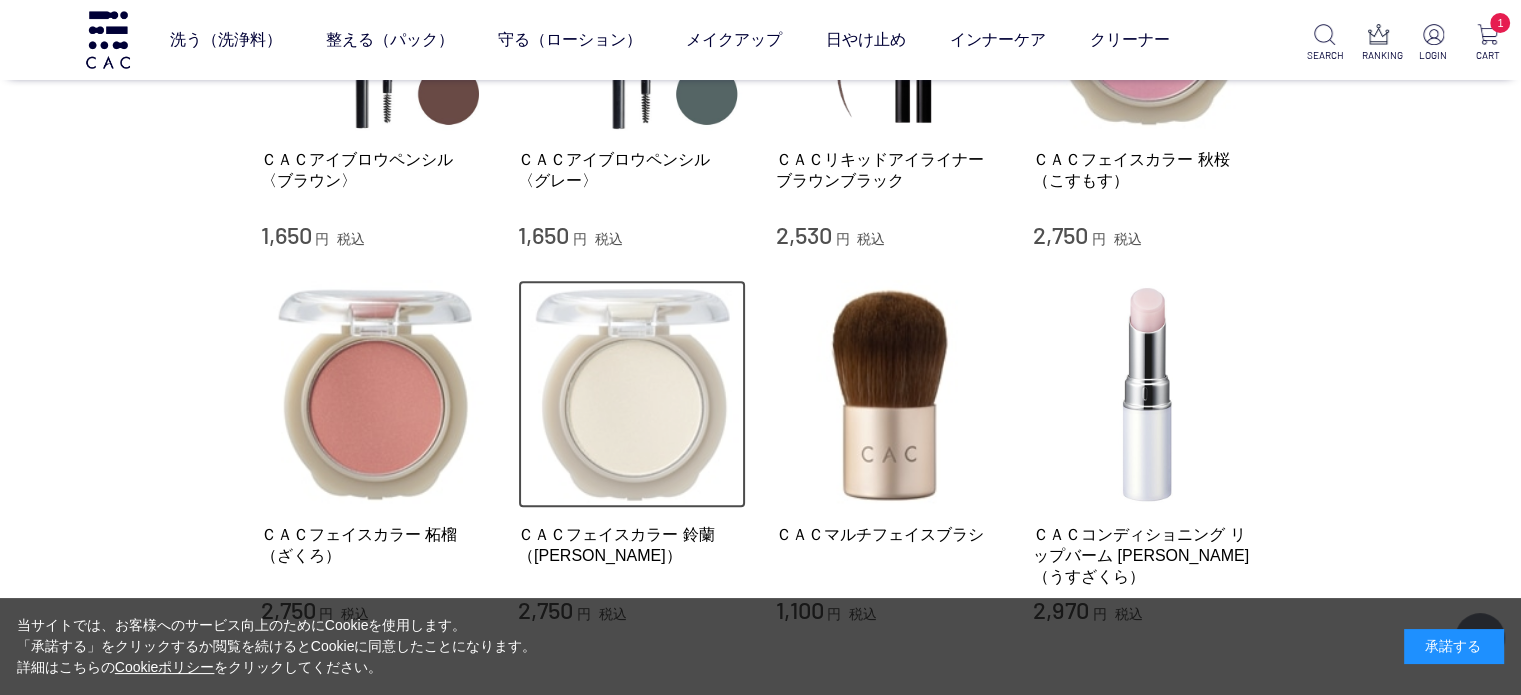 click at bounding box center (632, 394) 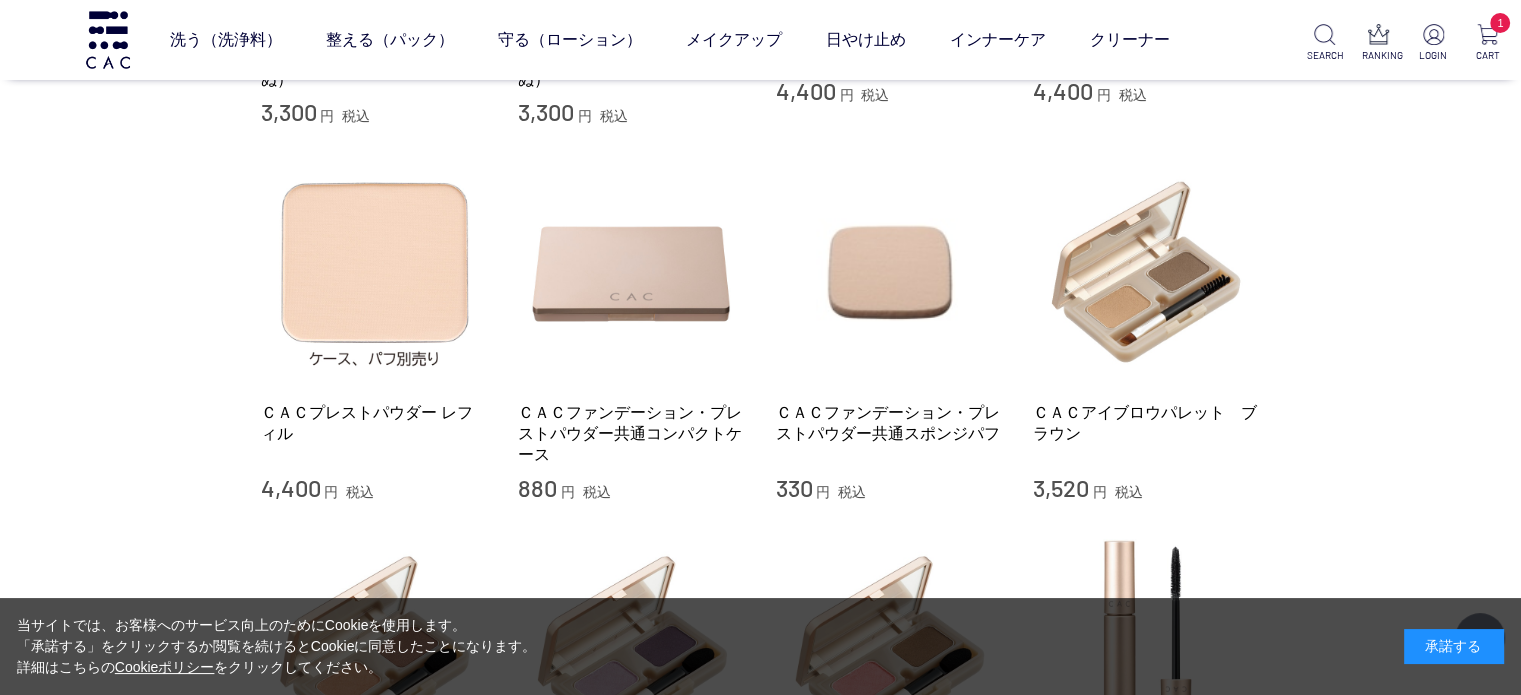 scroll, scrollTop: 800, scrollLeft: 0, axis: vertical 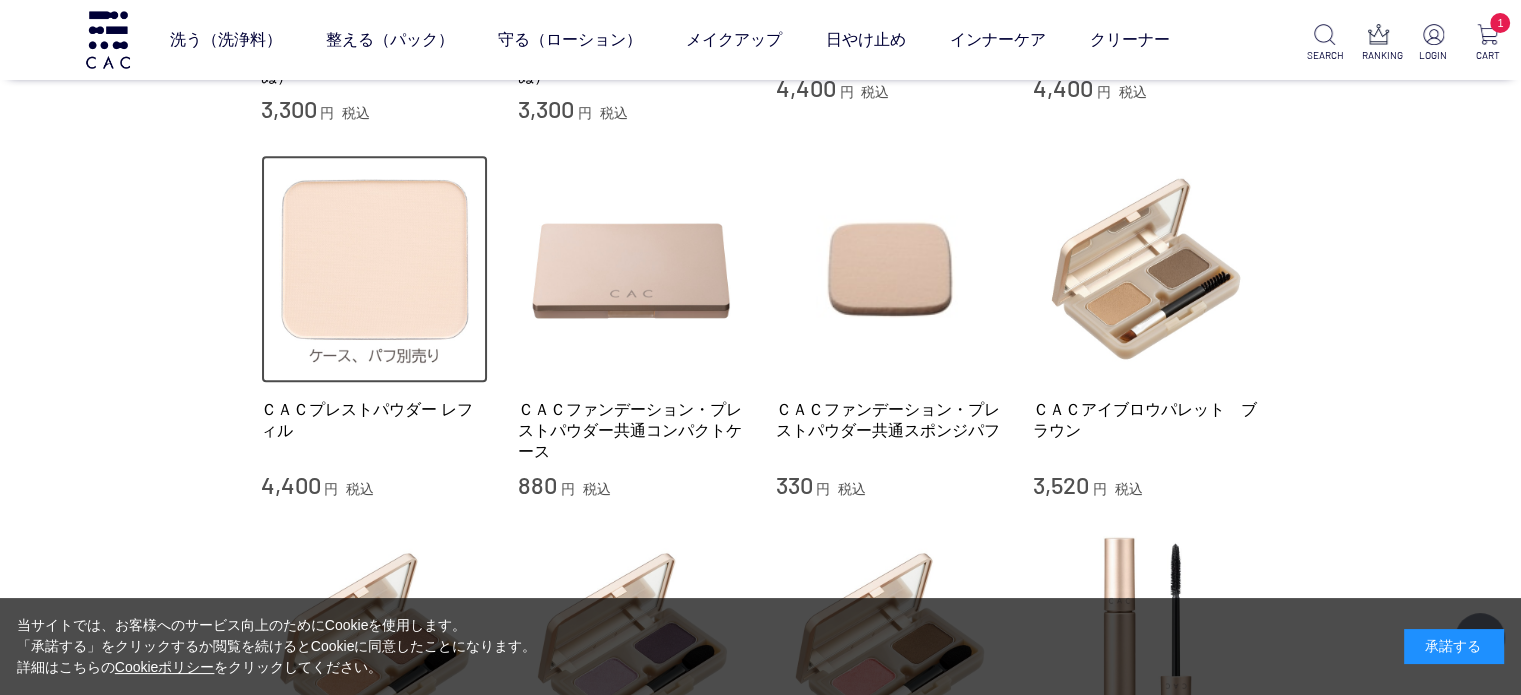 click at bounding box center [375, 269] 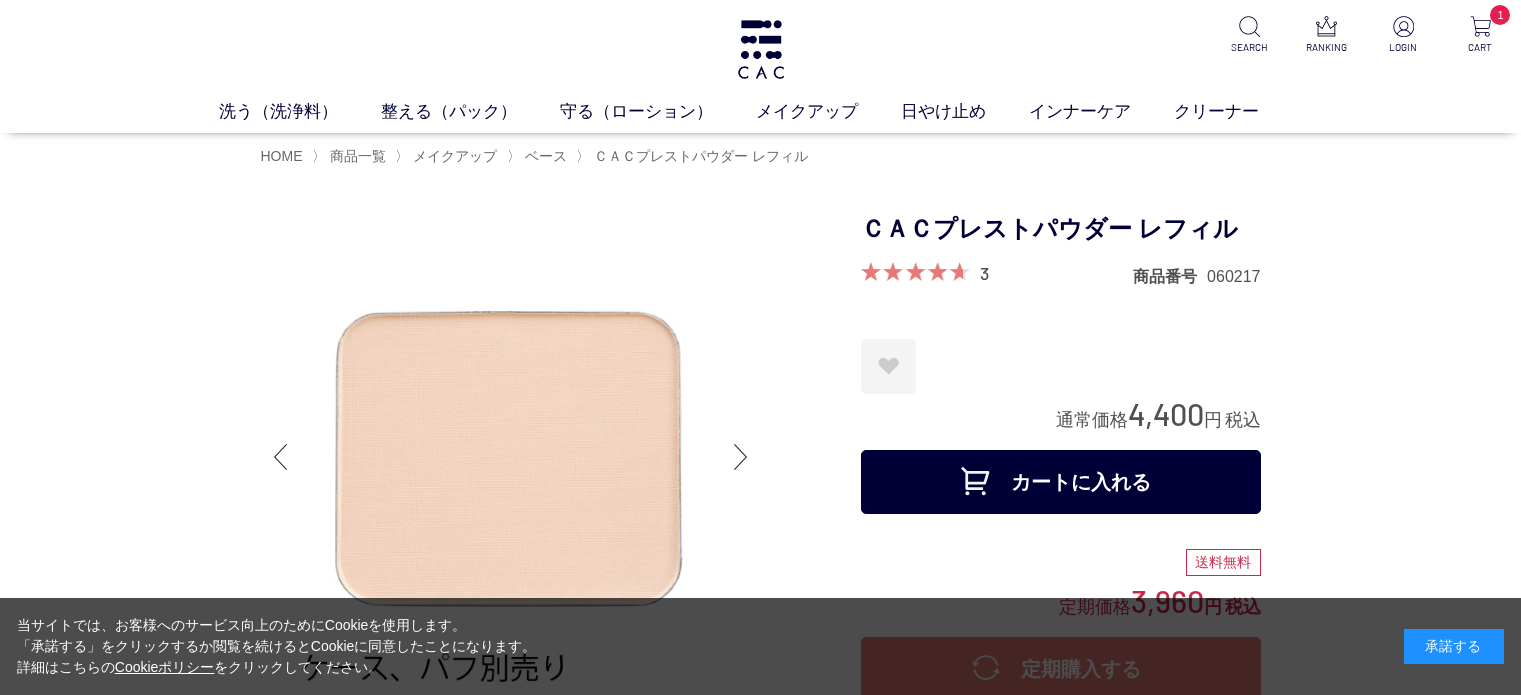 scroll, scrollTop: 0, scrollLeft: 0, axis: both 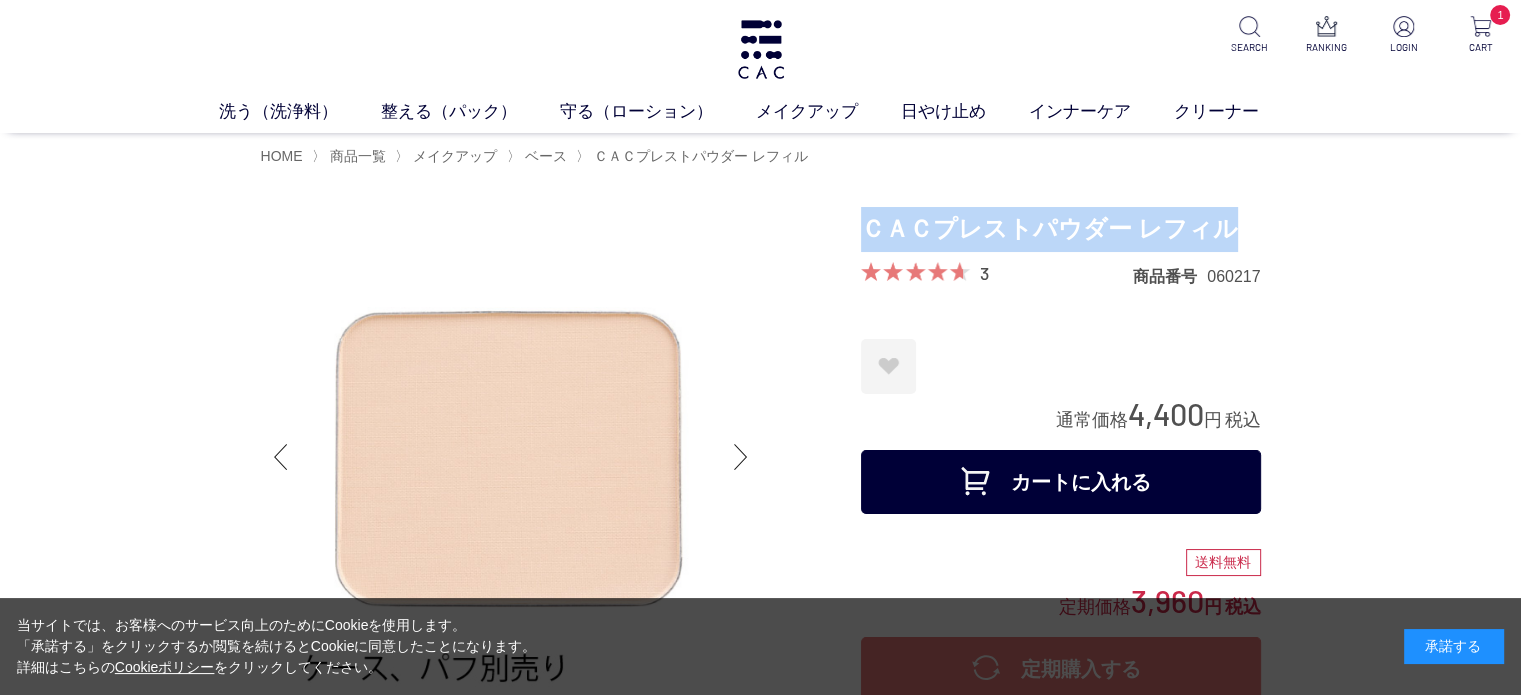 drag, startPoint x: 864, startPoint y: 222, endPoint x: 1220, endPoint y: 214, distance: 356.08987 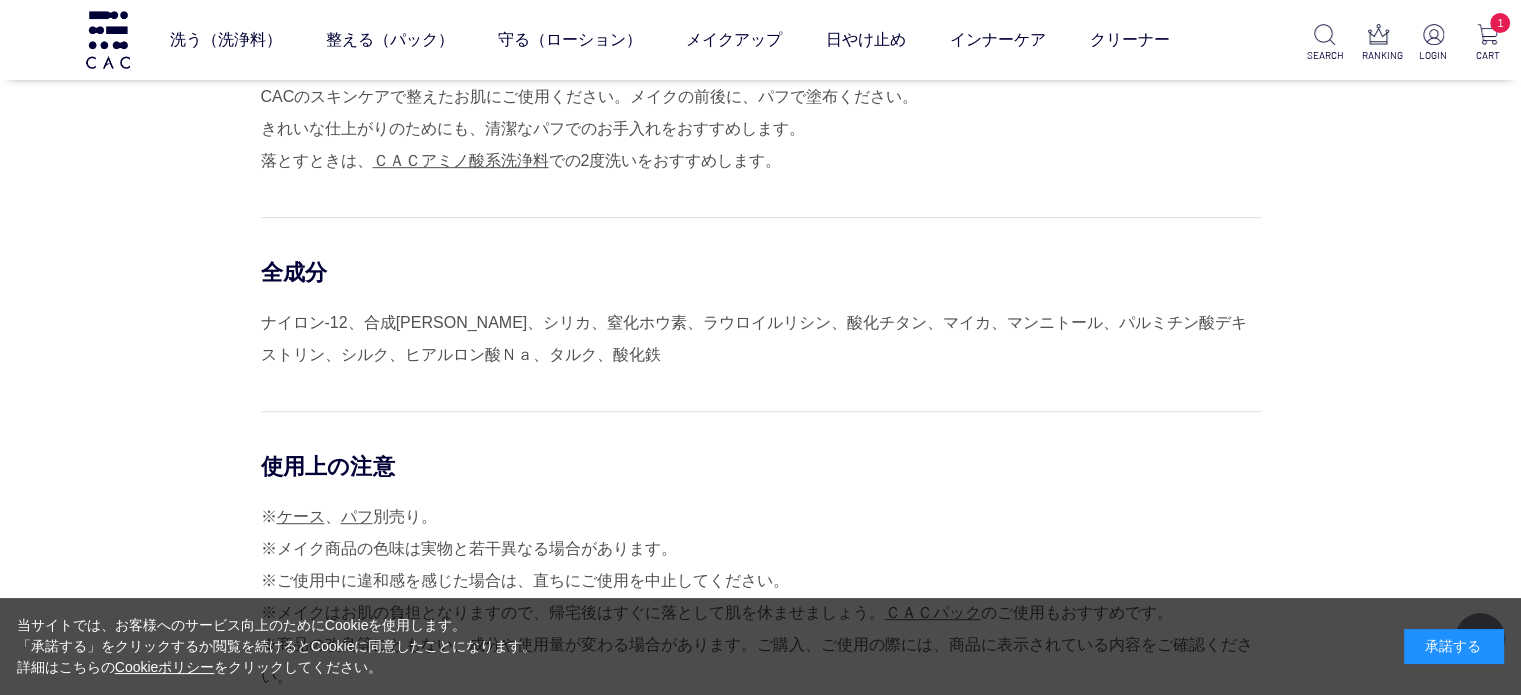 scroll, scrollTop: 1200, scrollLeft: 0, axis: vertical 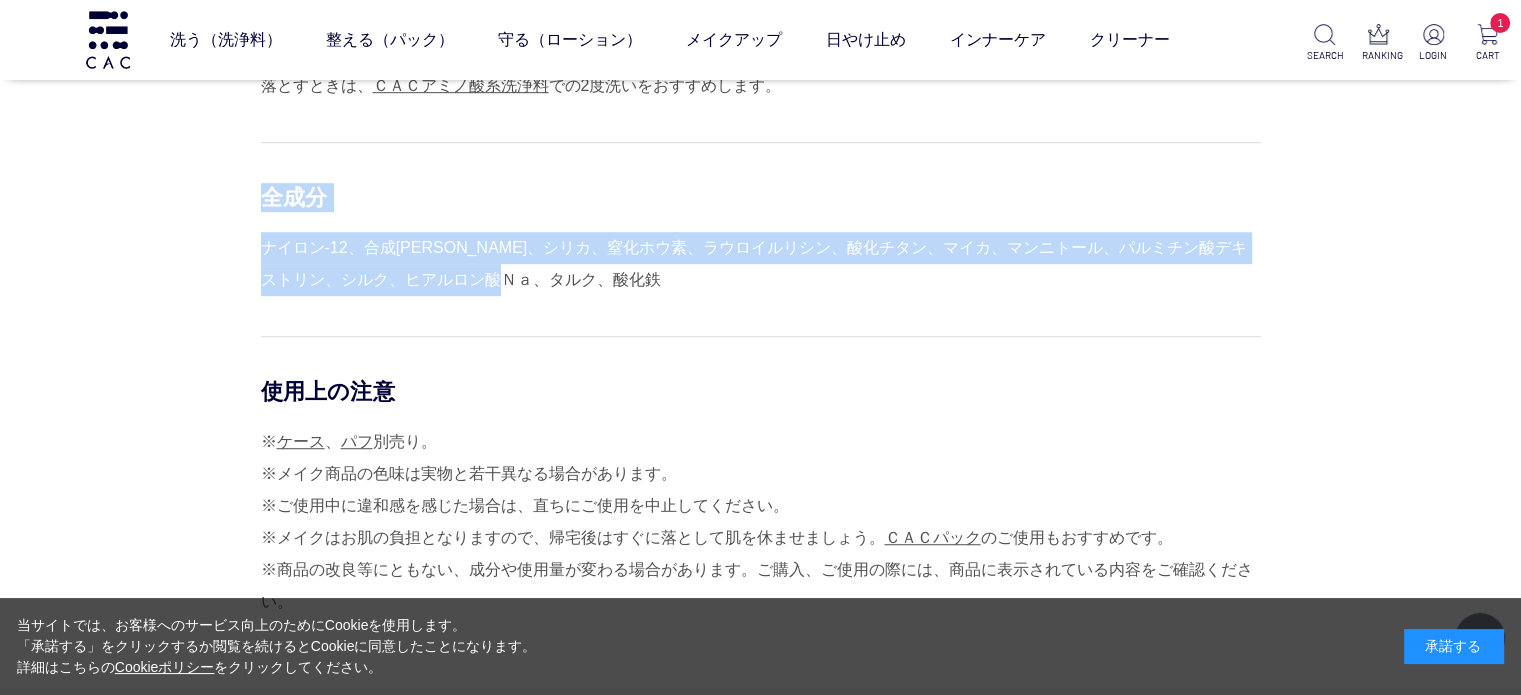 drag, startPoint x: 618, startPoint y: 280, endPoint x: 266, endPoint y: 201, distance: 360.75616 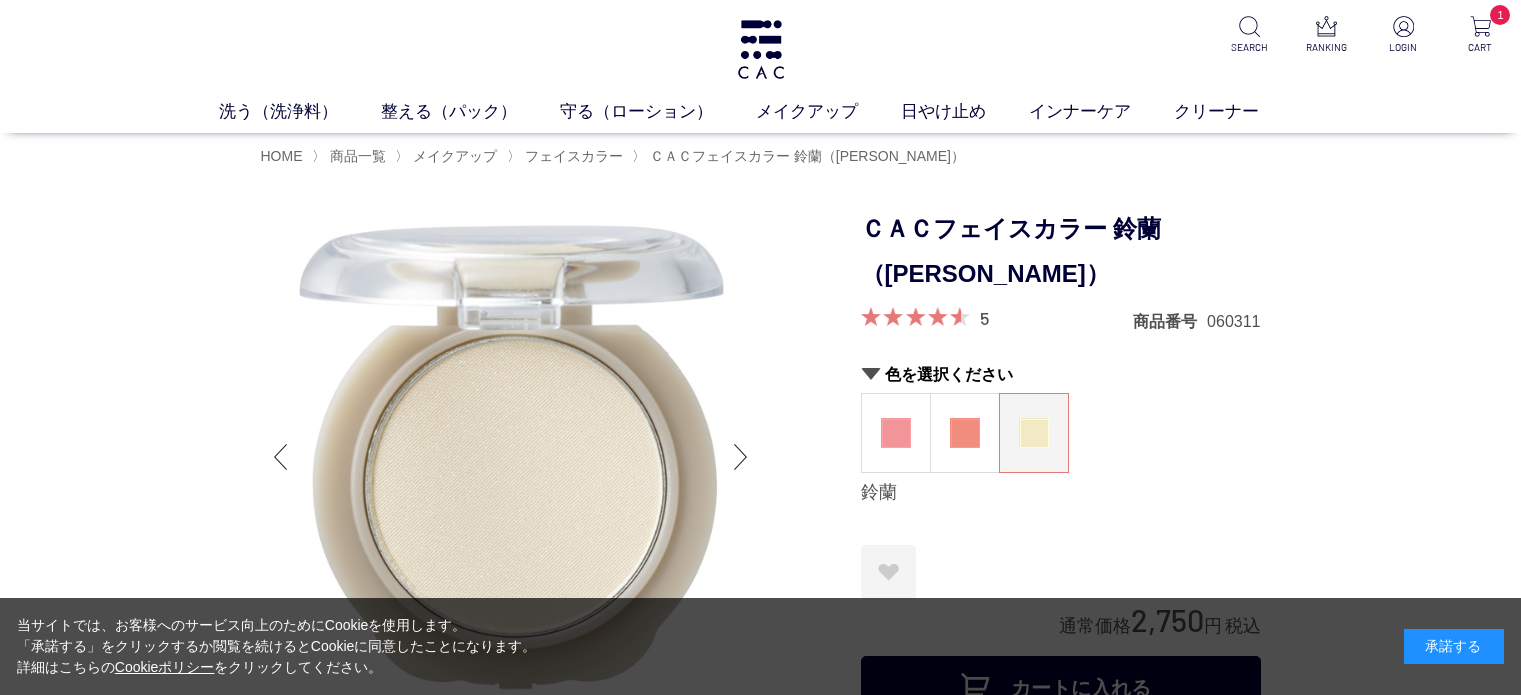 scroll, scrollTop: 0, scrollLeft: 0, axis: both 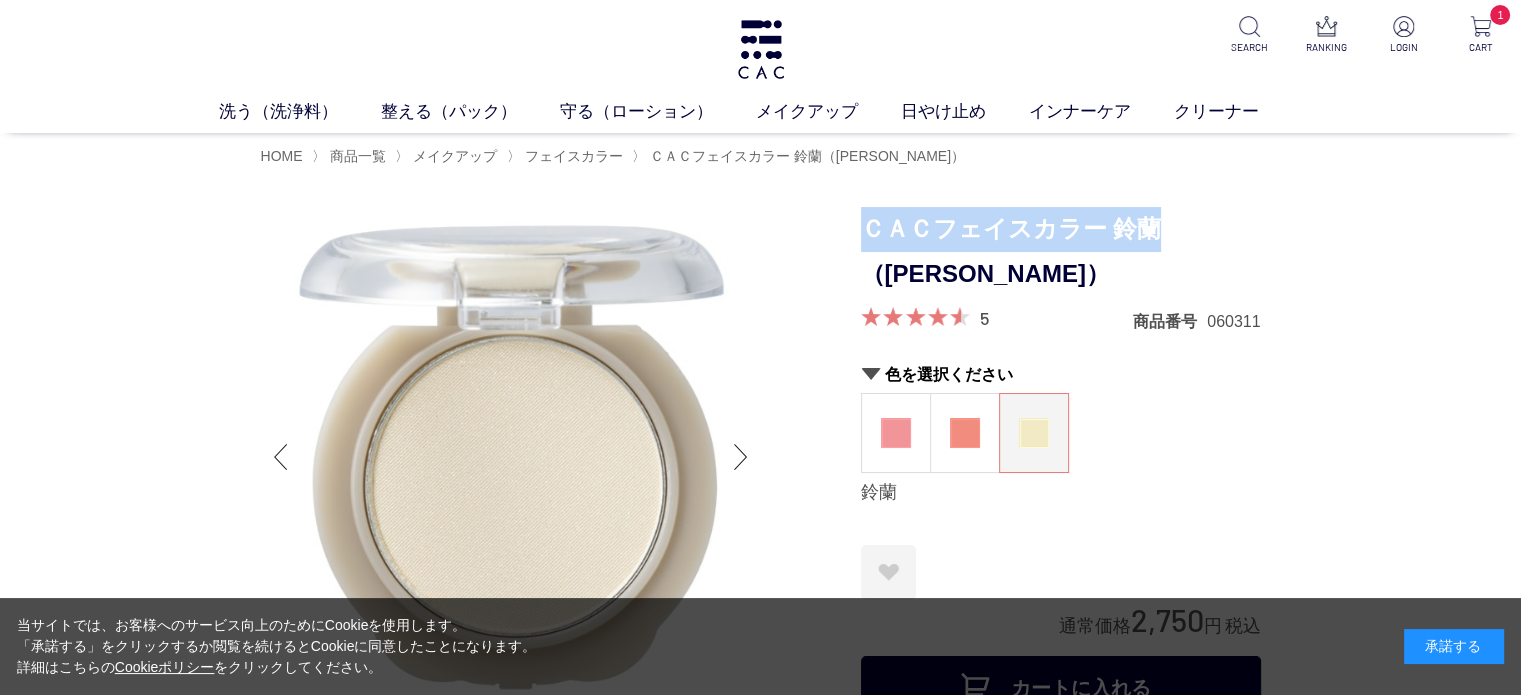 drag, startPoint x: 861, startPoint y: 227, endPoint x: 1164, endPoint y: 211, distance: 303.42215 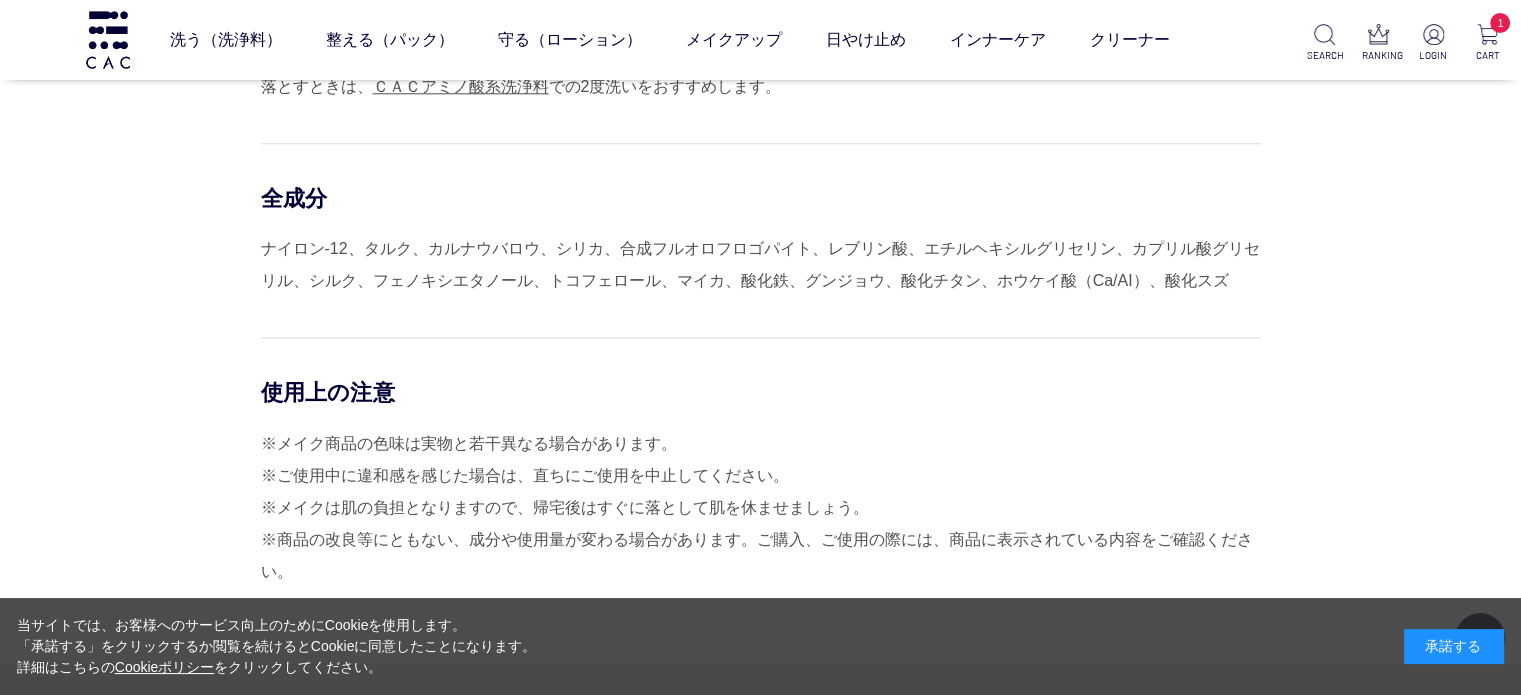 scroll, scrollTop: 2200, scrollLeft: 0, axis: vertical 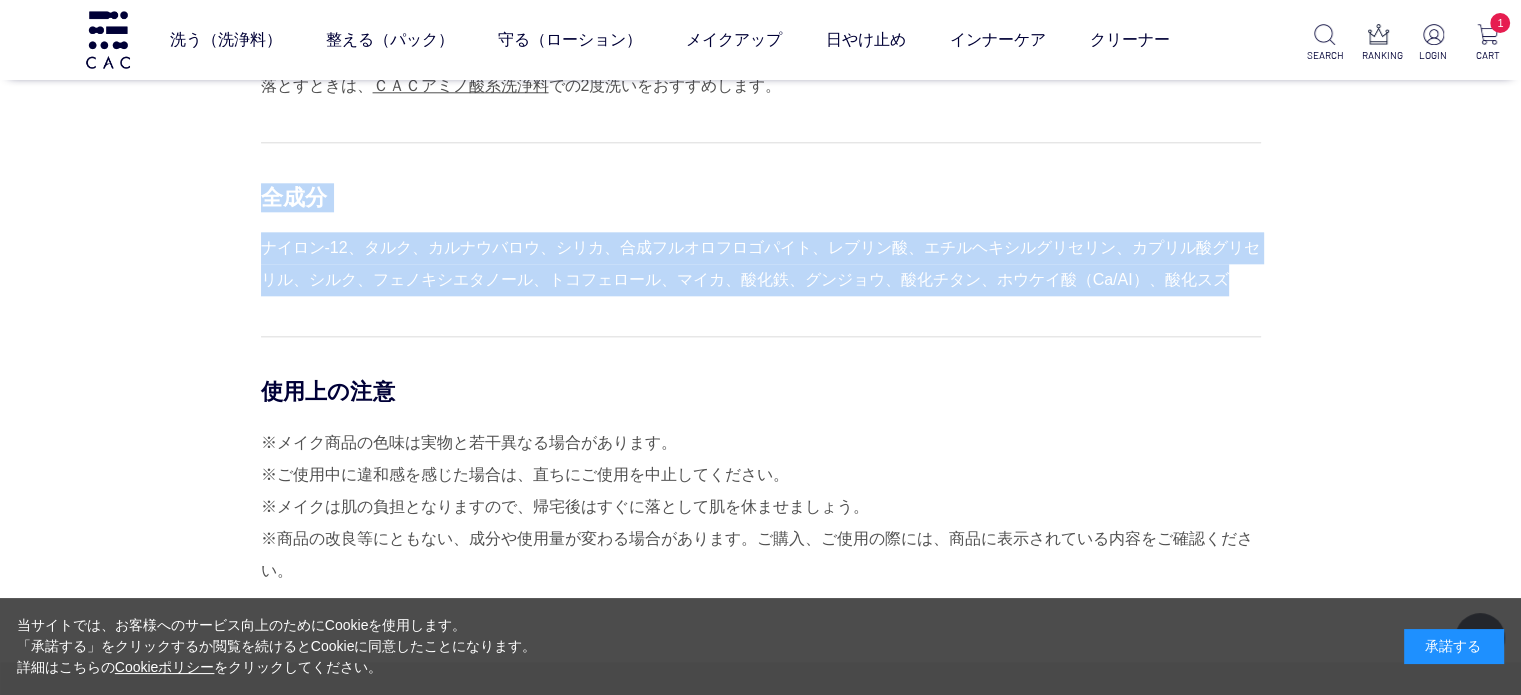 drag, startPoint x: 1237, startPoint y: 286, endPoint x: 269, endPoint y: 192, distance: 972.55334 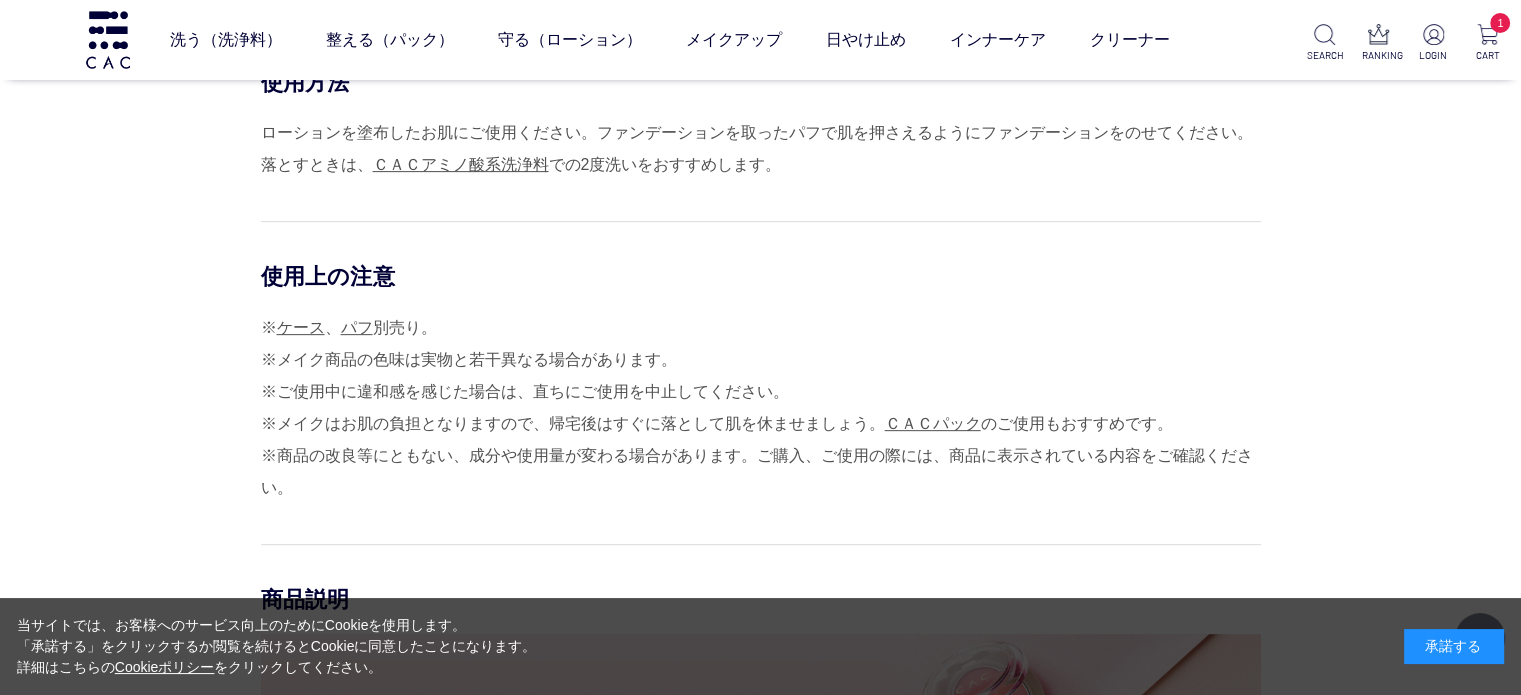 scroll, scrollTop: 0, scrollLeft: 0, axis: both 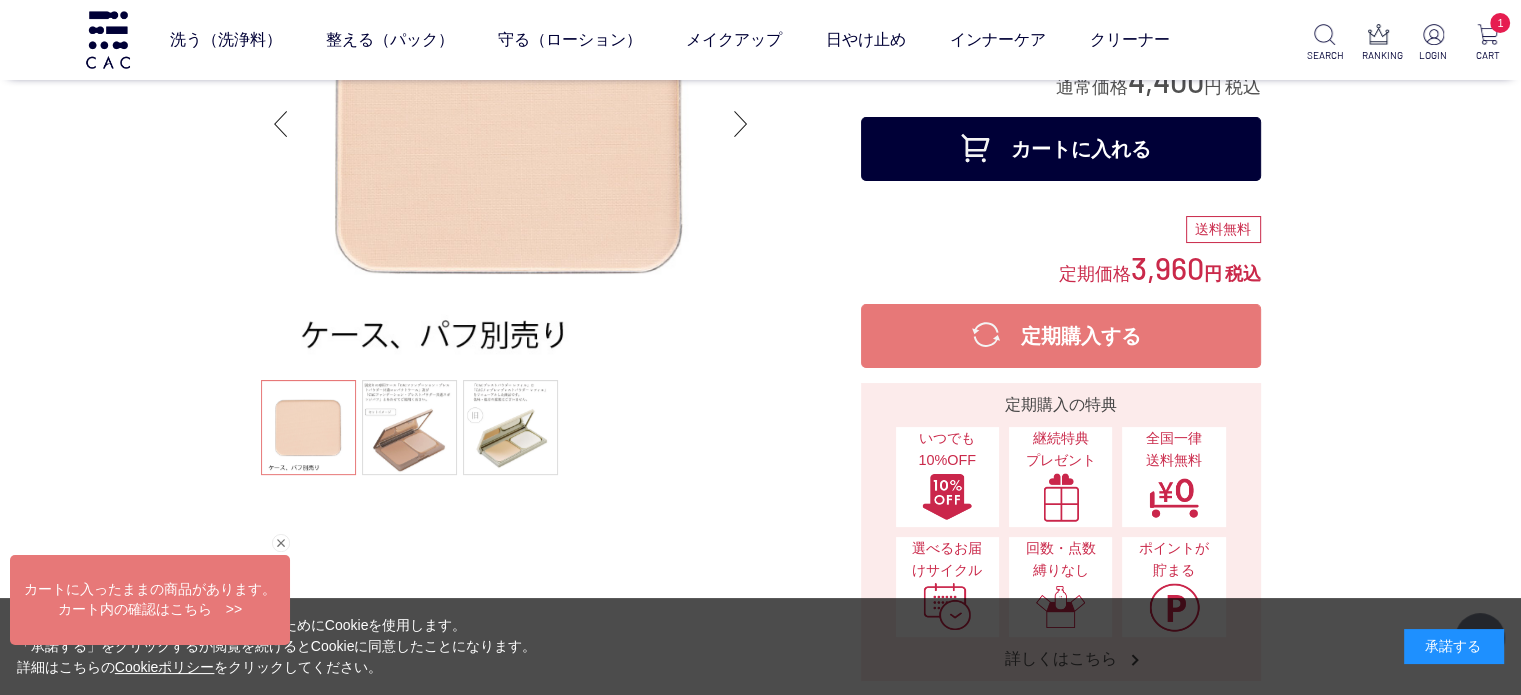 click on "定期購入する" at bounding box center [1061, 336] 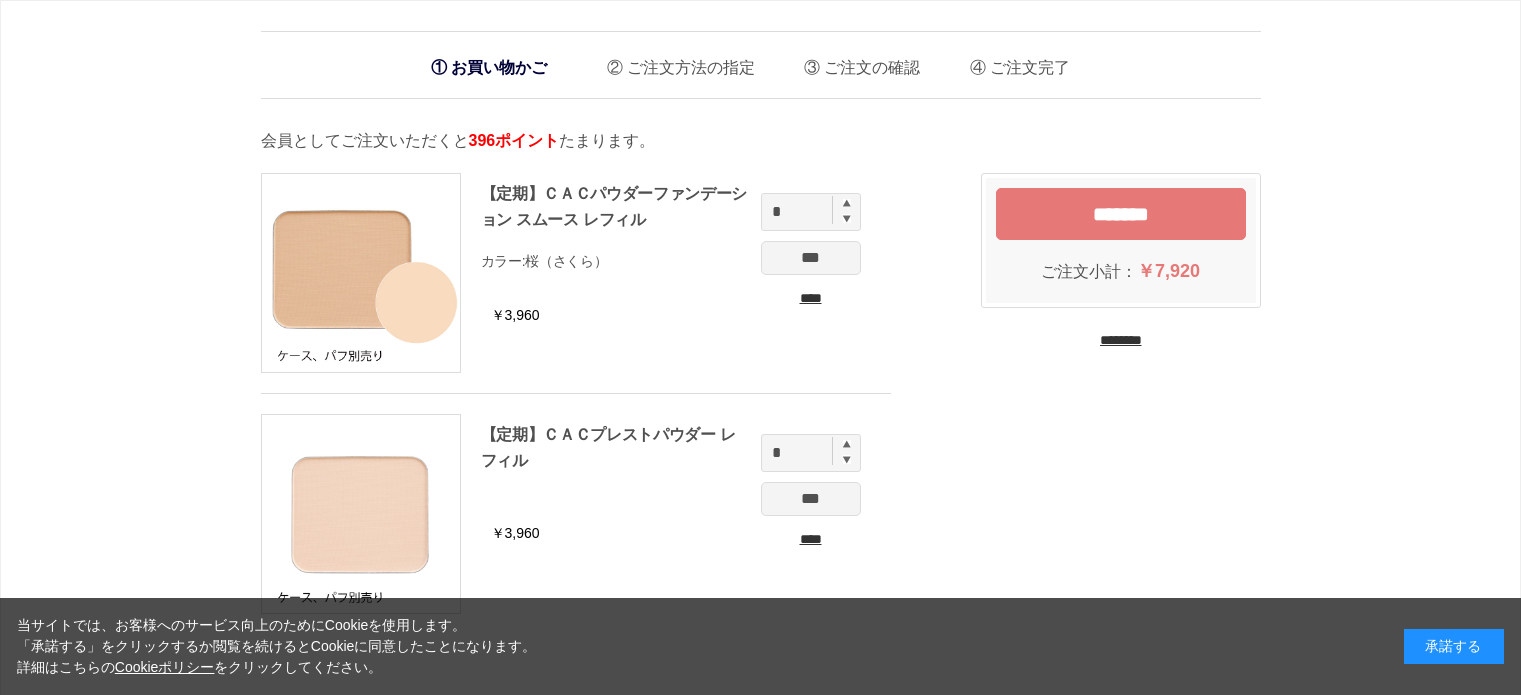 scroll, scrollTop: 0, scrollLeft: 0, axis: both 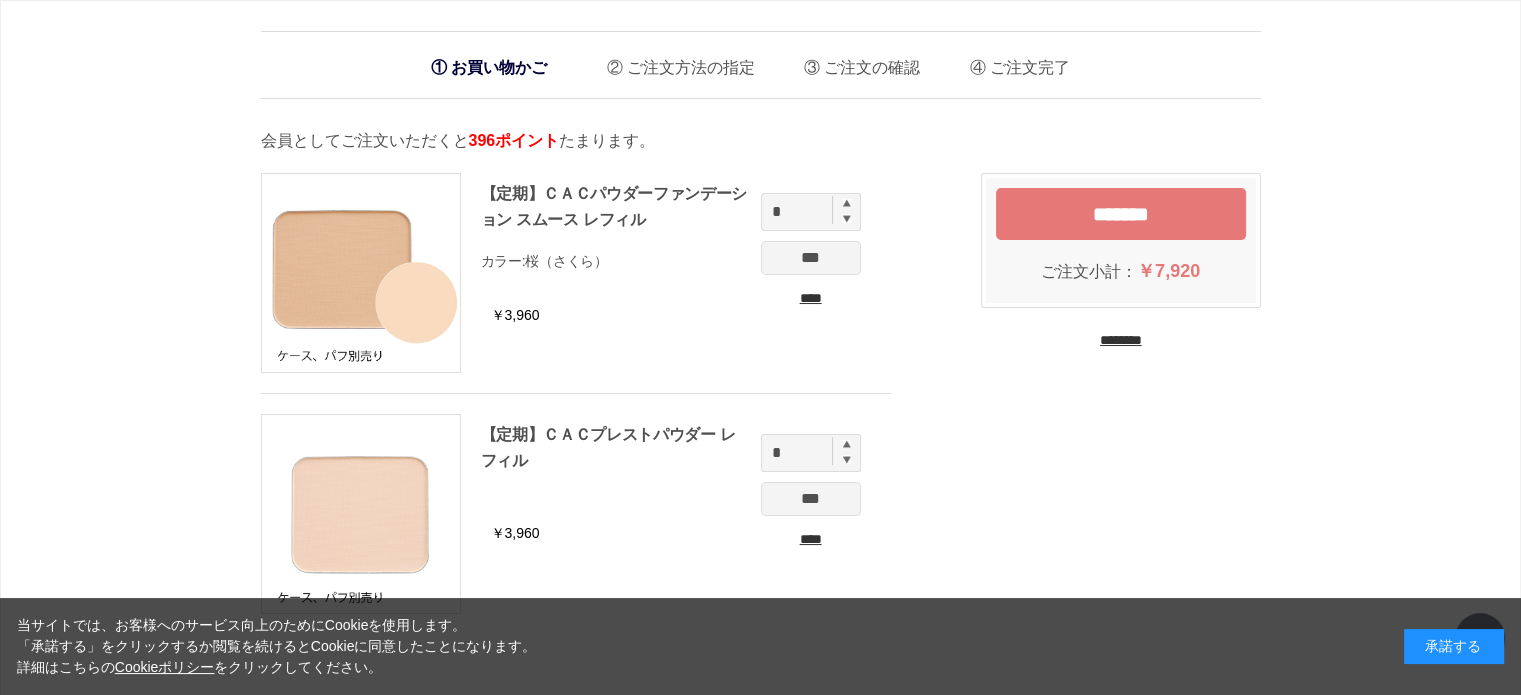 click on "********" at bounding box center [1121, 340] 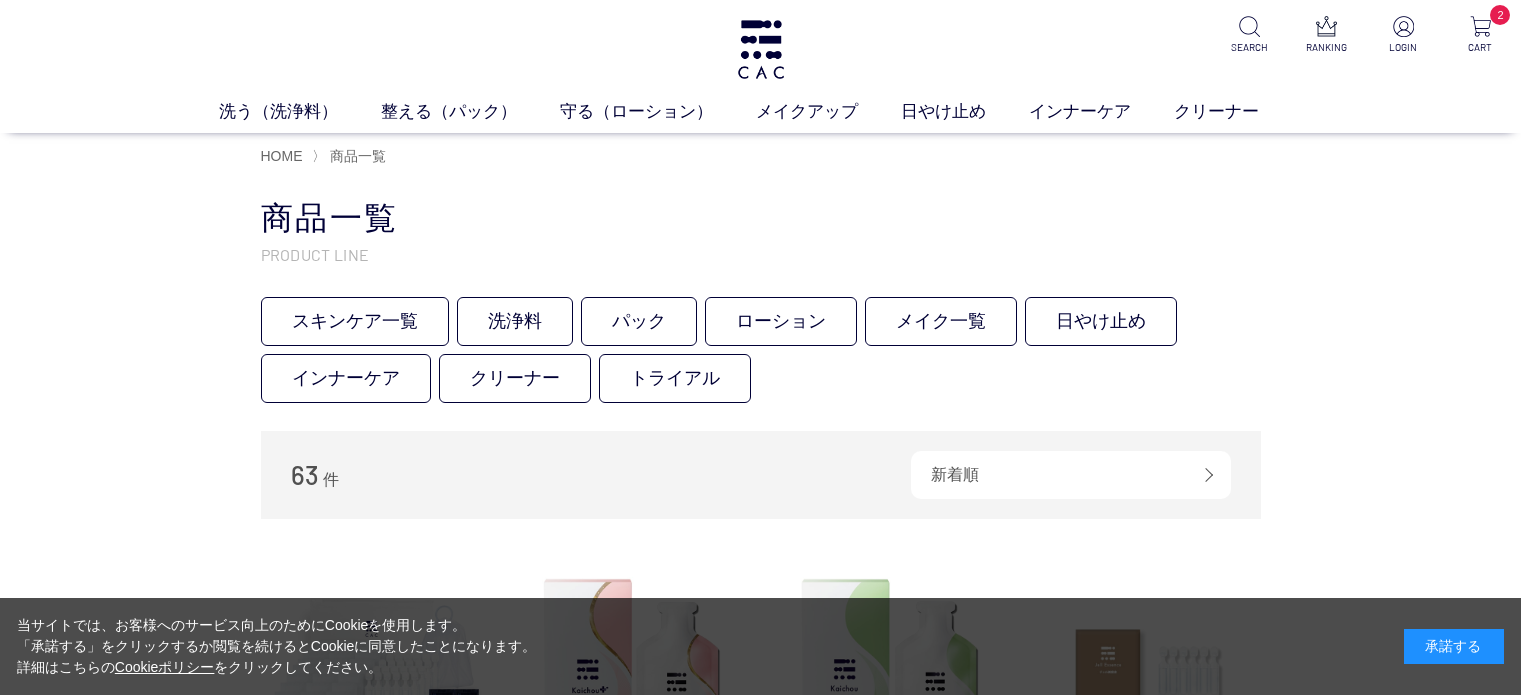 scroll, scrollTop: 0, scrollLeft: 0, axis: both 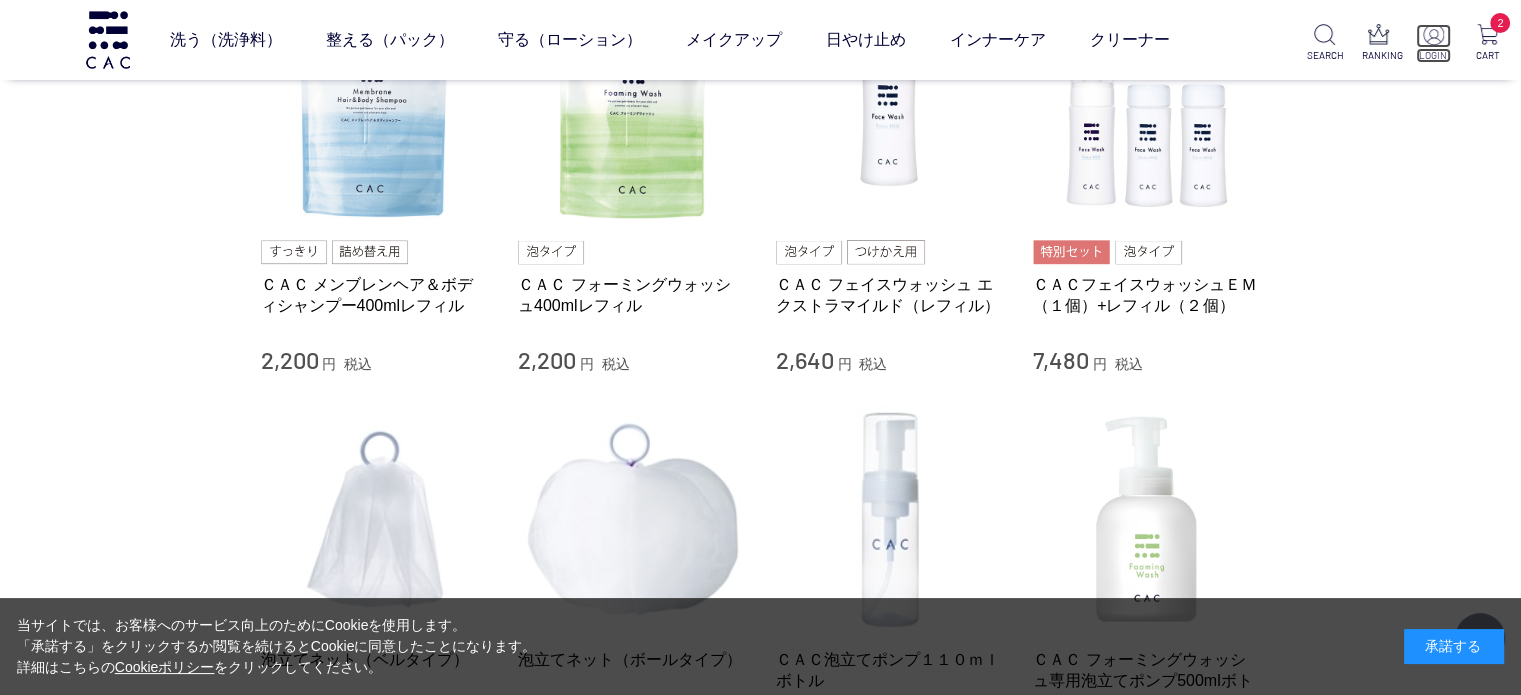 click at bounding box center (1433, 36) 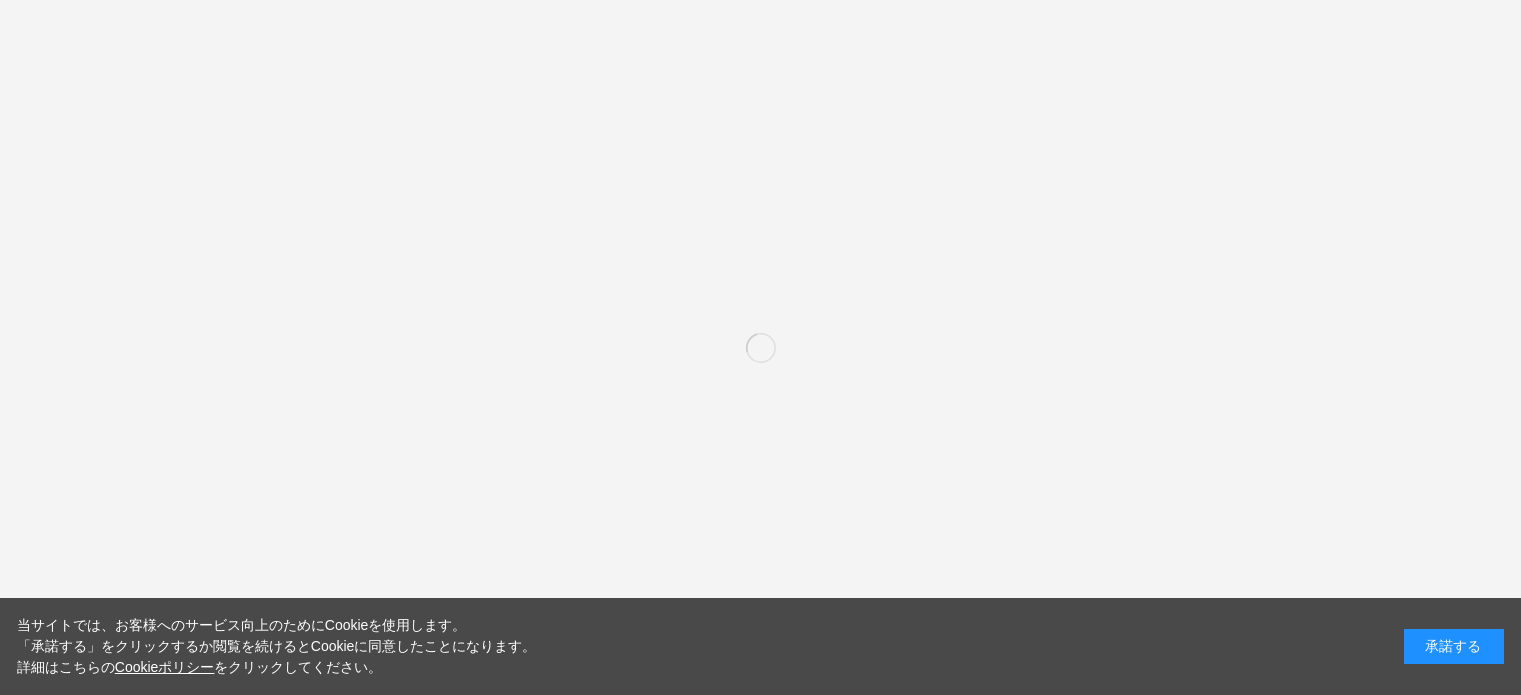 scroll, scrollTop: 0, scrollLeft: 0, axis: both 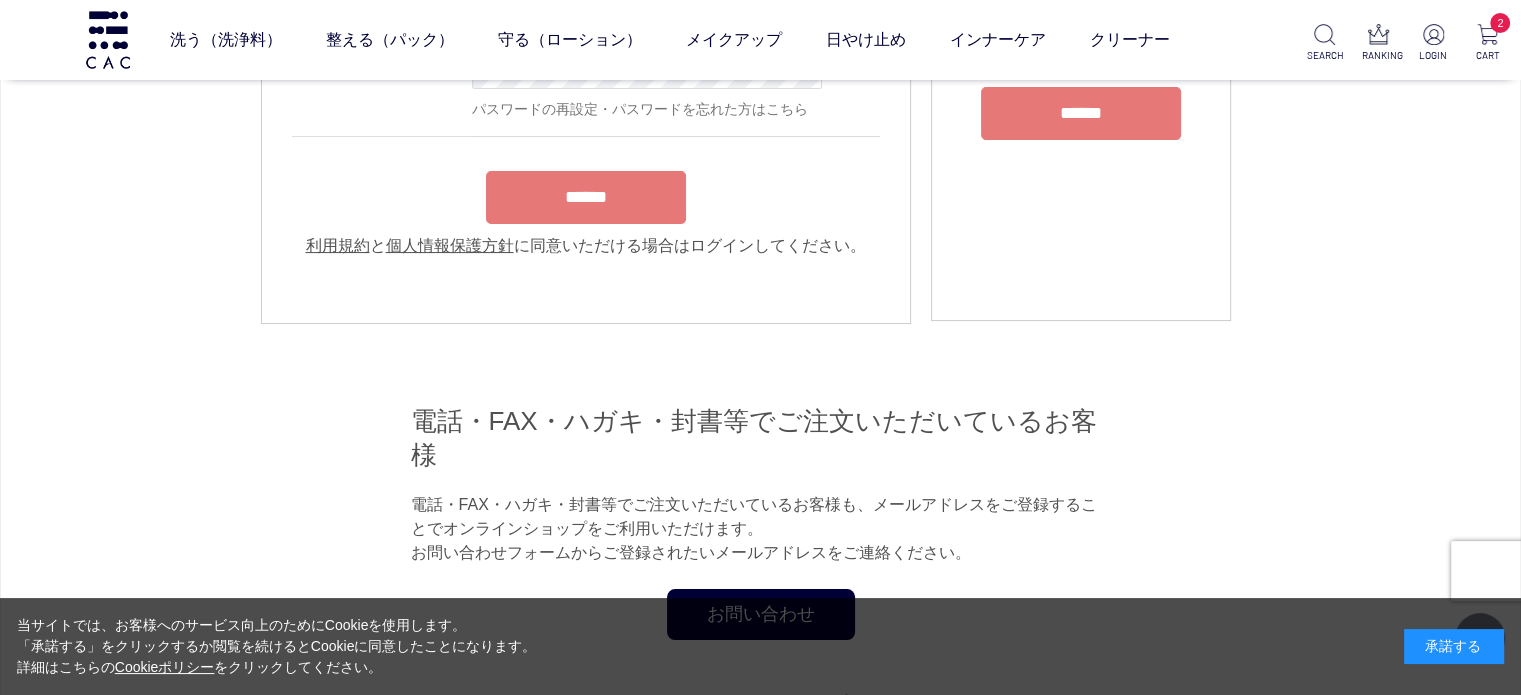 type on "**********" 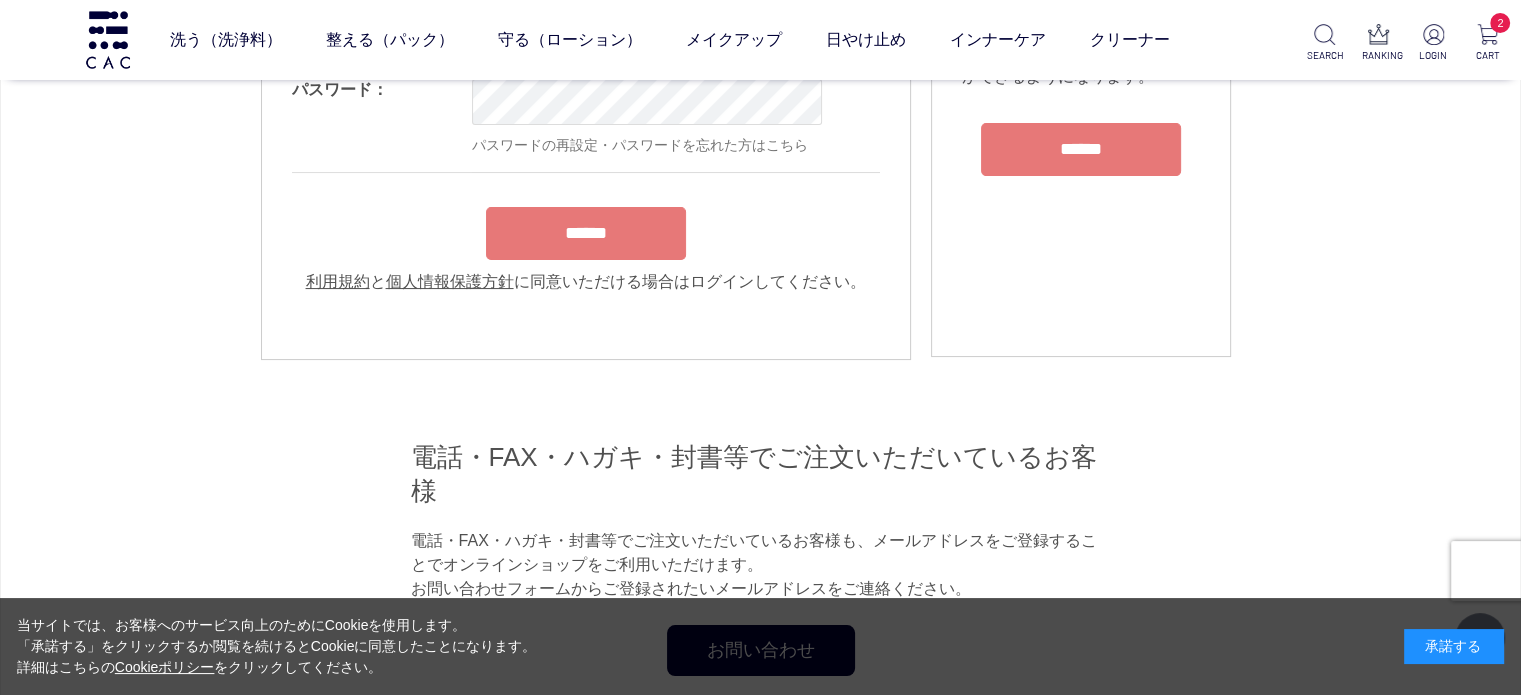 click on "**********" at bounding box center (586, 139) 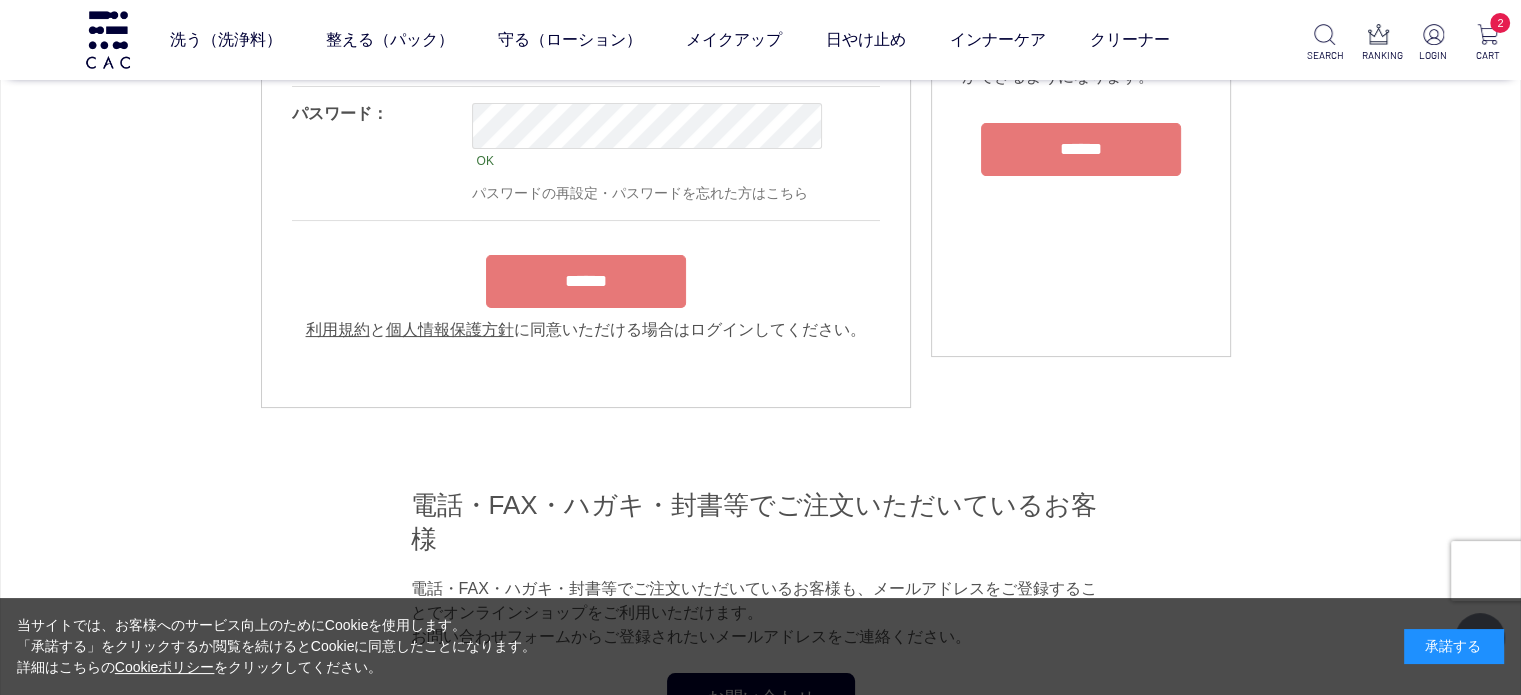 click on "******" at bounding box center (586, 281) 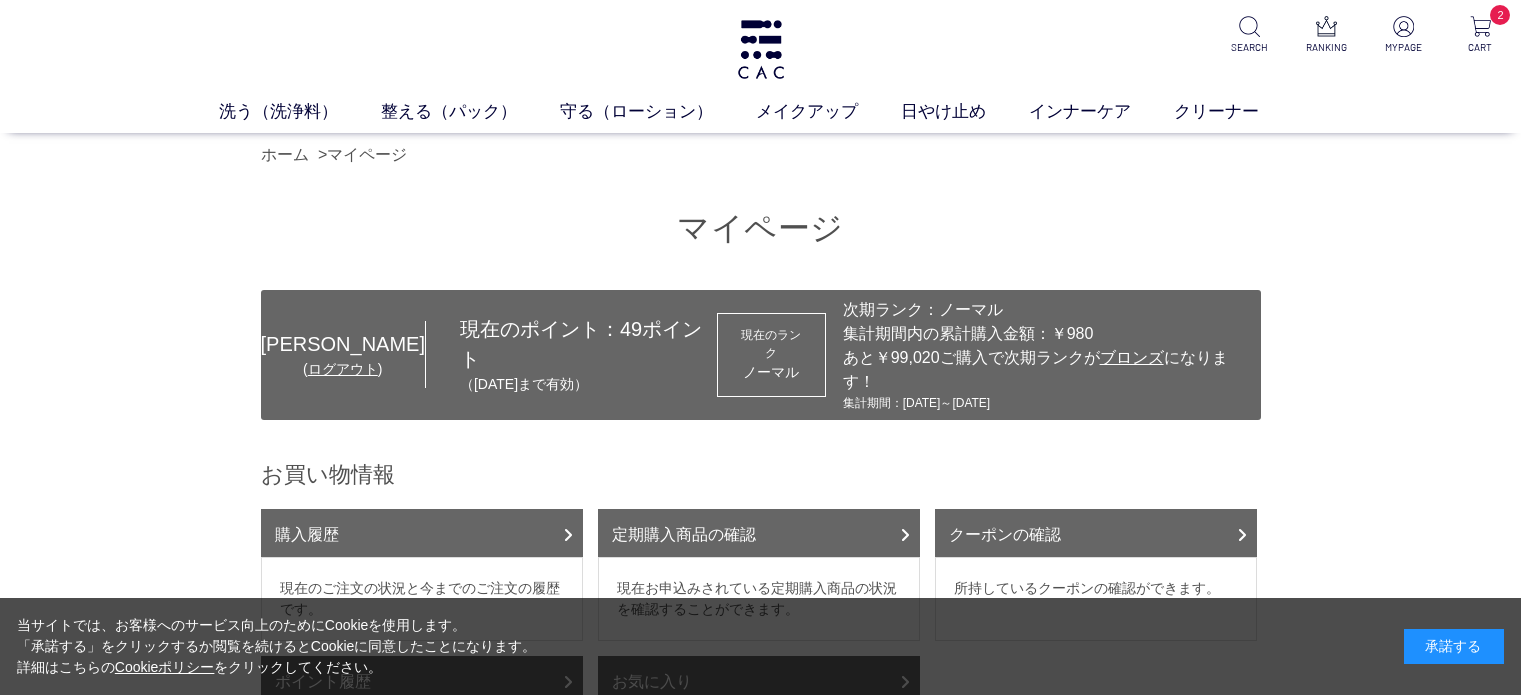 scroll, scrollTop: 0, scrollLeft: 0, axis: both 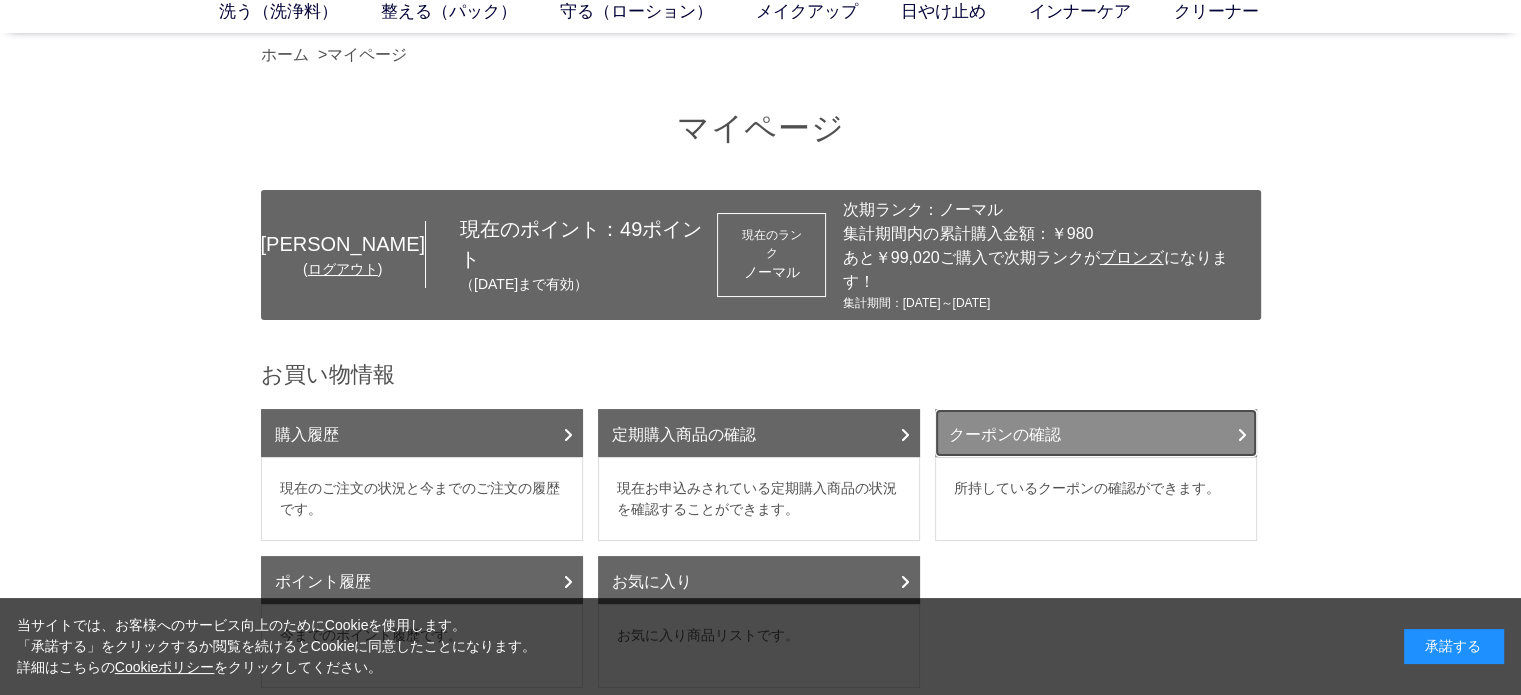 click on "クーポンの確認" at bounding box center [1096, 433] 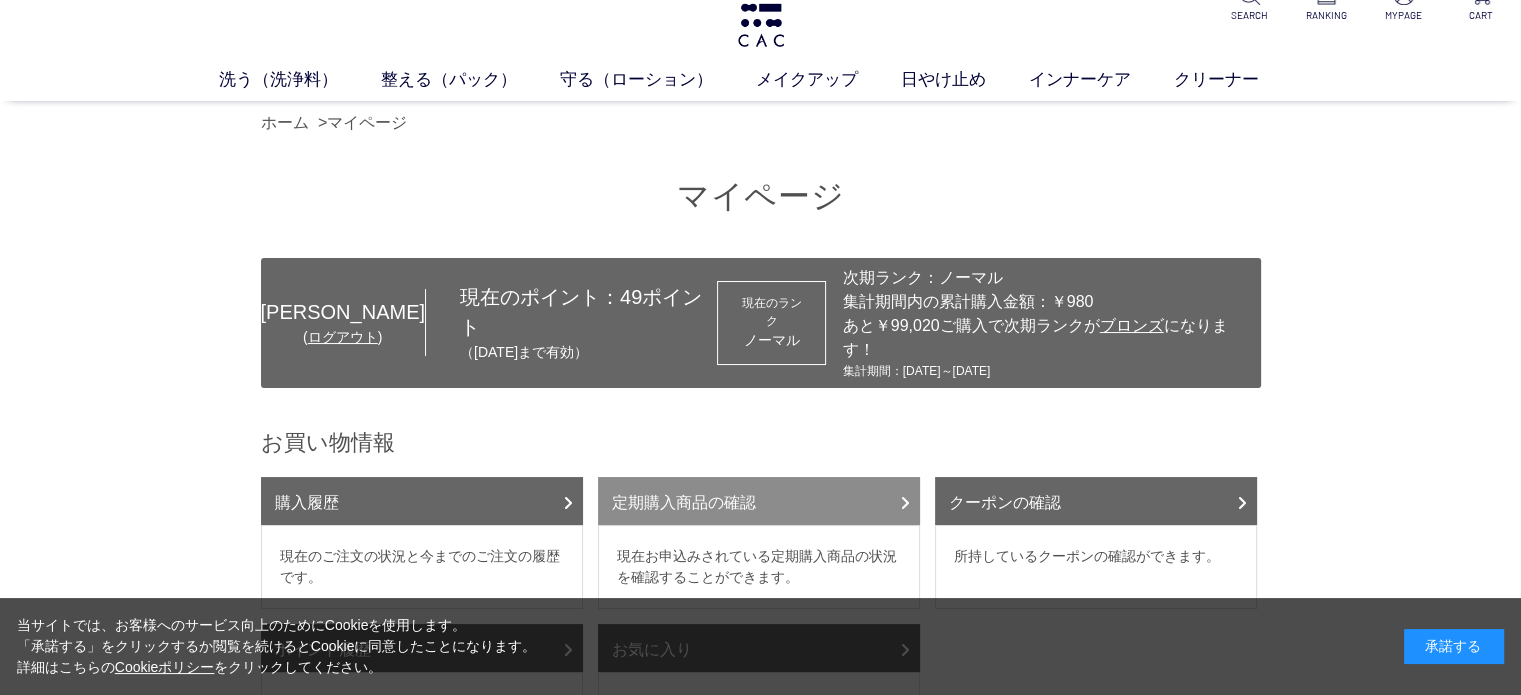 scroll, scrollTop: 0, scrollLeft: 0, axis: both 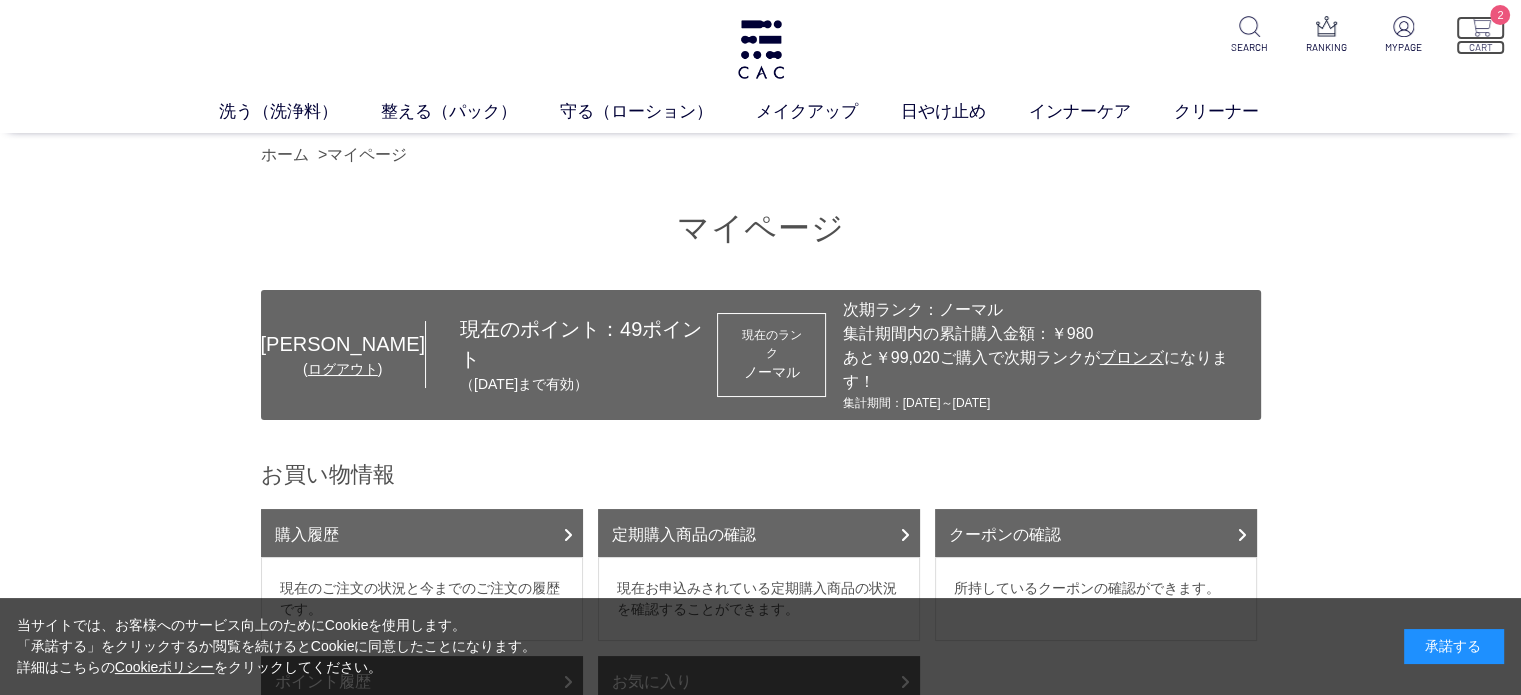 click on "2" at bounding box center (1480, 28) 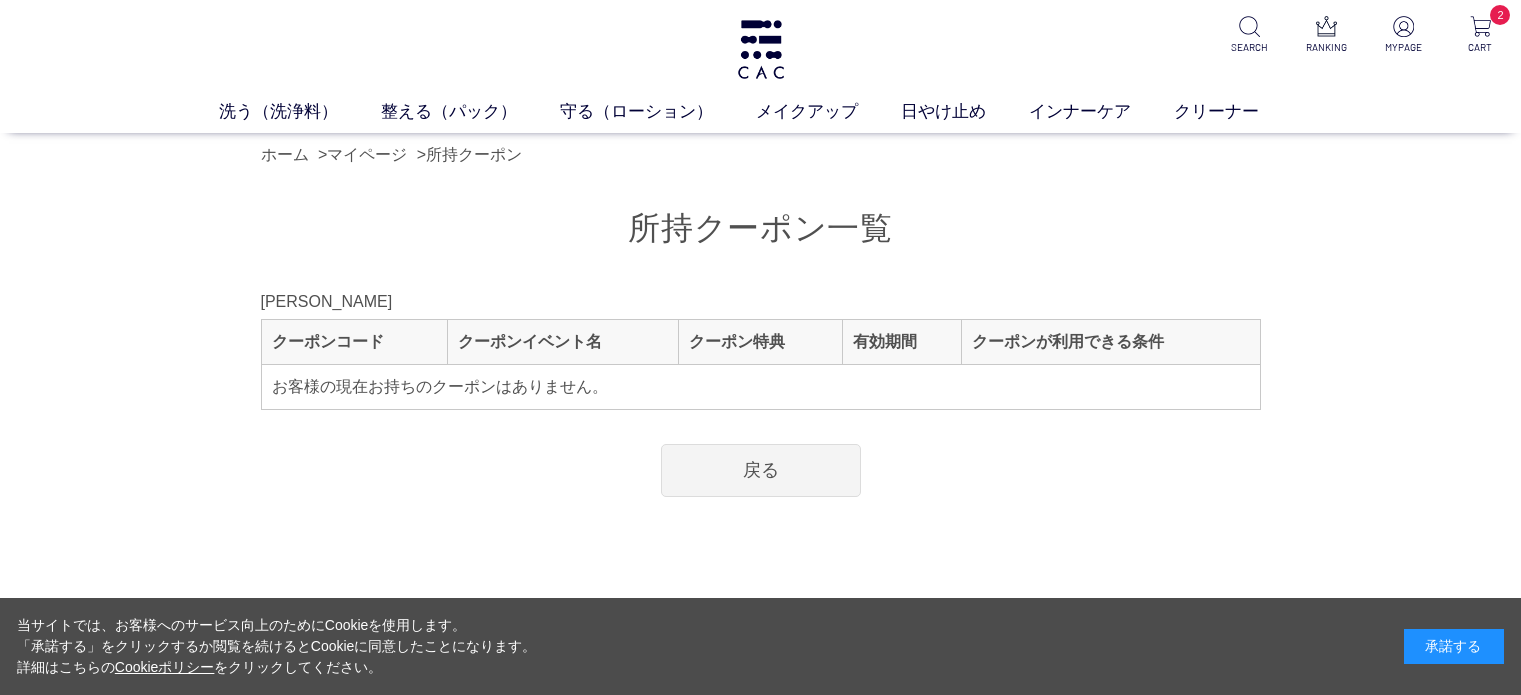 scroll, scrollTop: 0, scrollLeft: 0, axis: both 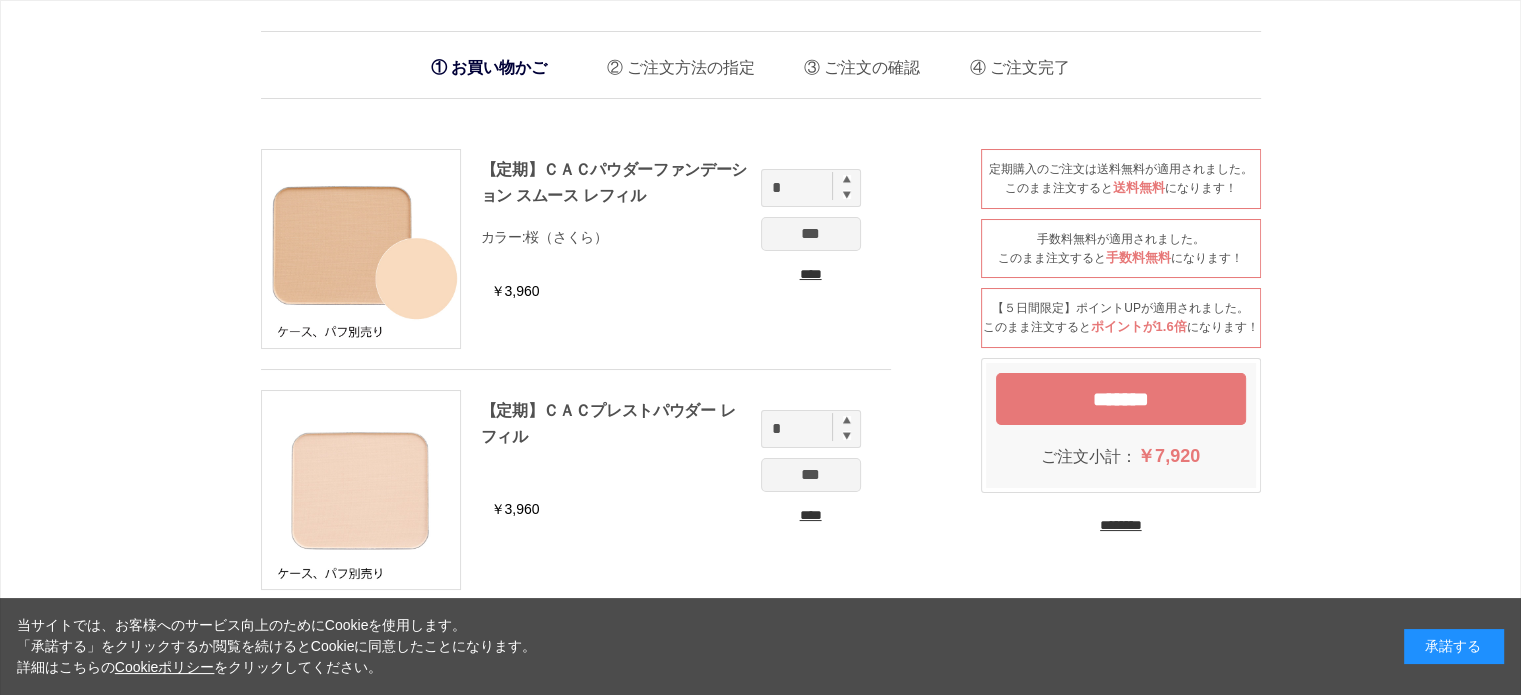 click on "定期購入のご注文は送料無料が適用されました。
このまま注文すると
送料無料 になります！
手数料無料が適用されました。
このまま注文すると
手数料無料 になります！
【５日間限定】ポイントUPが適用されました。
このまま注文すると
ポイントが1.6倍 になります！
*******
ご注文小計：  ￥7,920
********" at bounding box center [1111, 351] 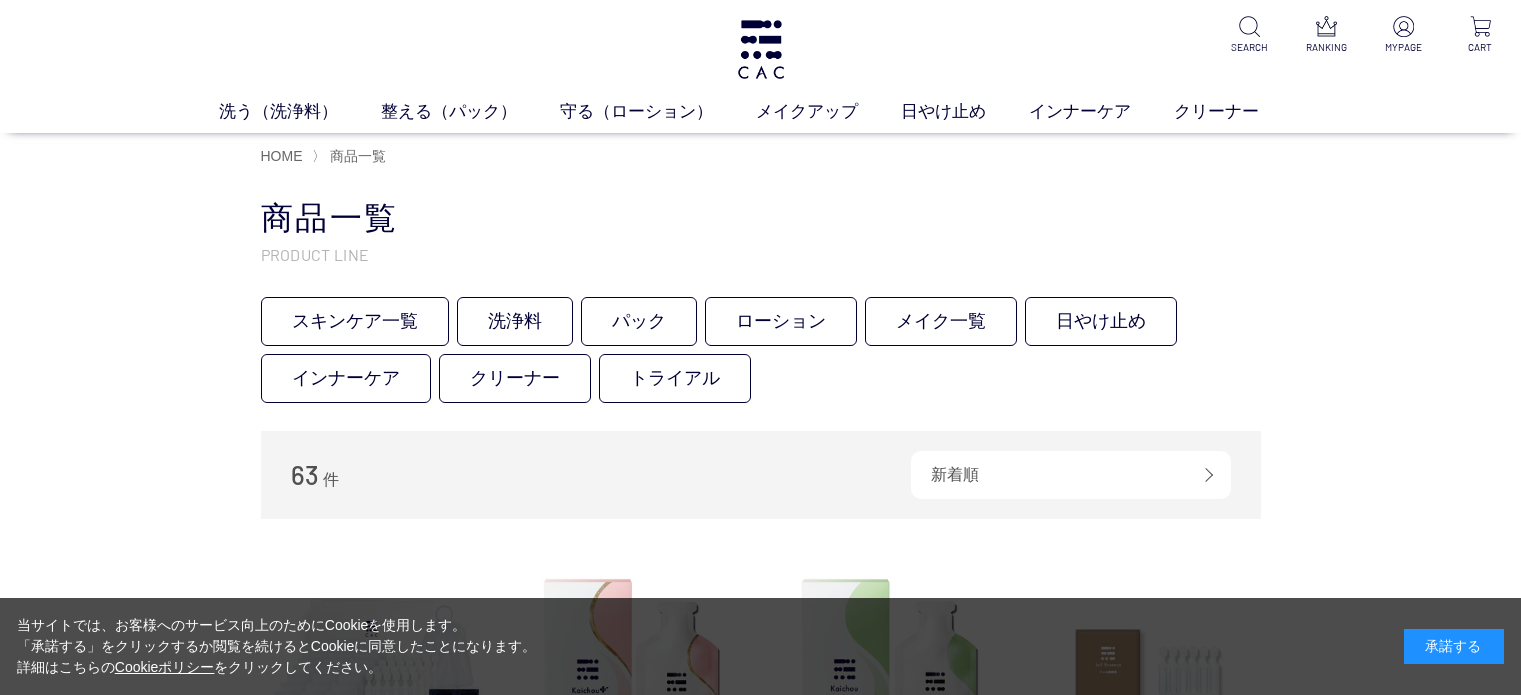 scroll, scrollTop: 0, scrollLeft: 0, axis: both 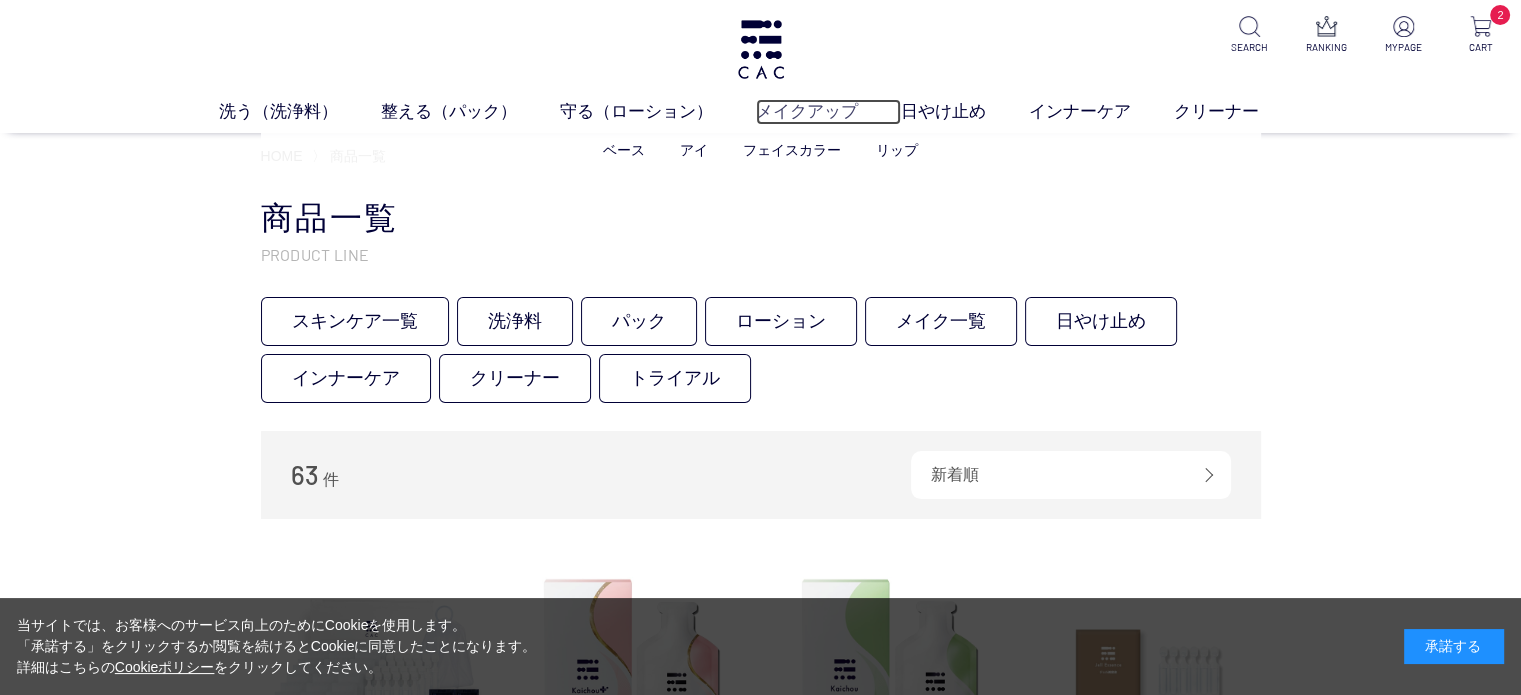 click on "メイクアップ" at bounding box center [828, 112] 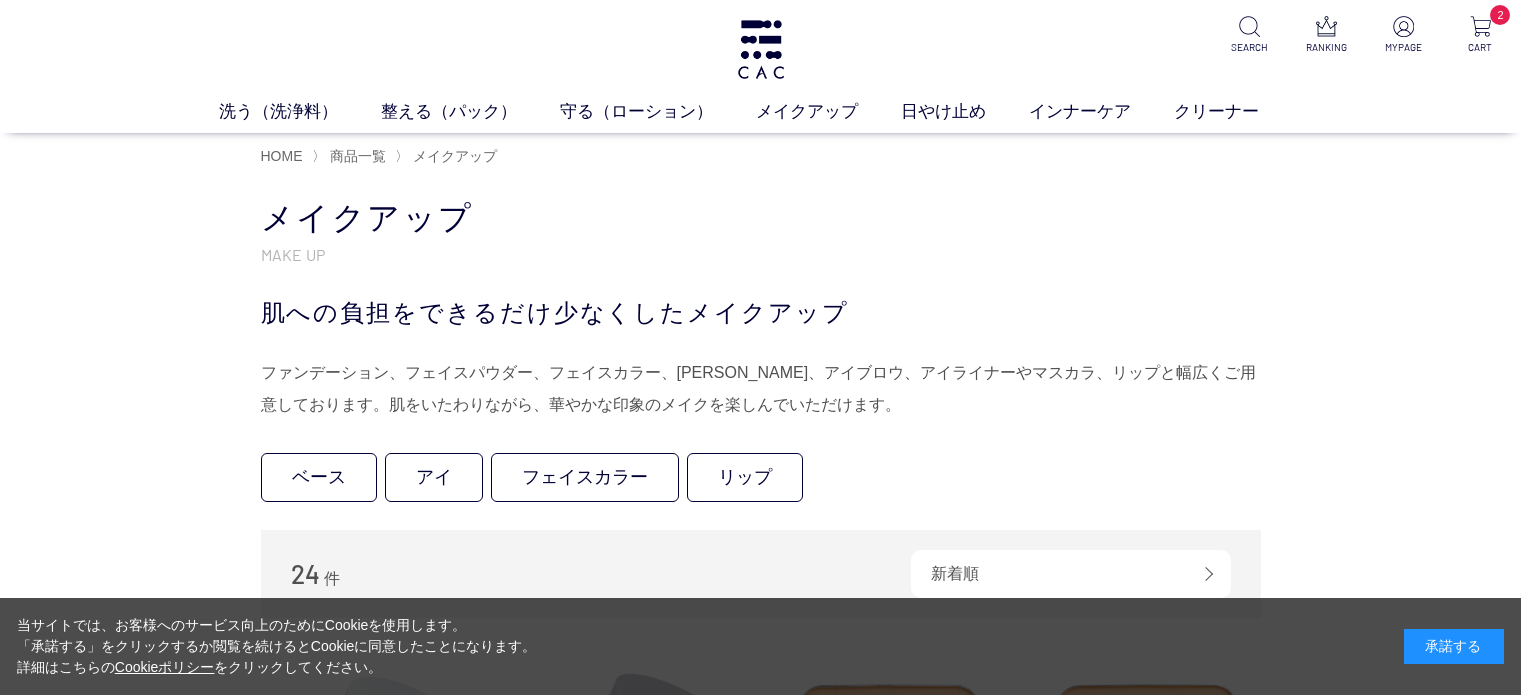 scroll, scrollTop: 0, scrollLeft: 0, axis: both 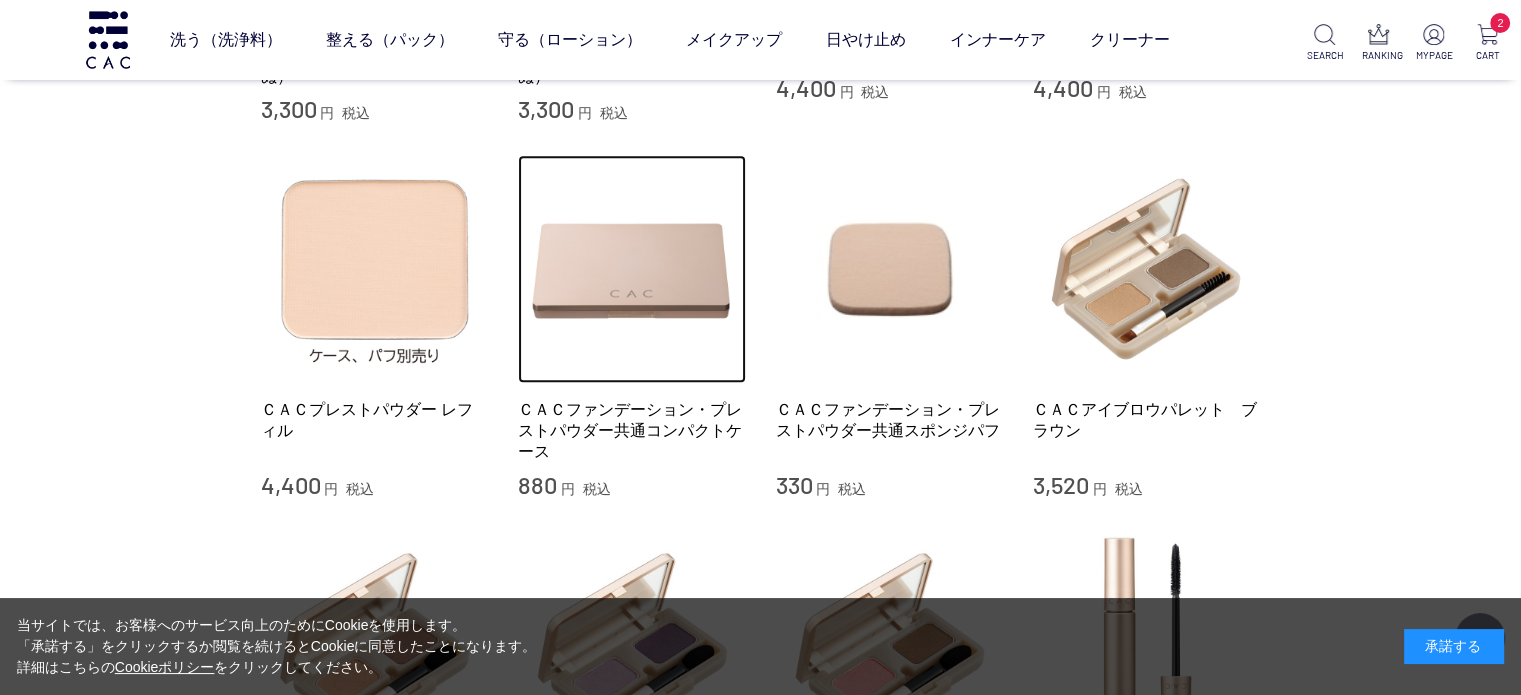 click at bounding box center [632, 269] 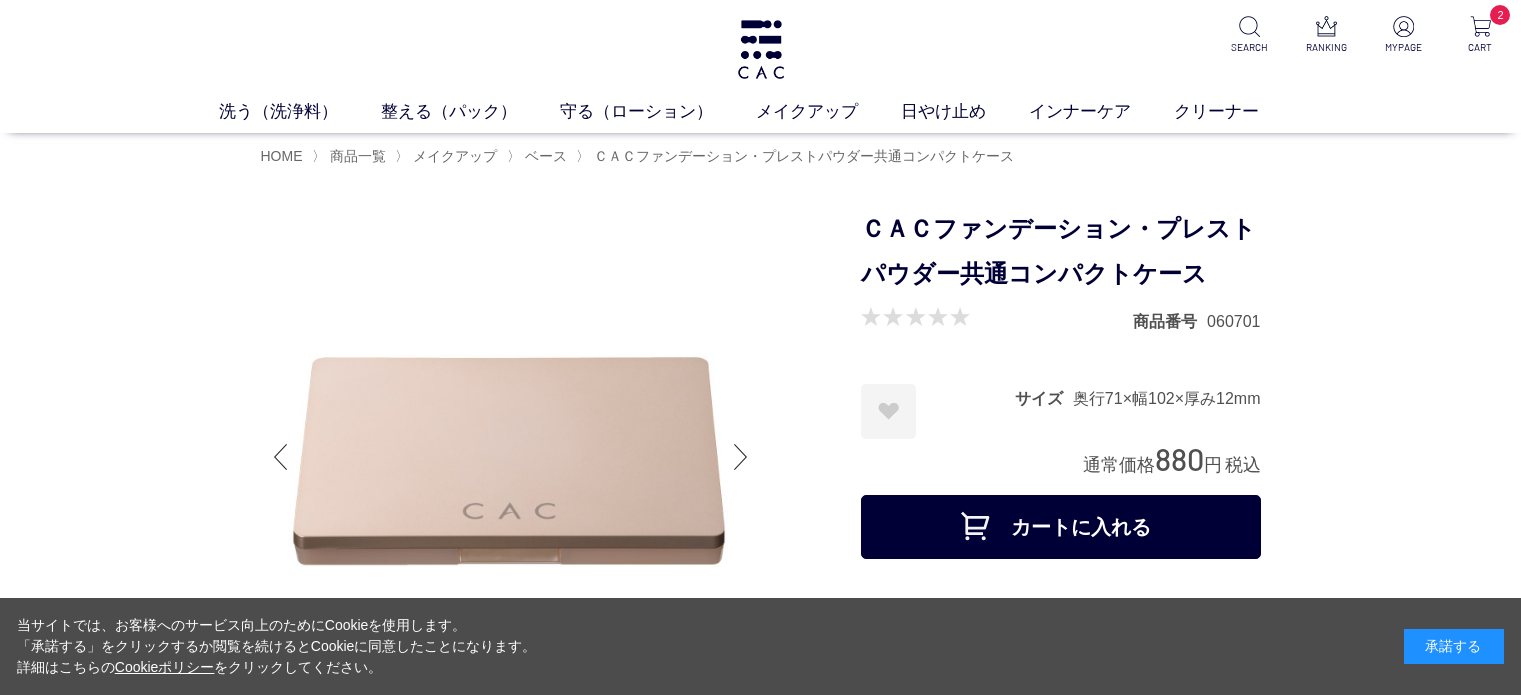 scroll, scrollTop: 0, scrollLeft: 0, axis: both 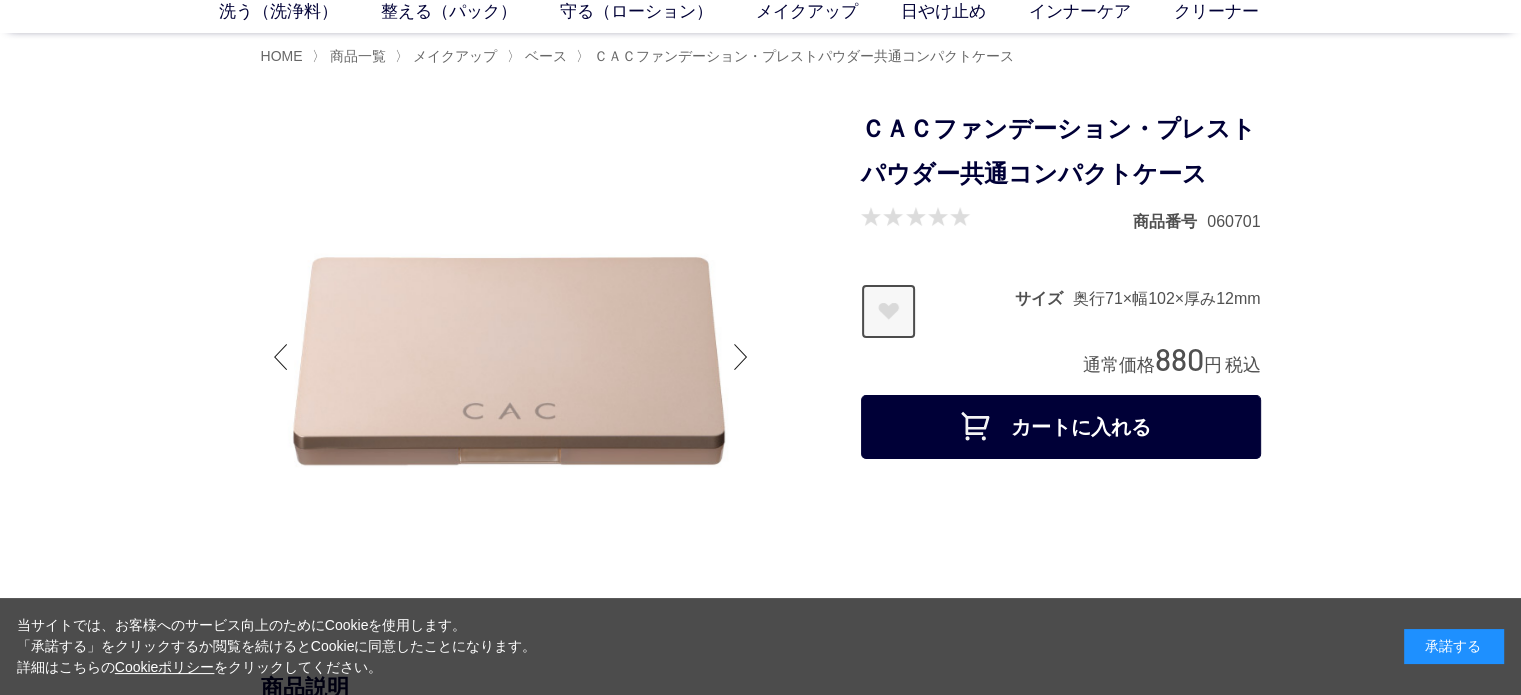 click on "お気に入りに登録する" at bounding box center (888, 311) 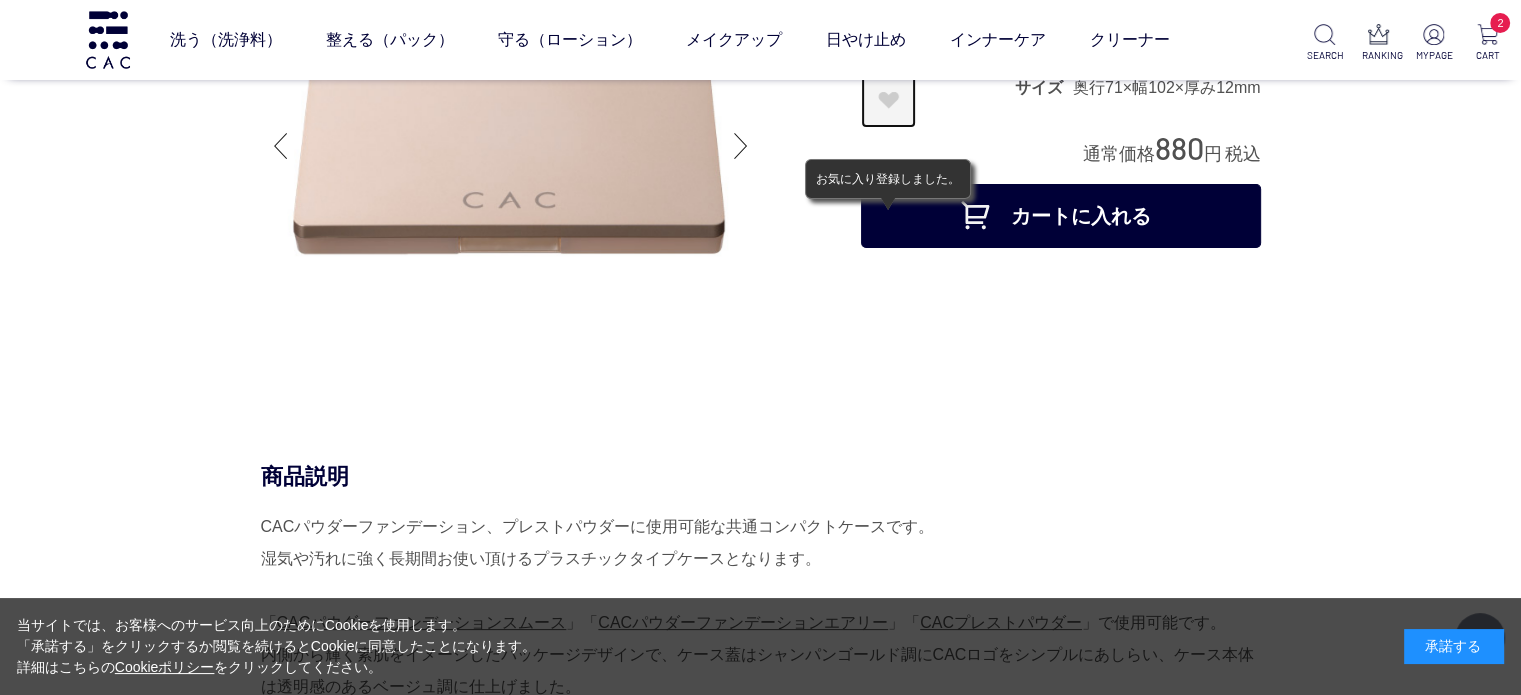 scroll, scrollTop: 200, scrollLeft: 0, axis: vertical 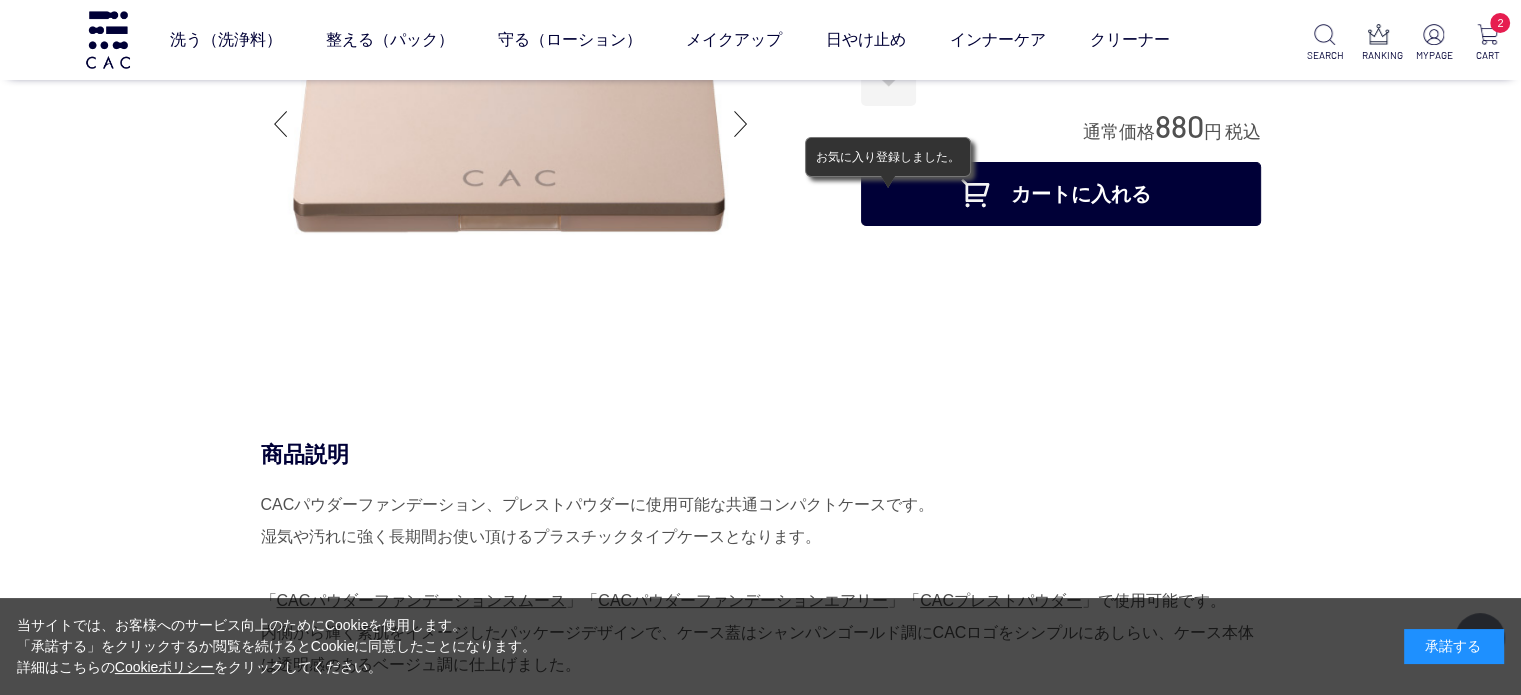 click on "カートに入れる" at bounding box center [1061, 194] 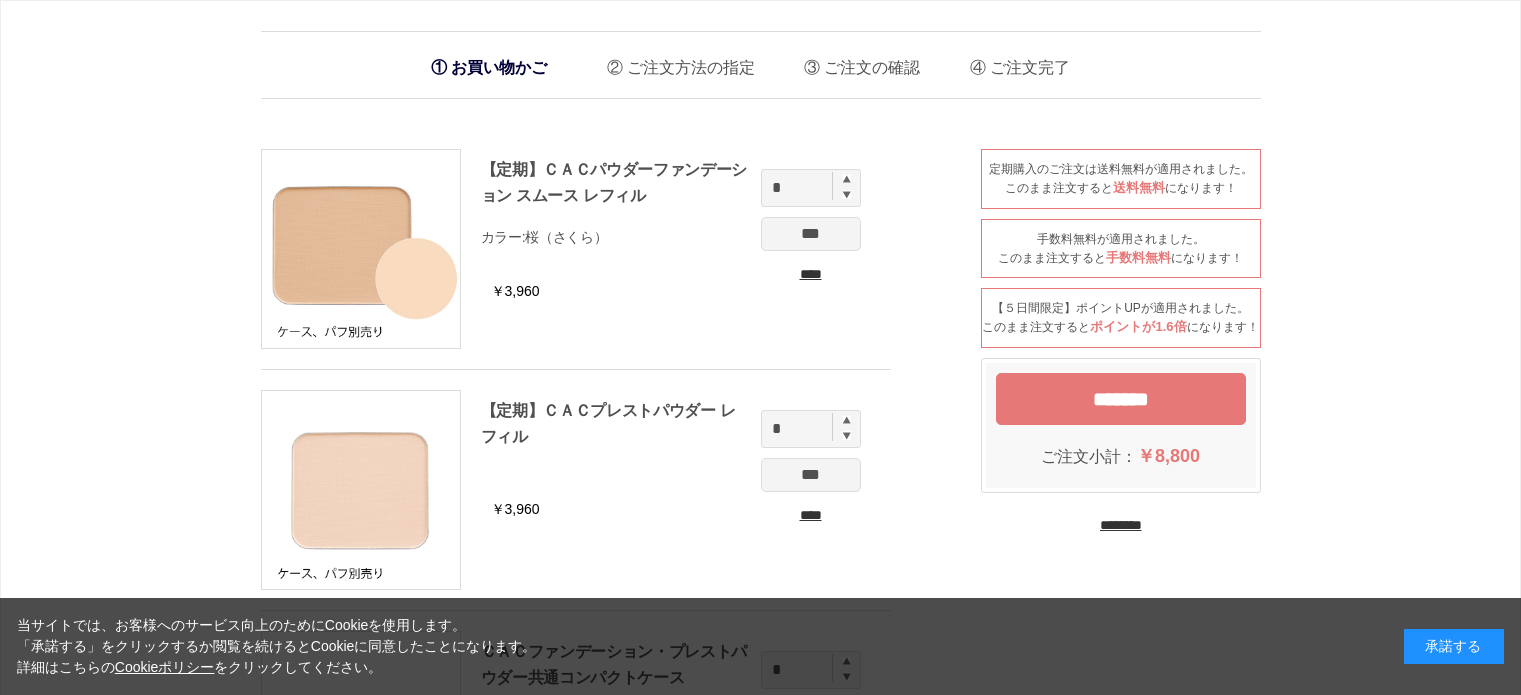 scroll, scrollTop: 0, scrollLeft: 0, axis: both 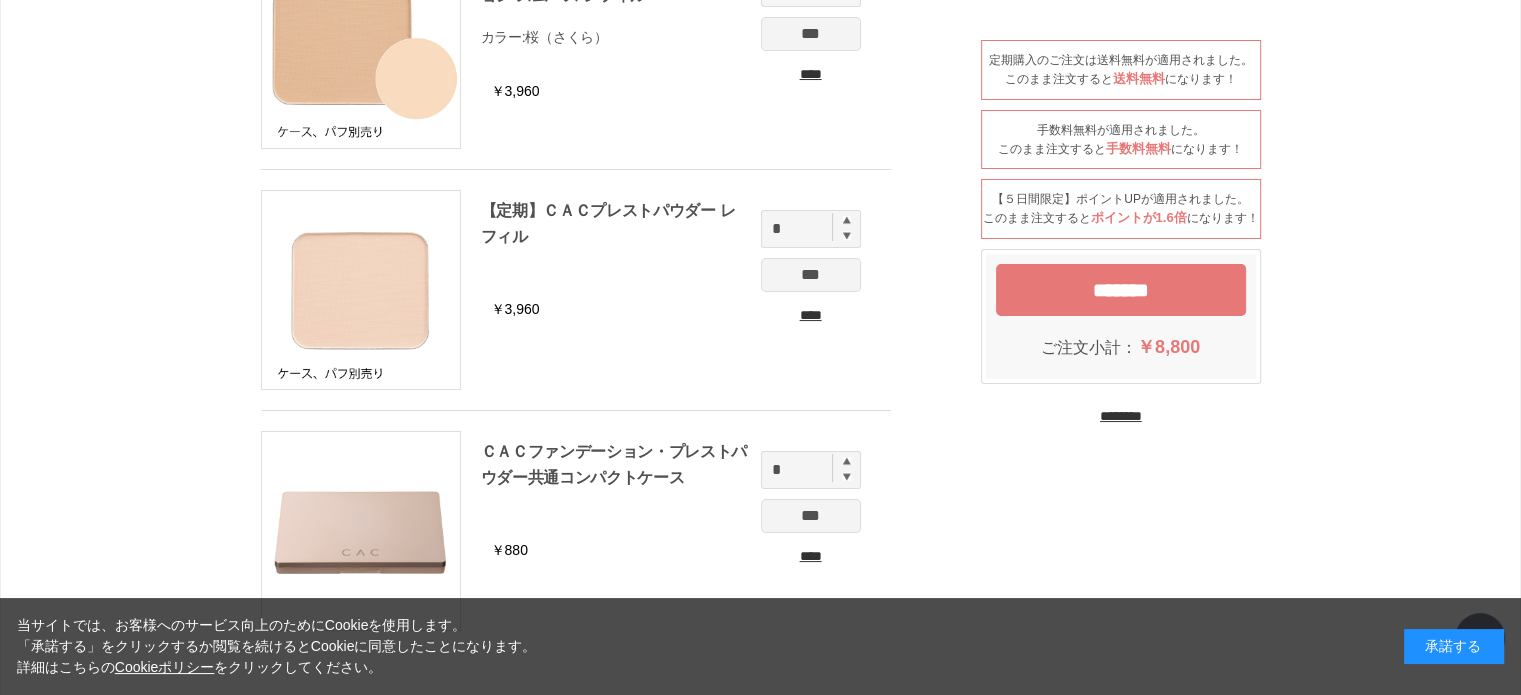 click at bounding box center [847, 461] 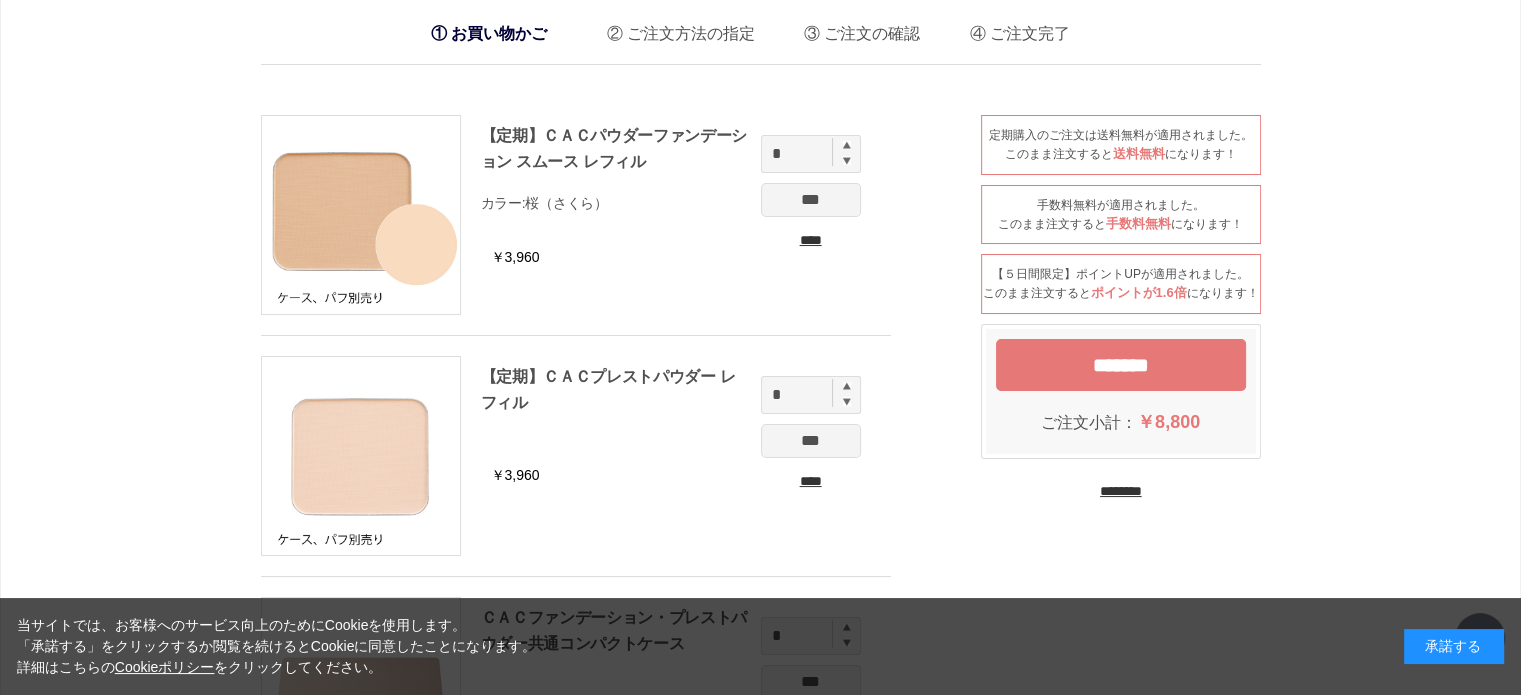 scroll, scrollTop: 0, scrollLeft: 0, axis: both 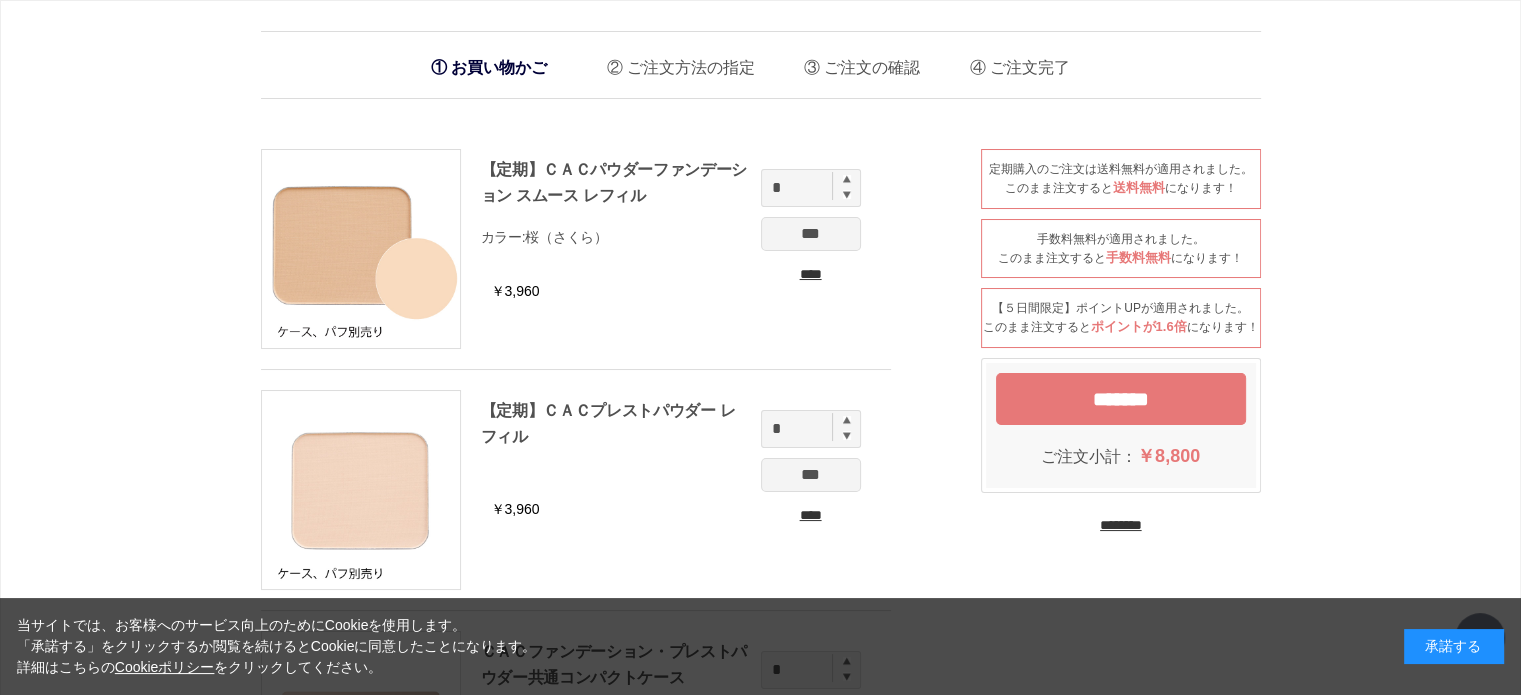 click on "********" at bounding box center [1121, 525] 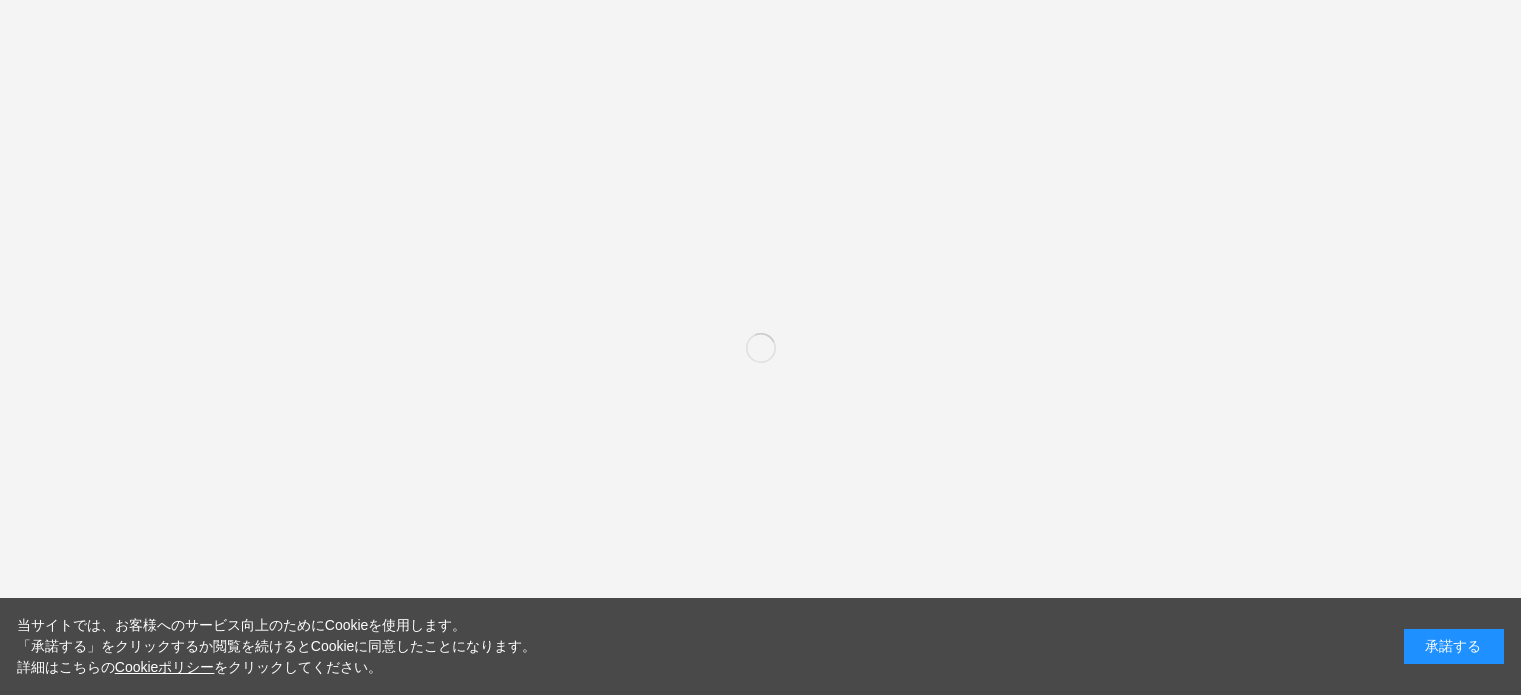 scroll, scrollTop: 0, scrollLeft: 0, axis: both 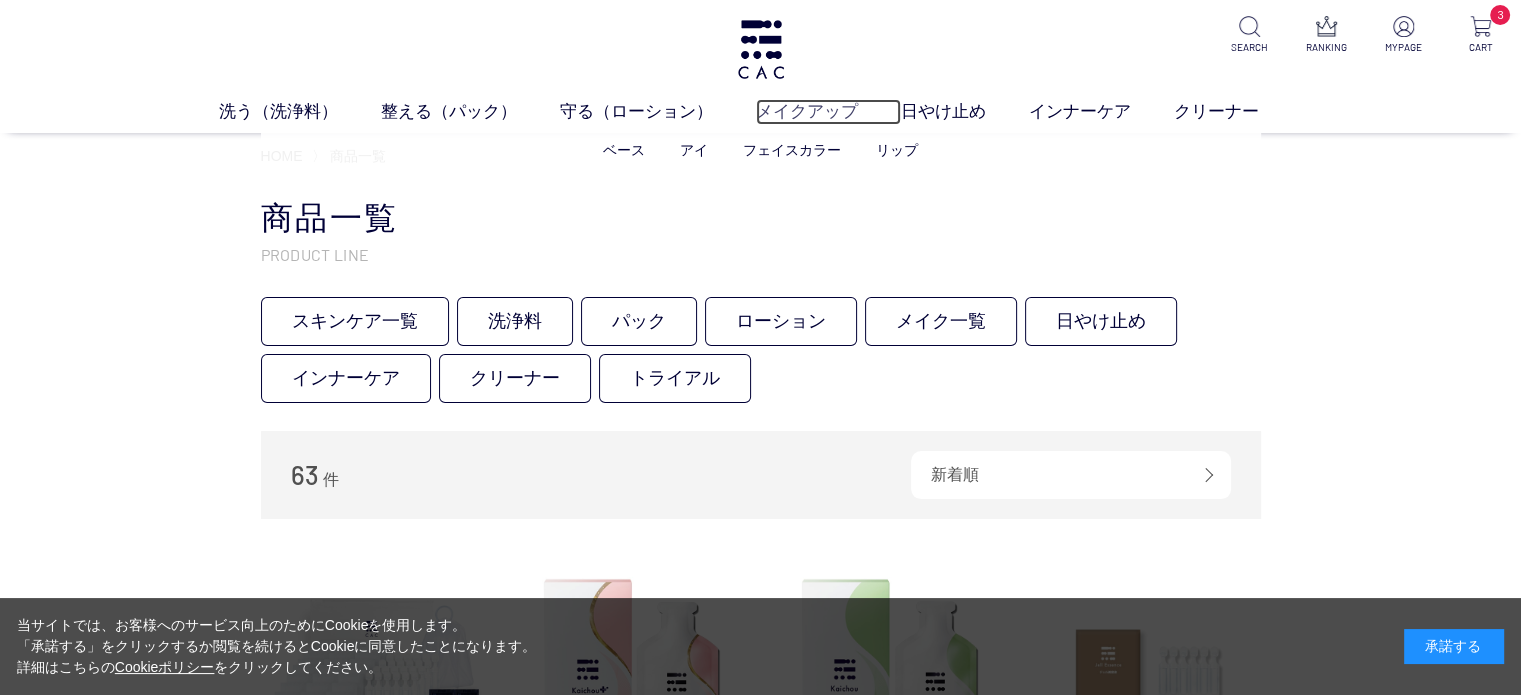 click on "メイクアップ" at bounding box center [828, 112] 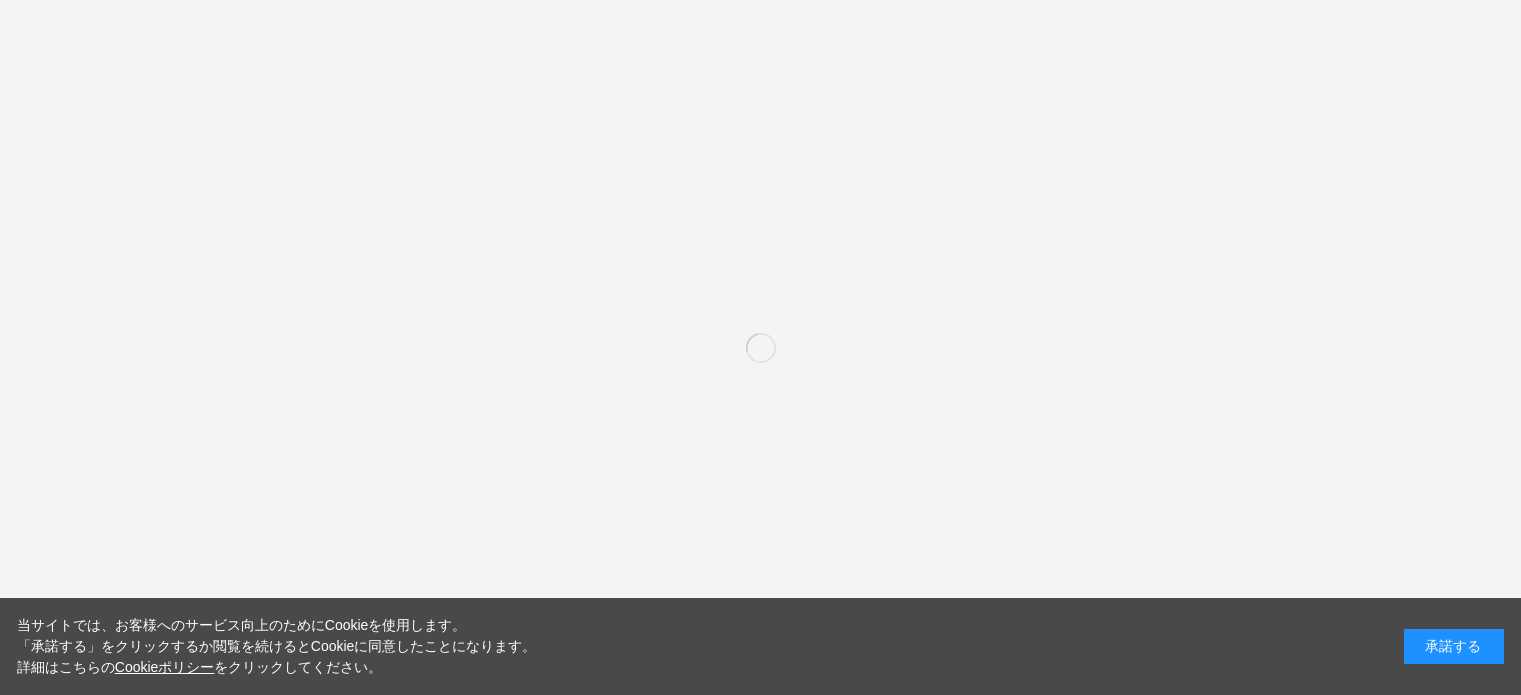 scroll, scrollTop: 0, scrollLeft: 0, axis: both 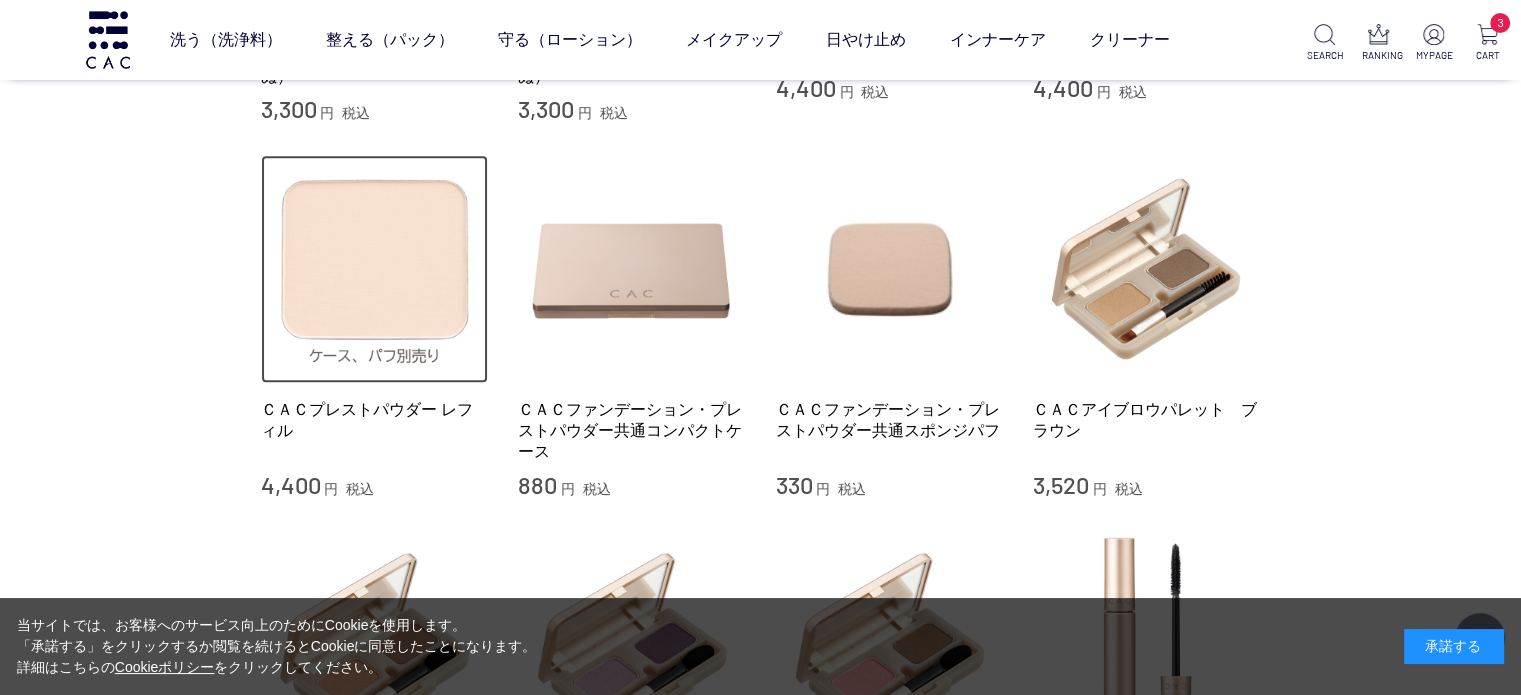 click at bounding box center (375, 269) 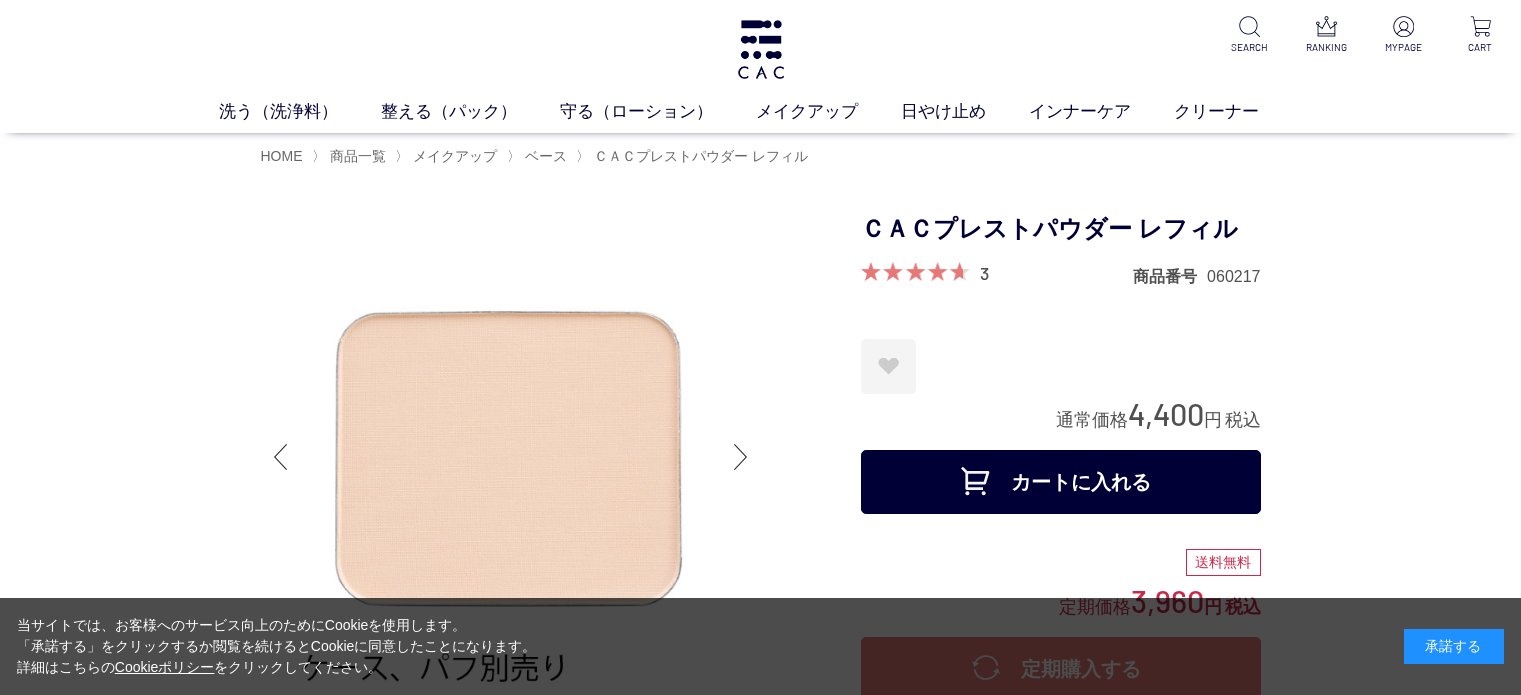 scroll, scrollTop: 0, scrollLeft: 0, axis: both 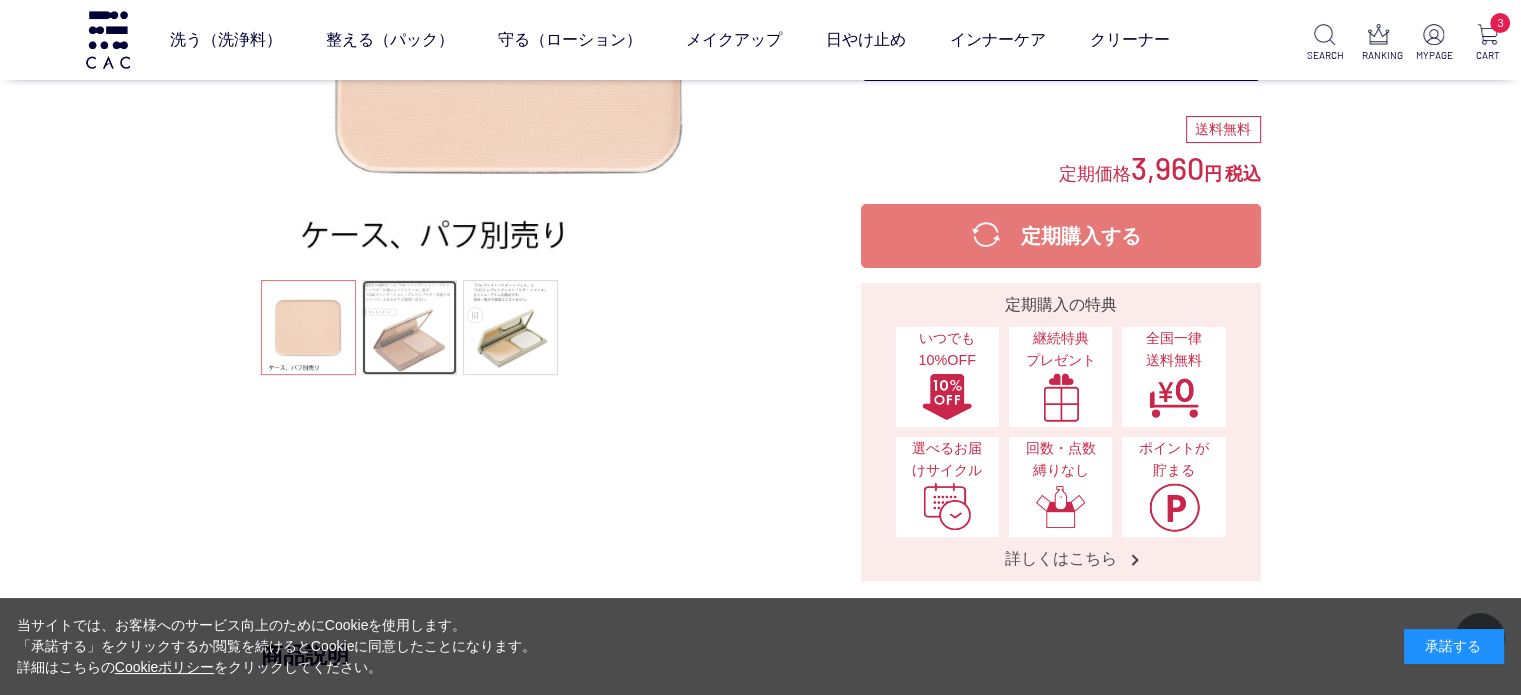 click at bounding box center (409, 327) 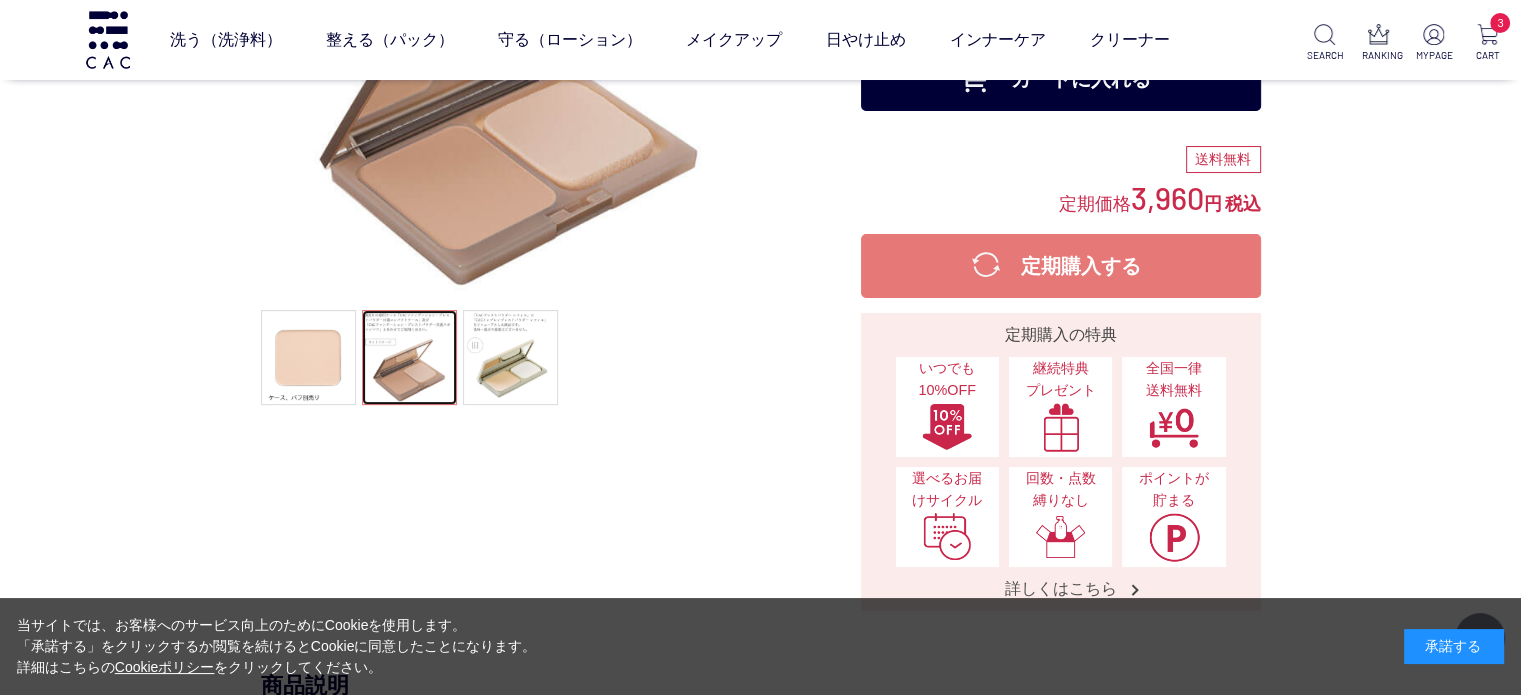 scroll, scrollTop: 300, scrollLeft: 0, axis: vertical 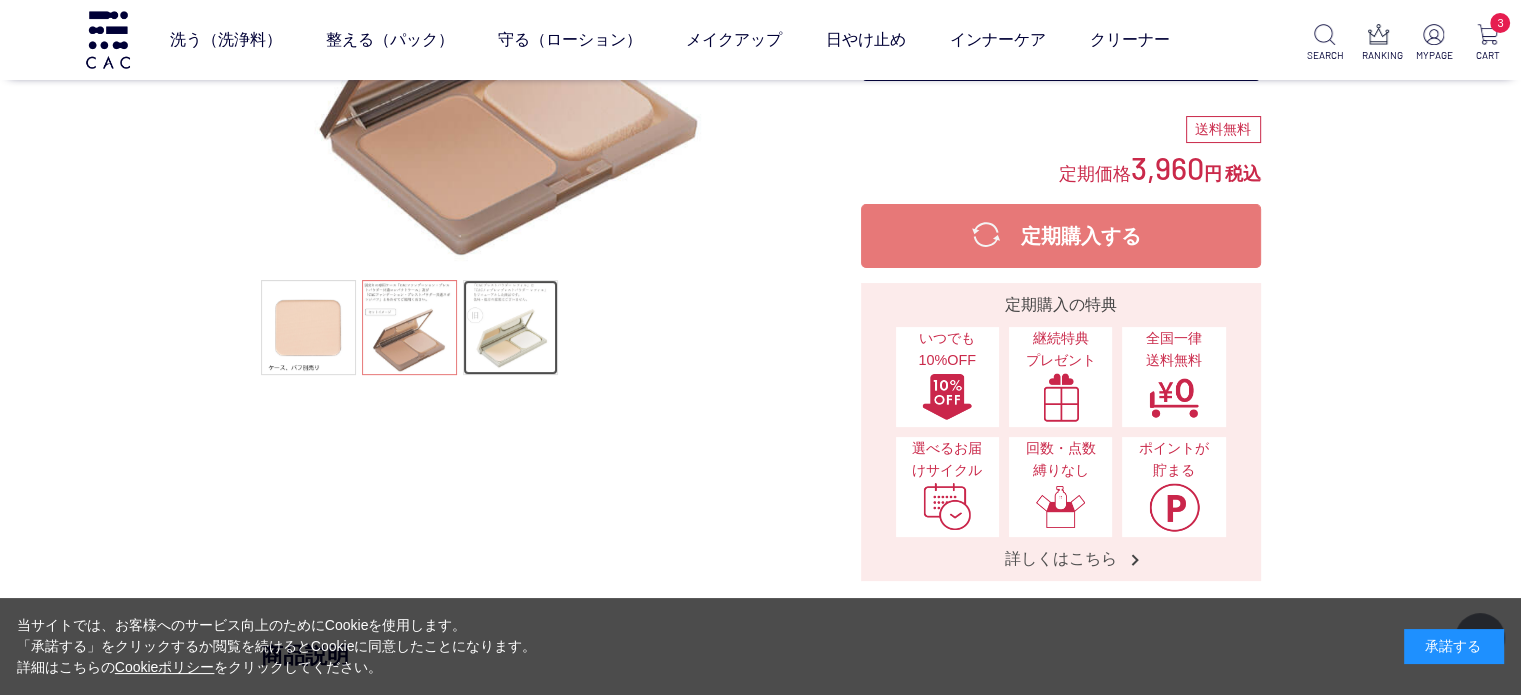 click at bounding box center (510, 327) 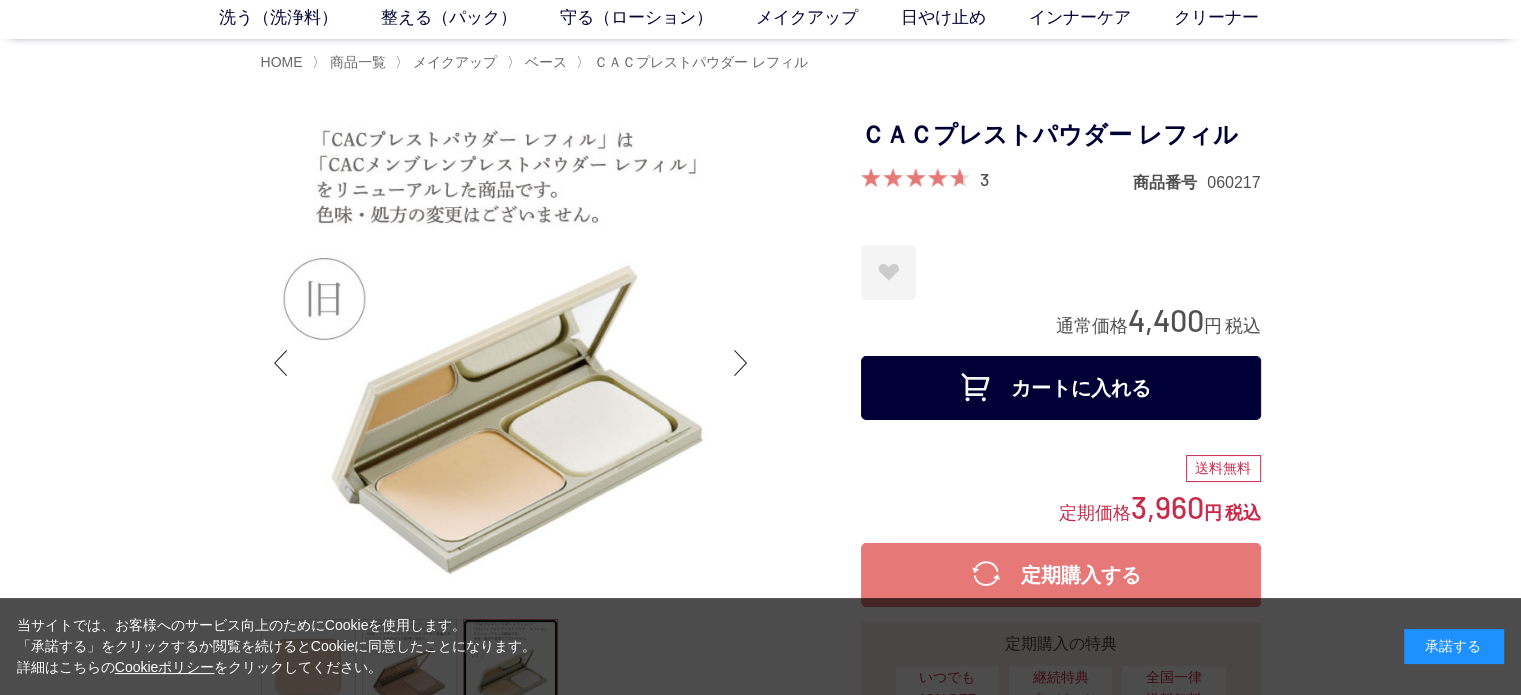 scroll, scrollTop: 0, scrollLeft: 0, axis: both 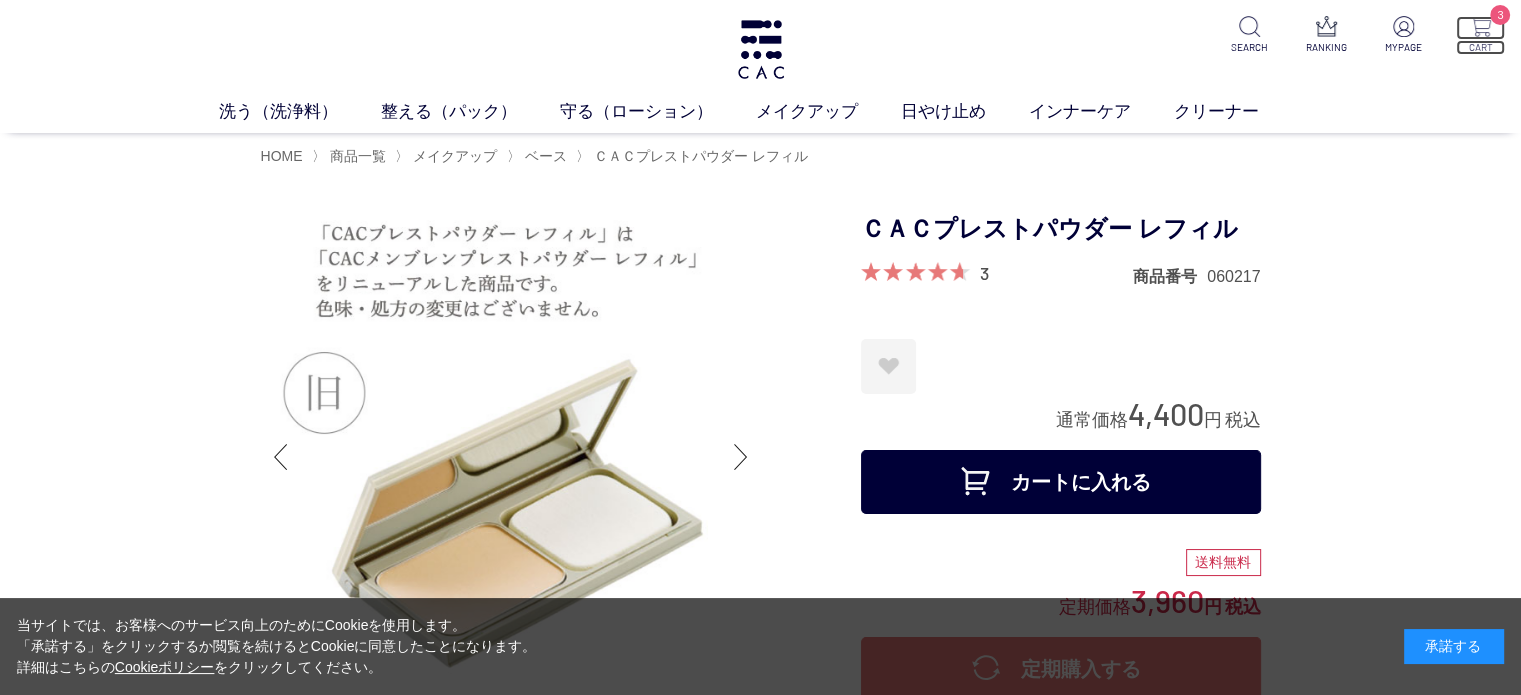 click on "CART" at bounding box center [1480, 47] 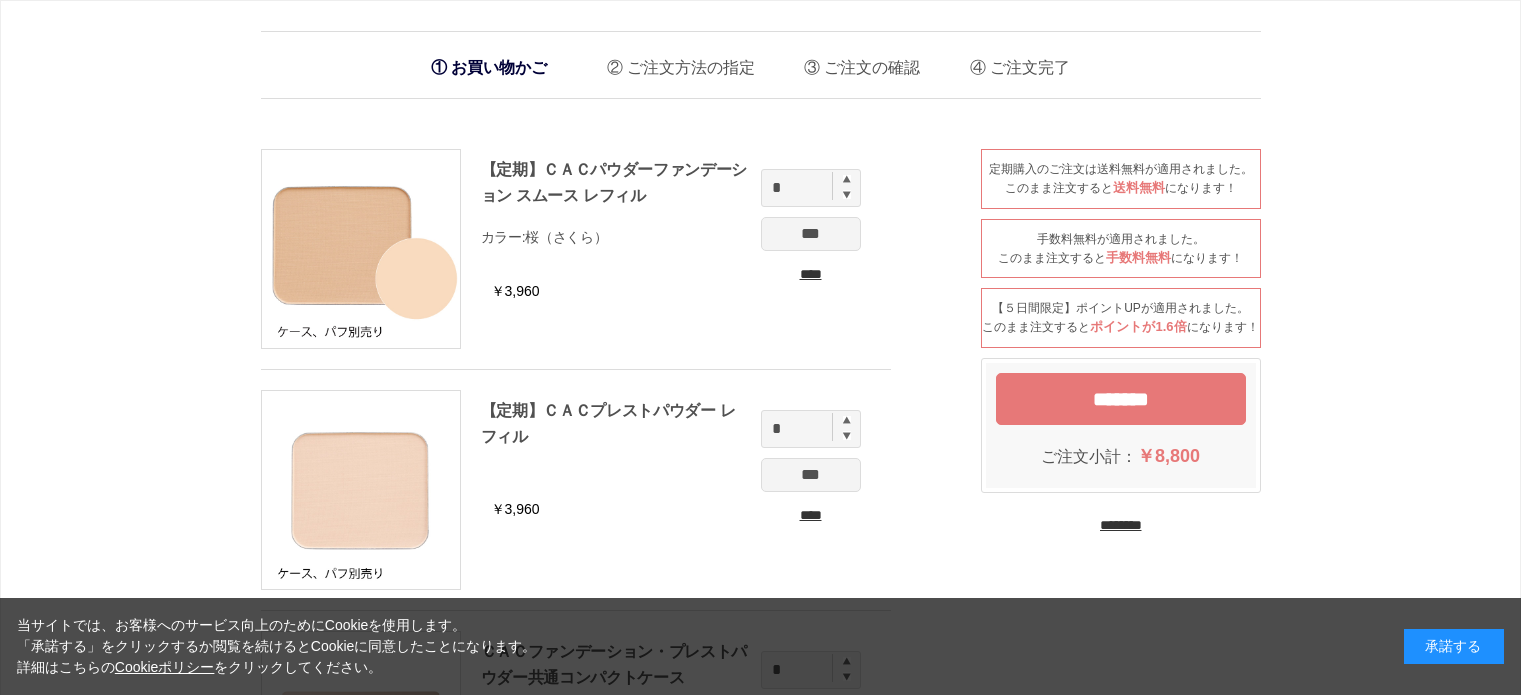 scroll, scrollTop: 0, scrollLeft: 0, axis: both 